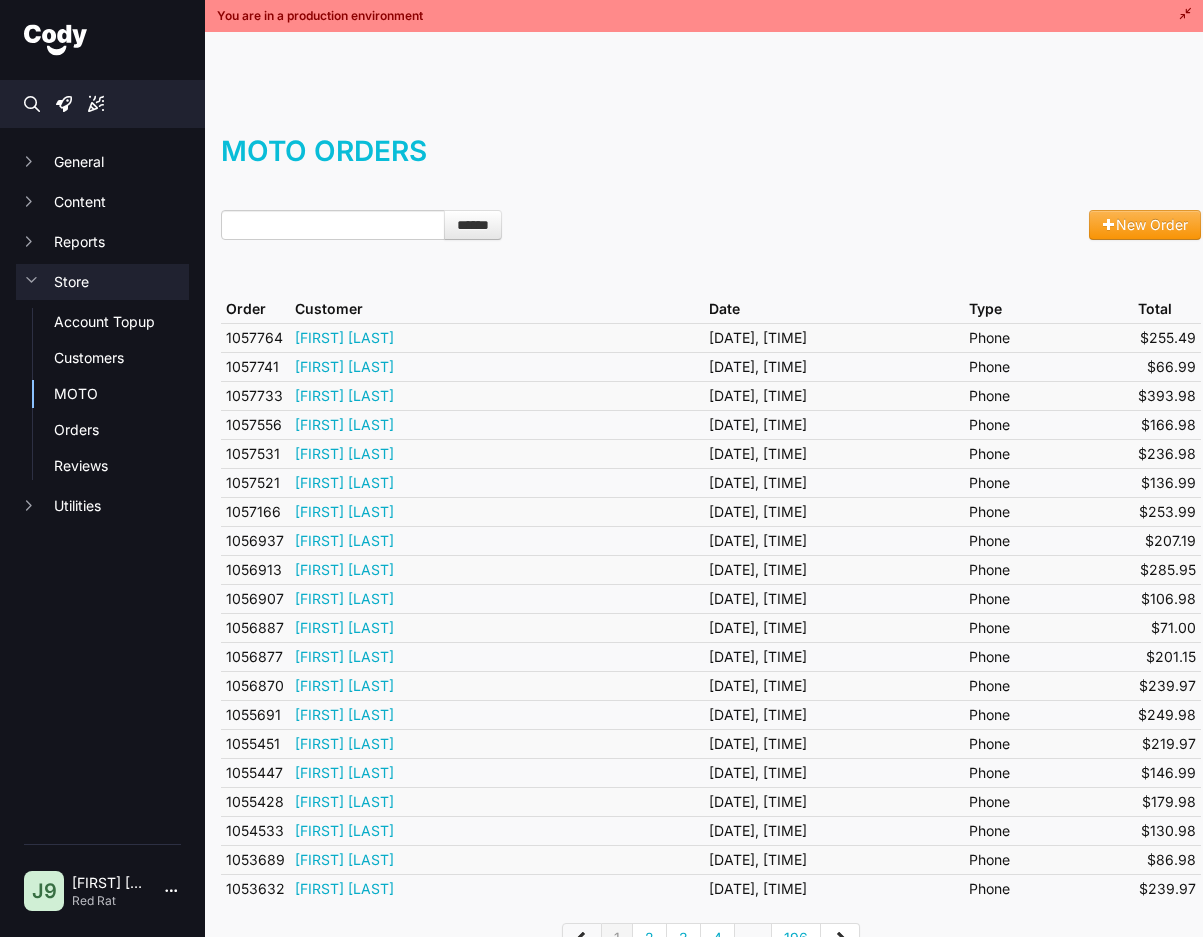 scroll, scrollTop: 0, scrollLeft: 0, axis: both 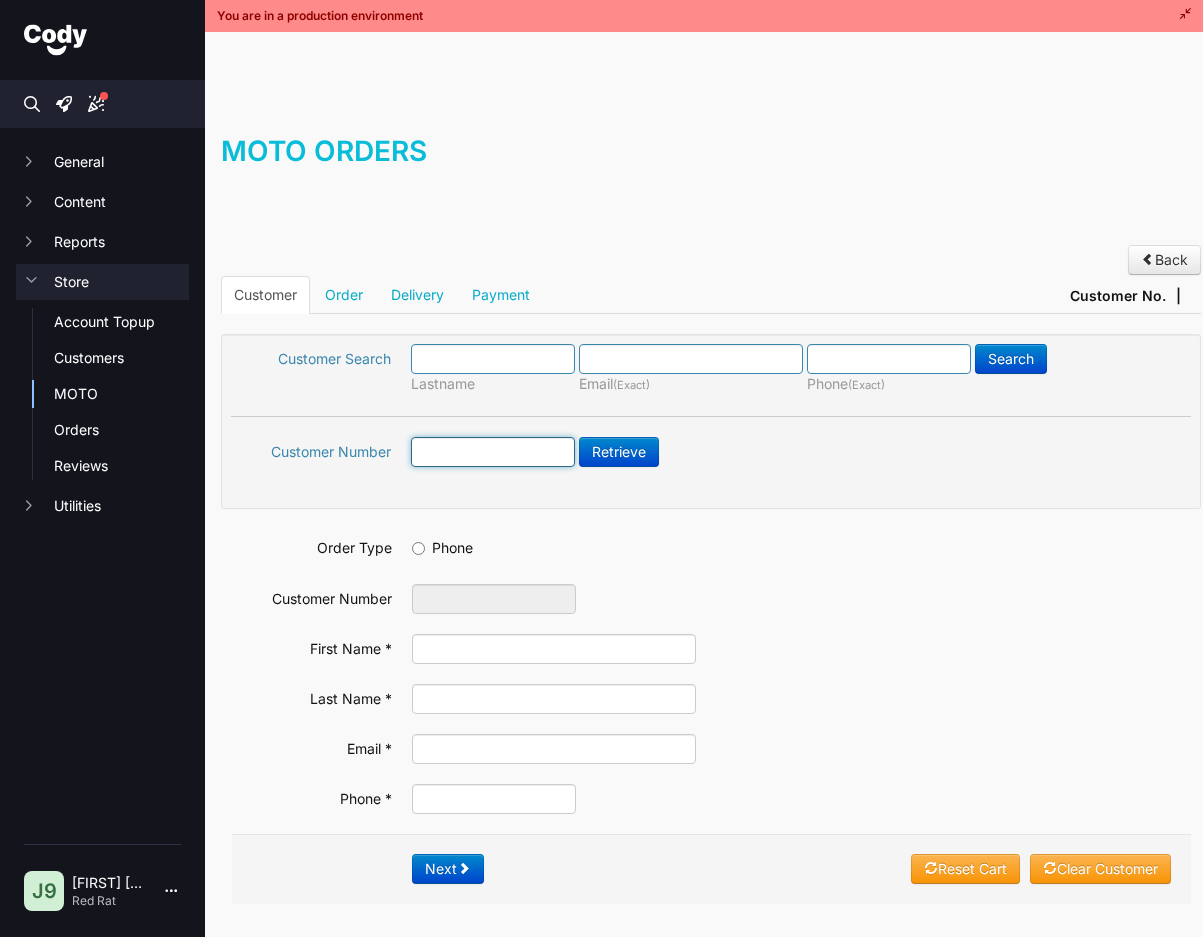 click at bounding box center [493, 452] 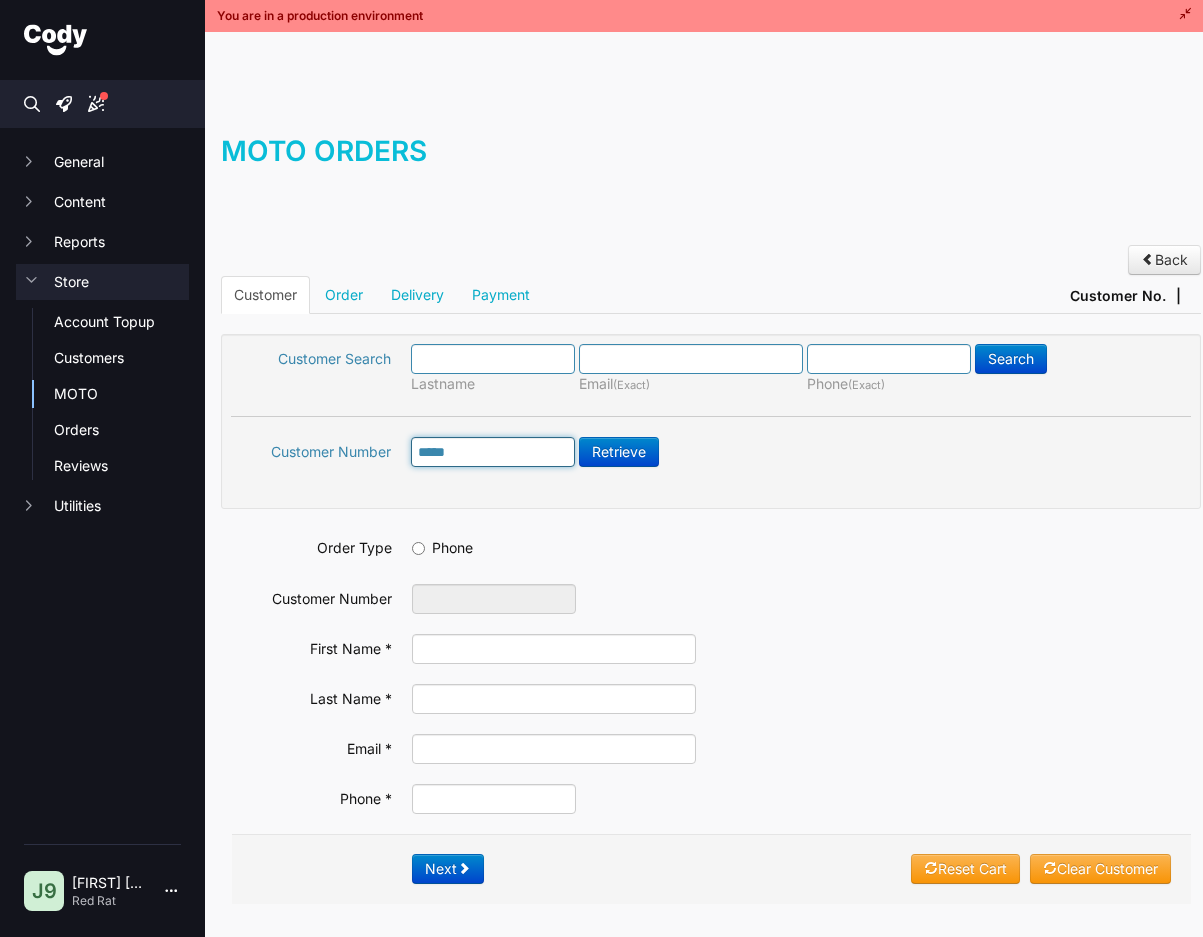 type on "*****" 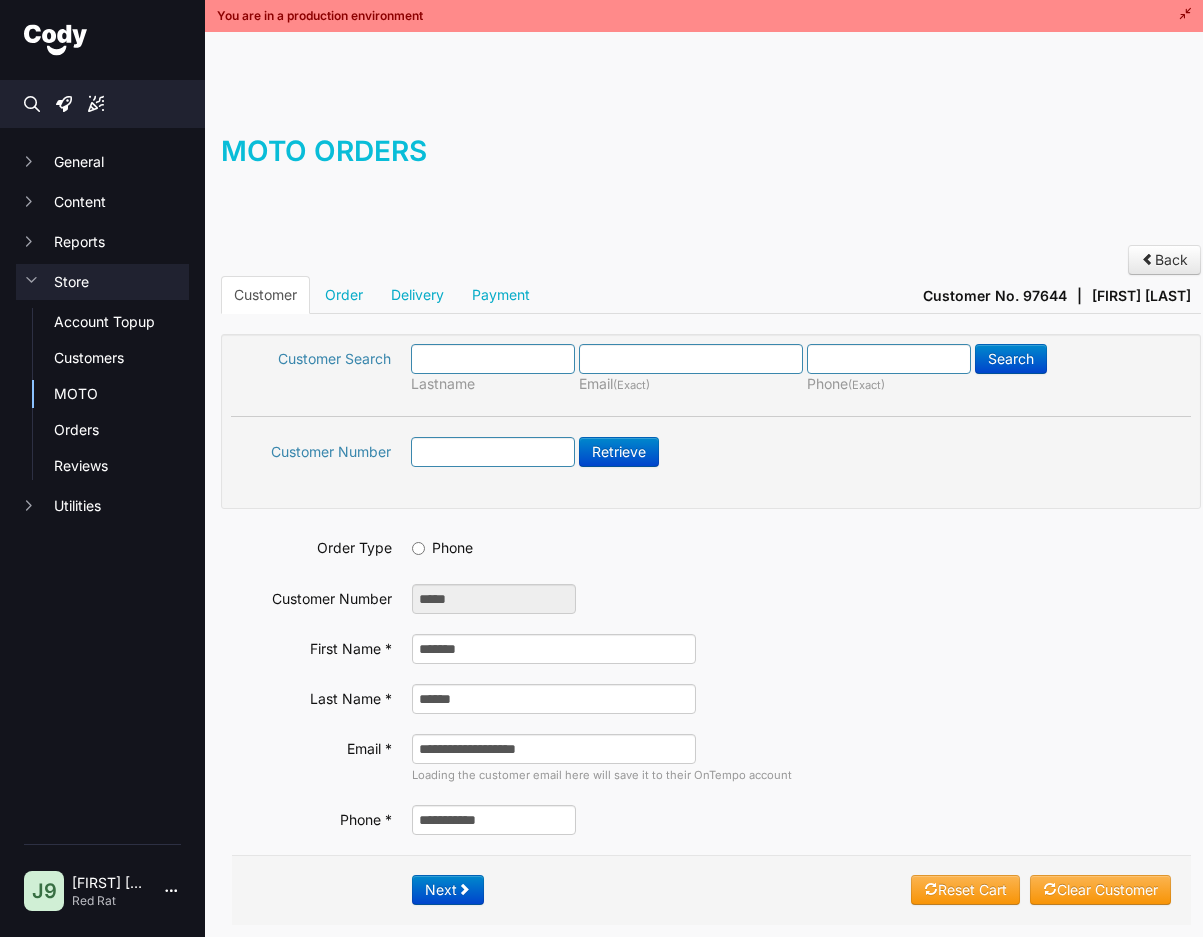 scroll, scrollTop: 0, scrollLeft: 0, axis: both 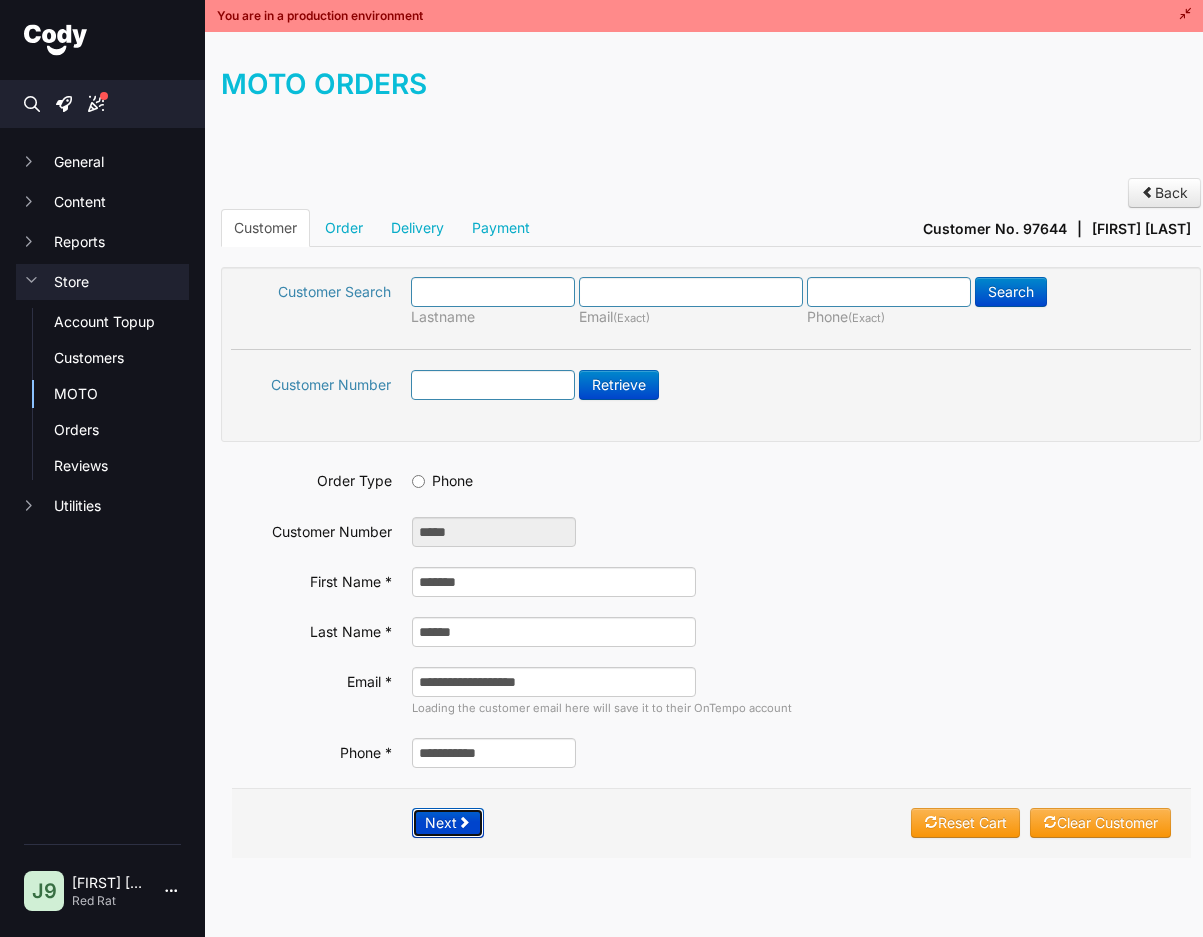 click on "Next" at bounding box center (448, 823) 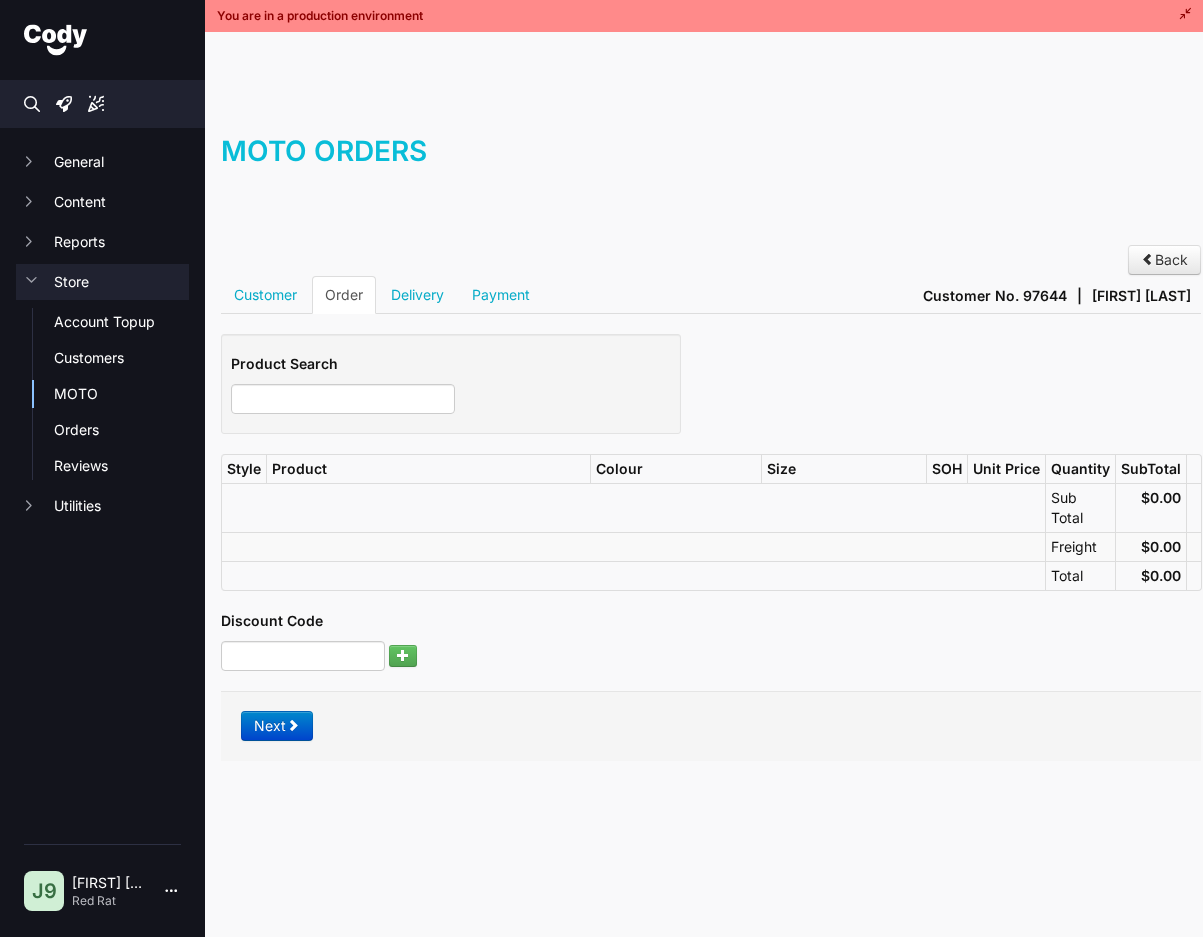 scroll, scrollTop: 0, scrollLeft: 0, axis: both 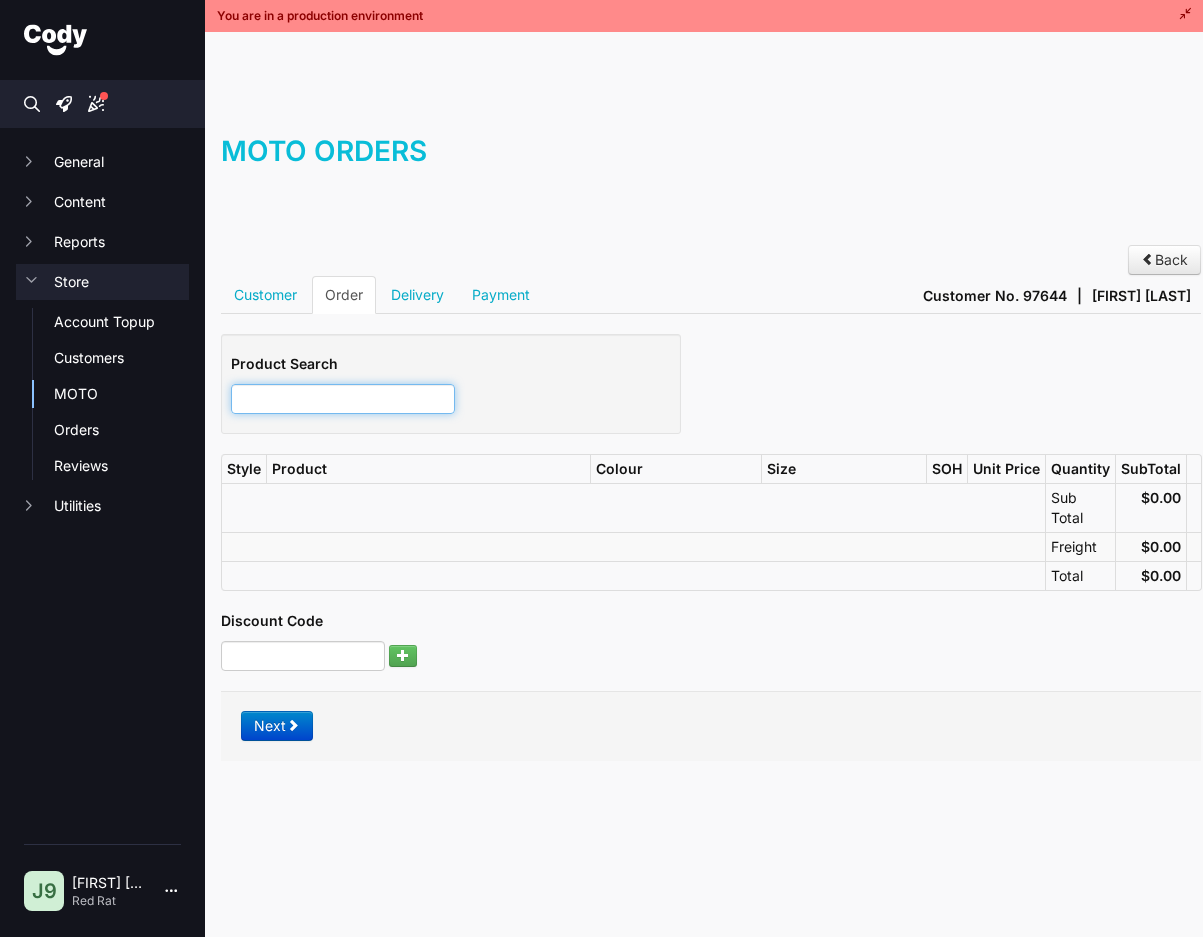 click at bounding box center (343, 399) 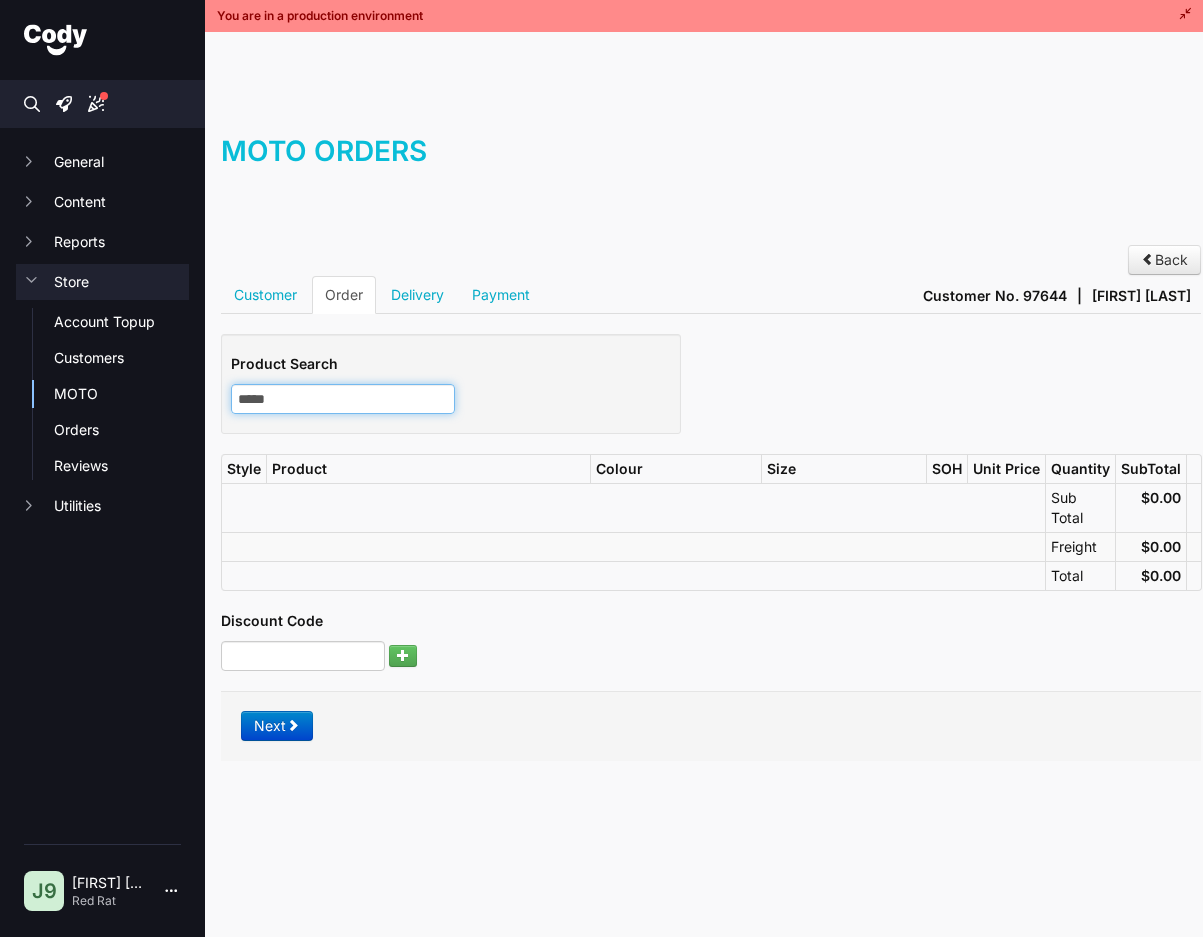 type on "*****" 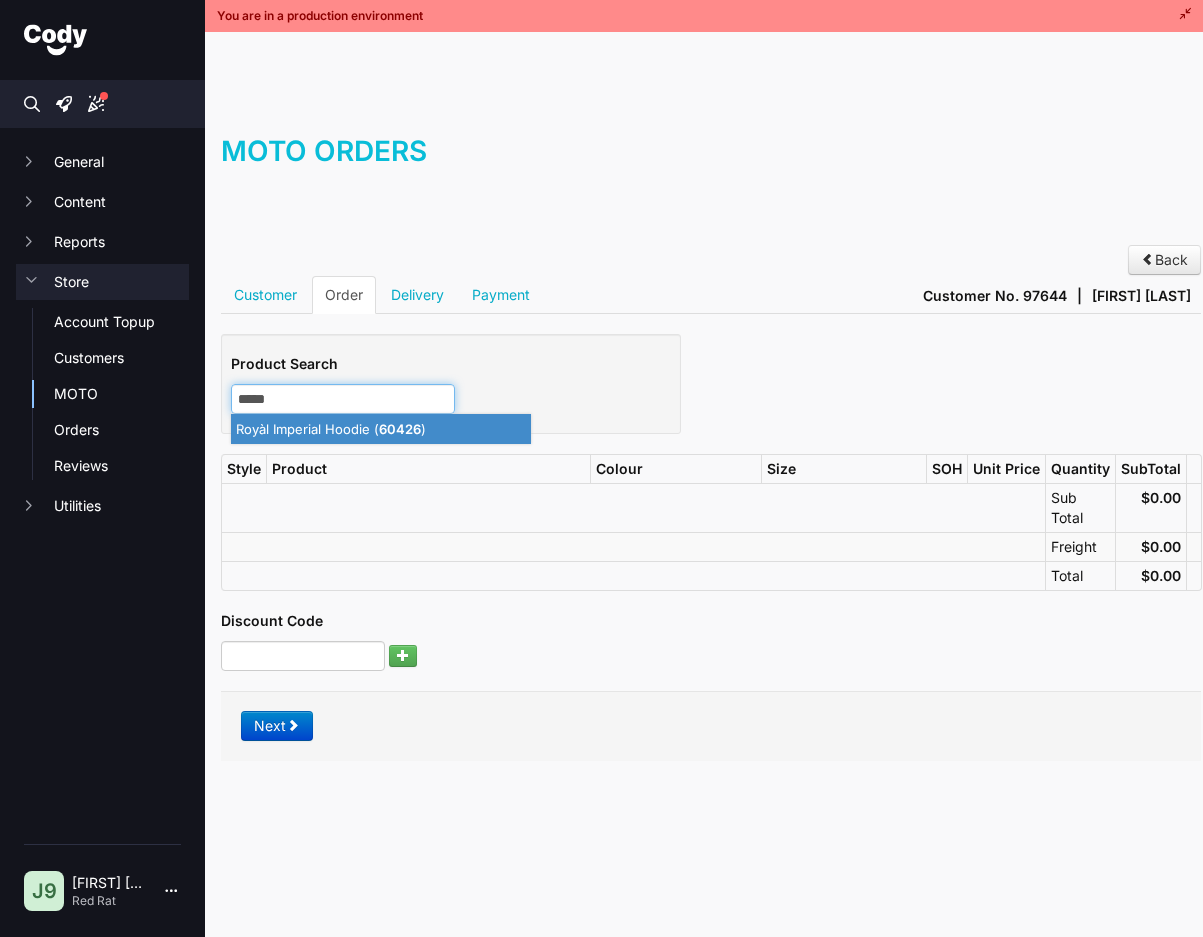 click on "Royàl Imperial Hoodie ( 60426 )" at bounding box center [381, 429] 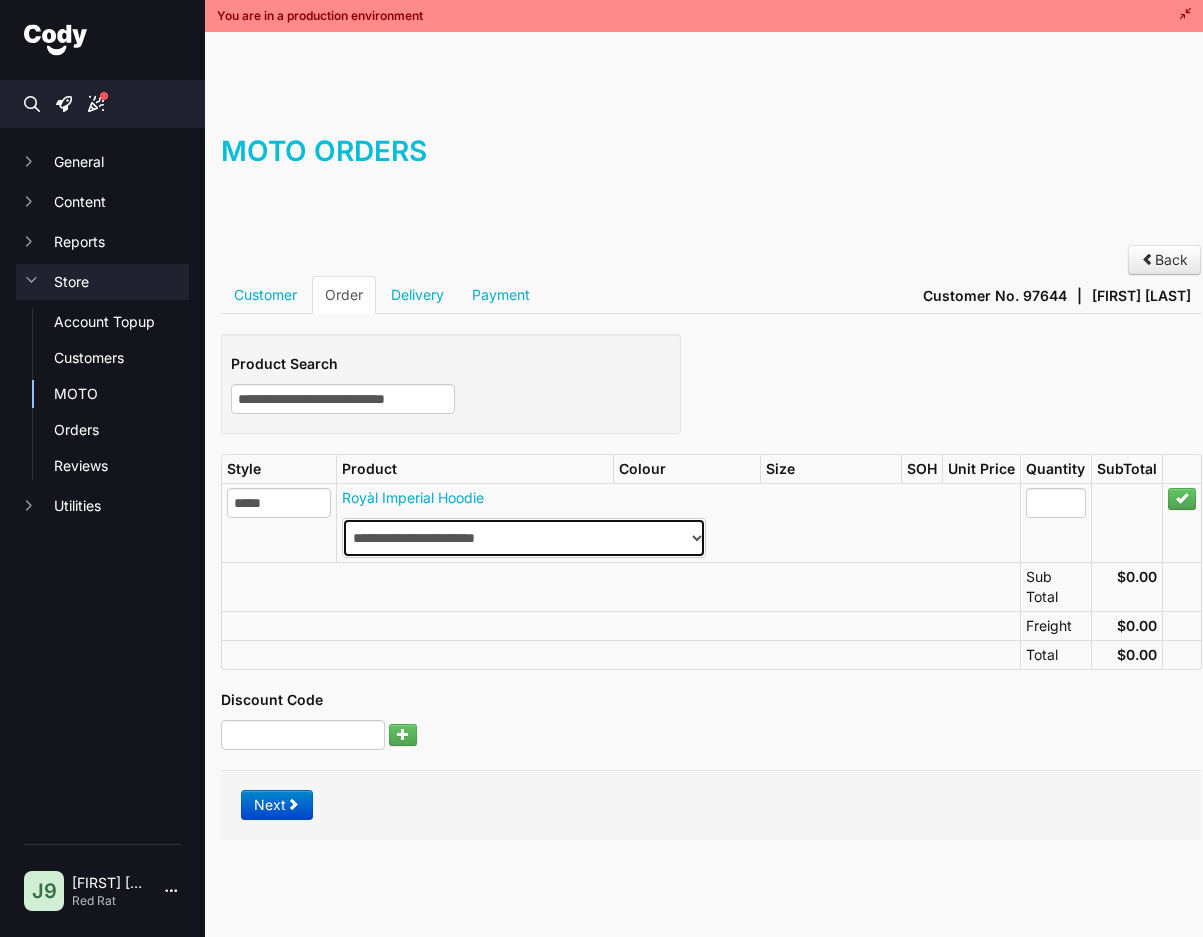 type 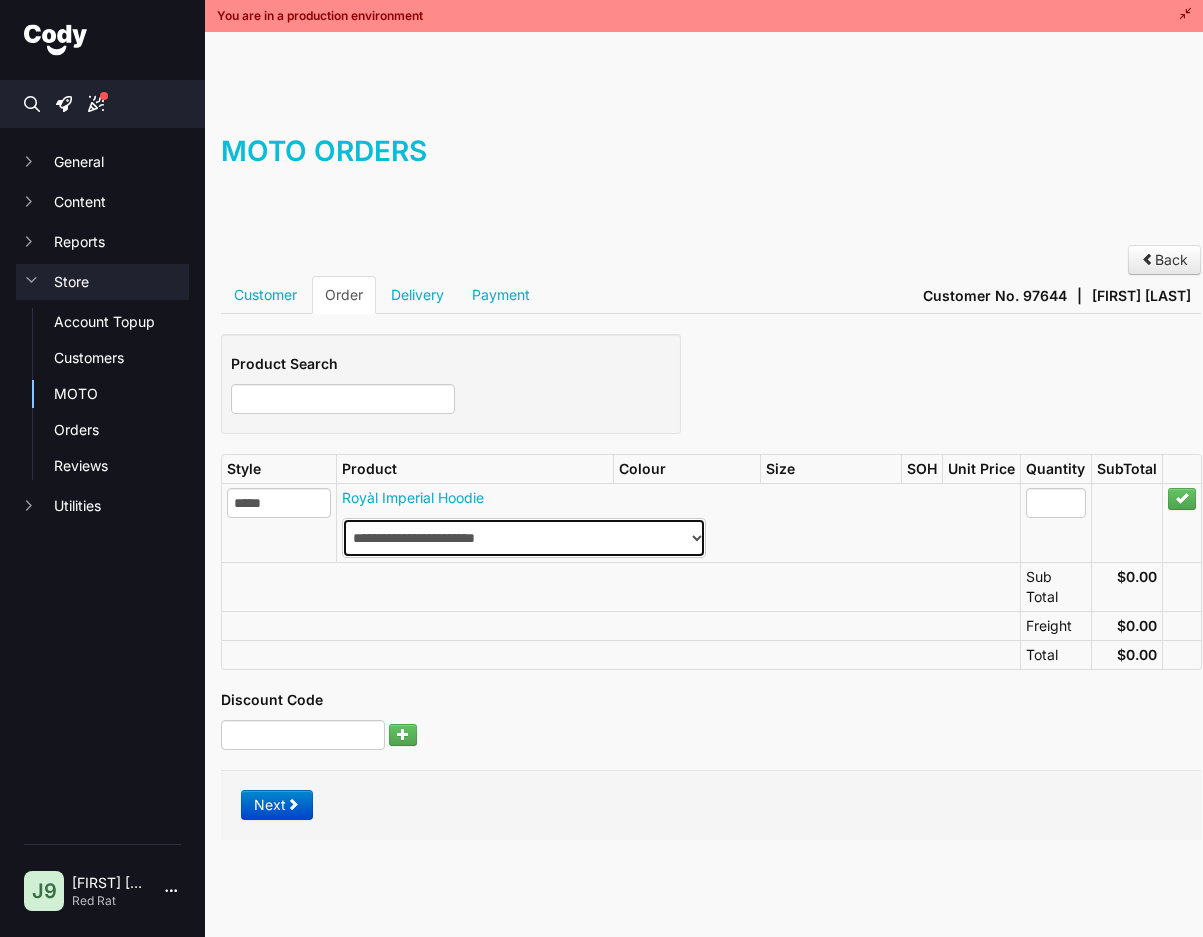 click on "**********" at bounding box center [524, 538] 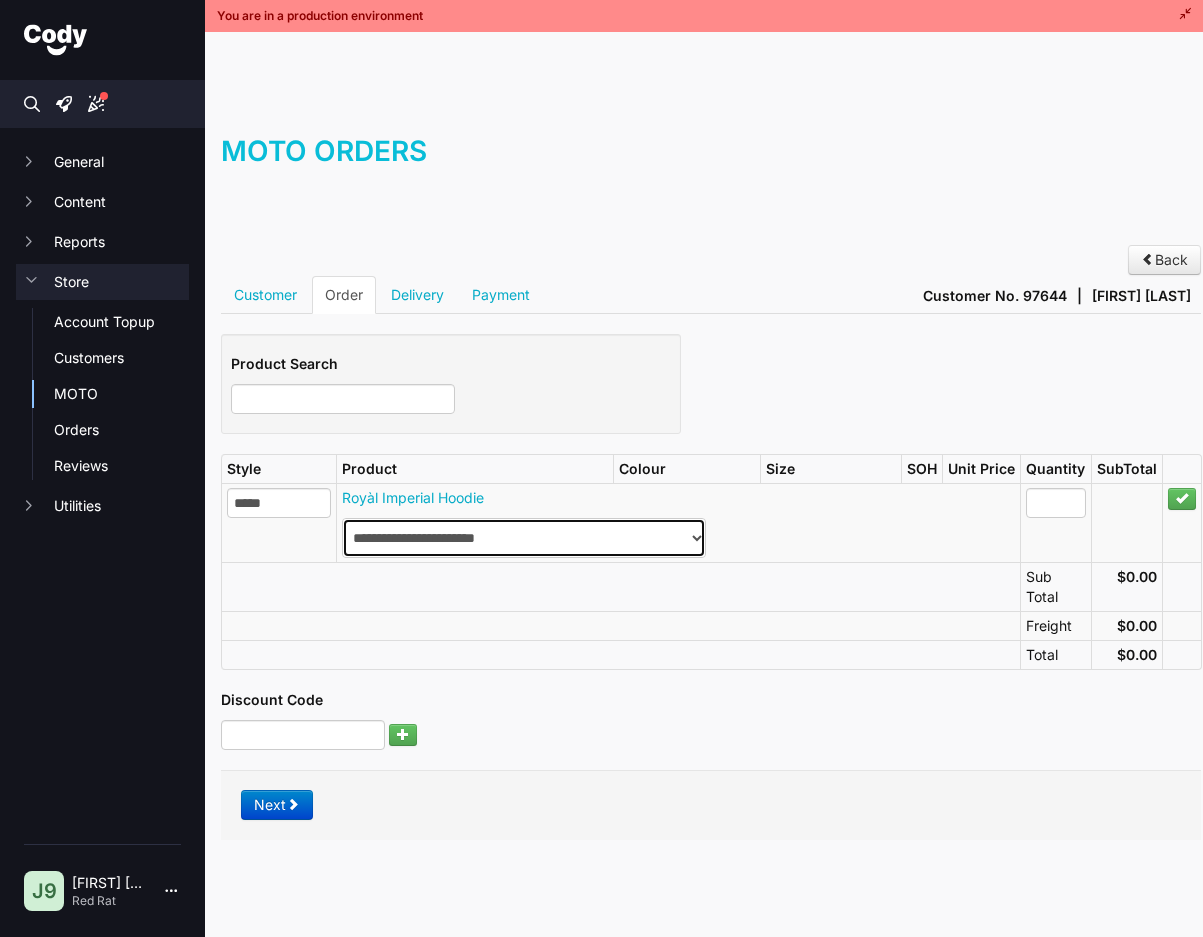 select on "********" 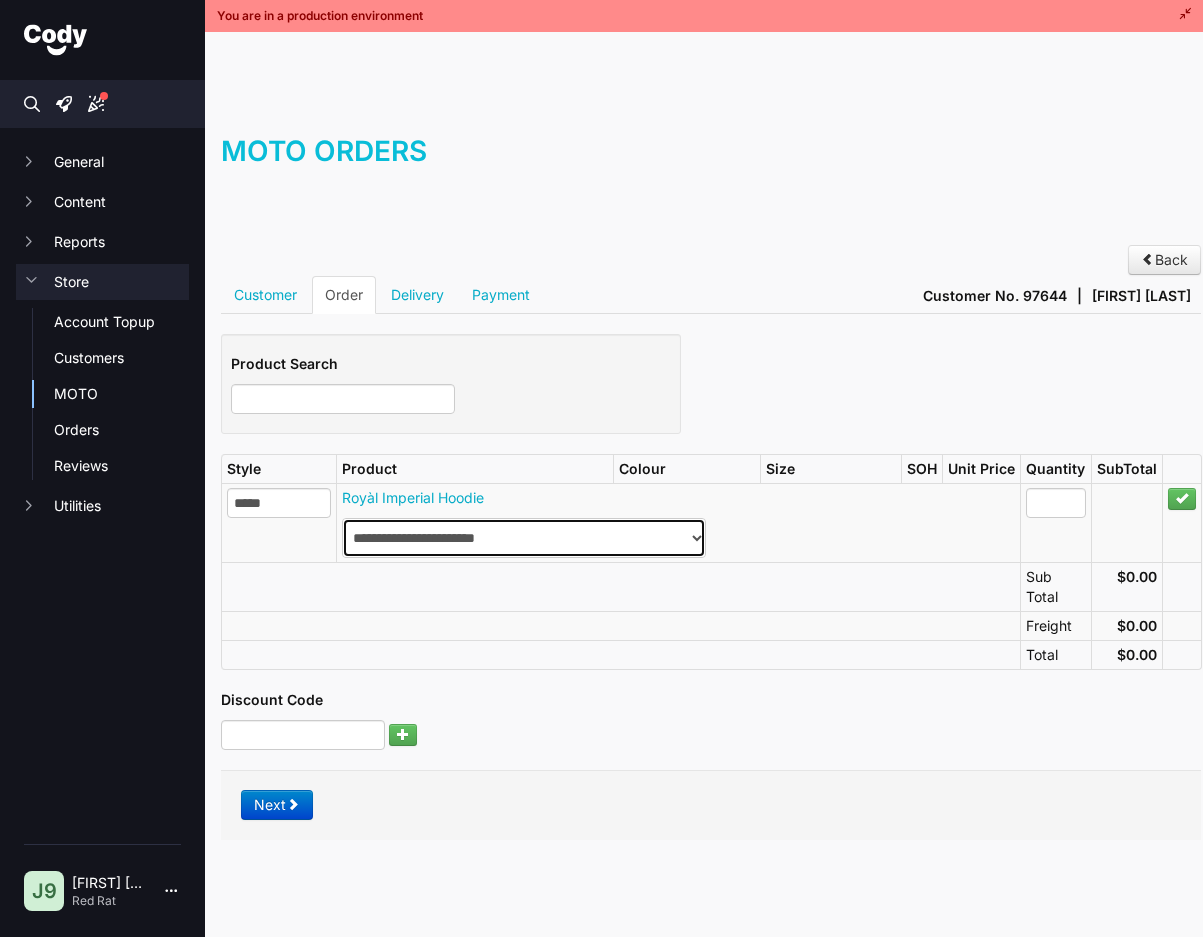 click on "**********" at bounding box center (524, 538) 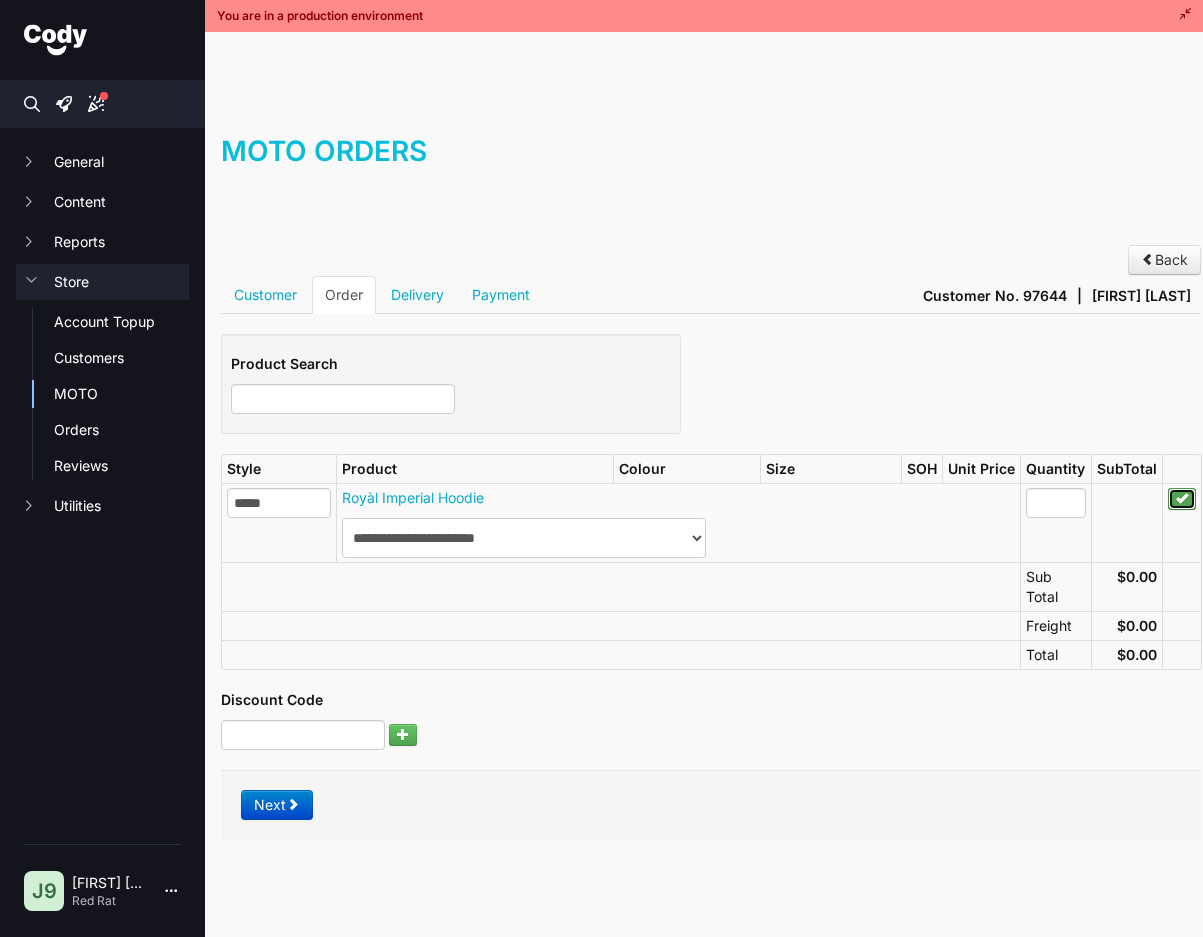 click at bounding box center (1182, 498) 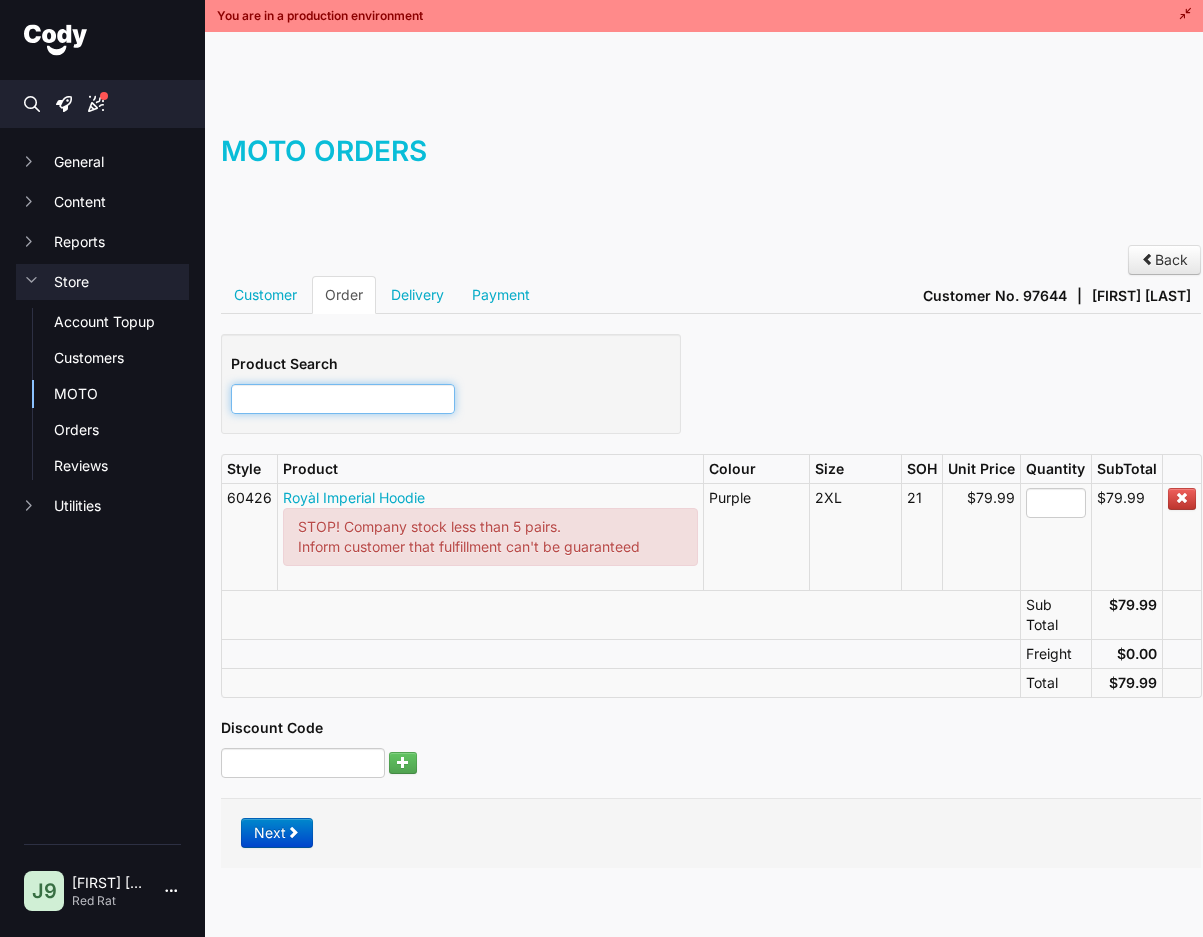 drag, startPoint x: 345, startPoint y: 399, endPoint x: 310, endPoint y: 377, distance: 41.340054 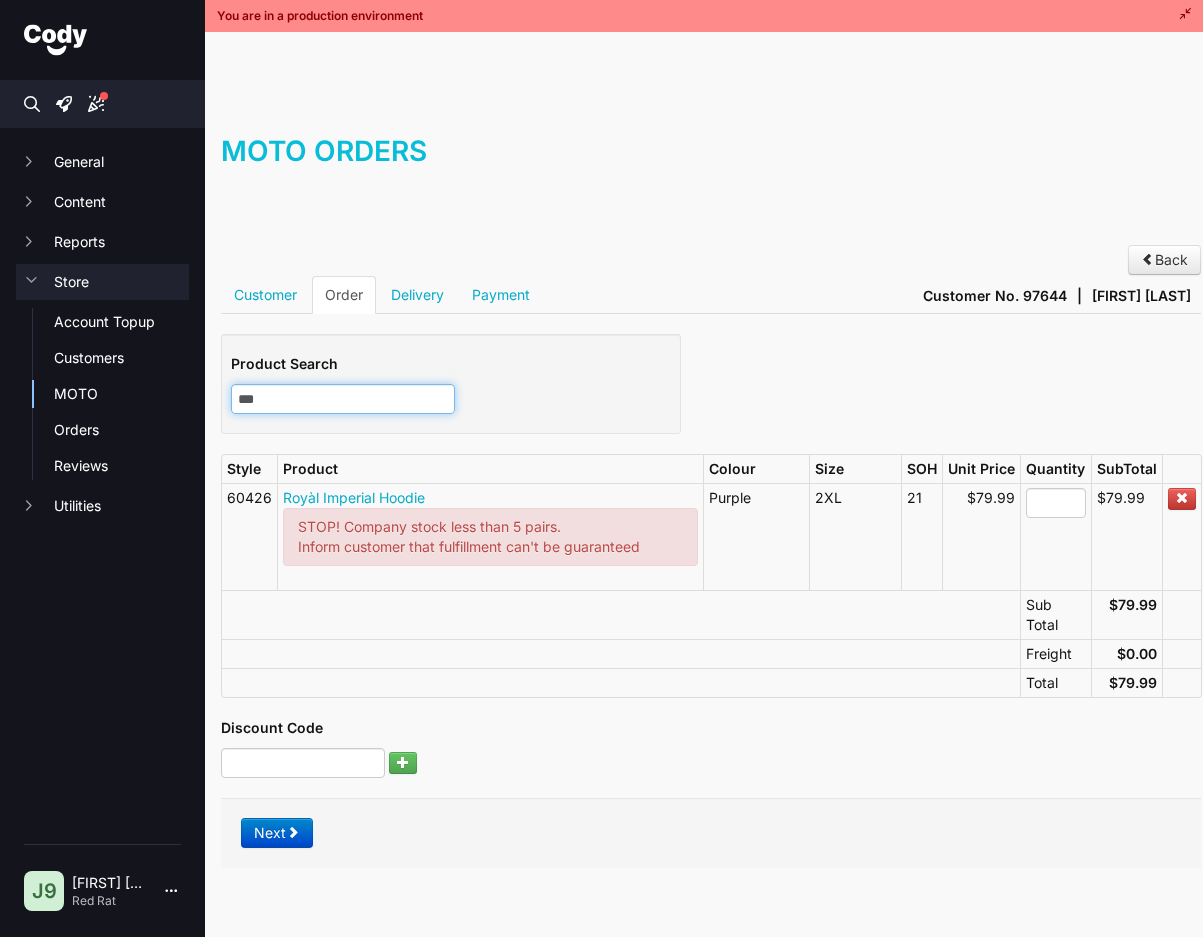 type on "****" 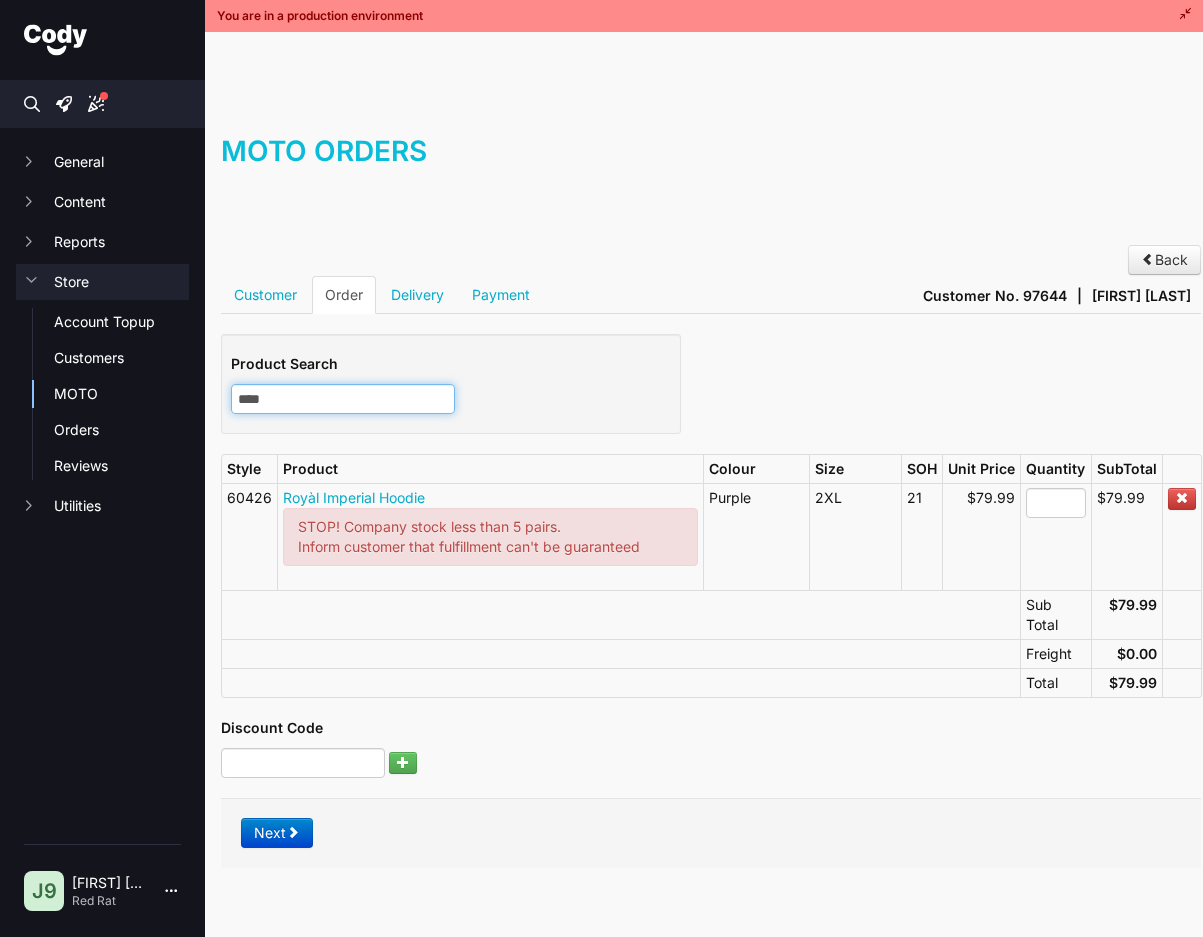 type on "****" 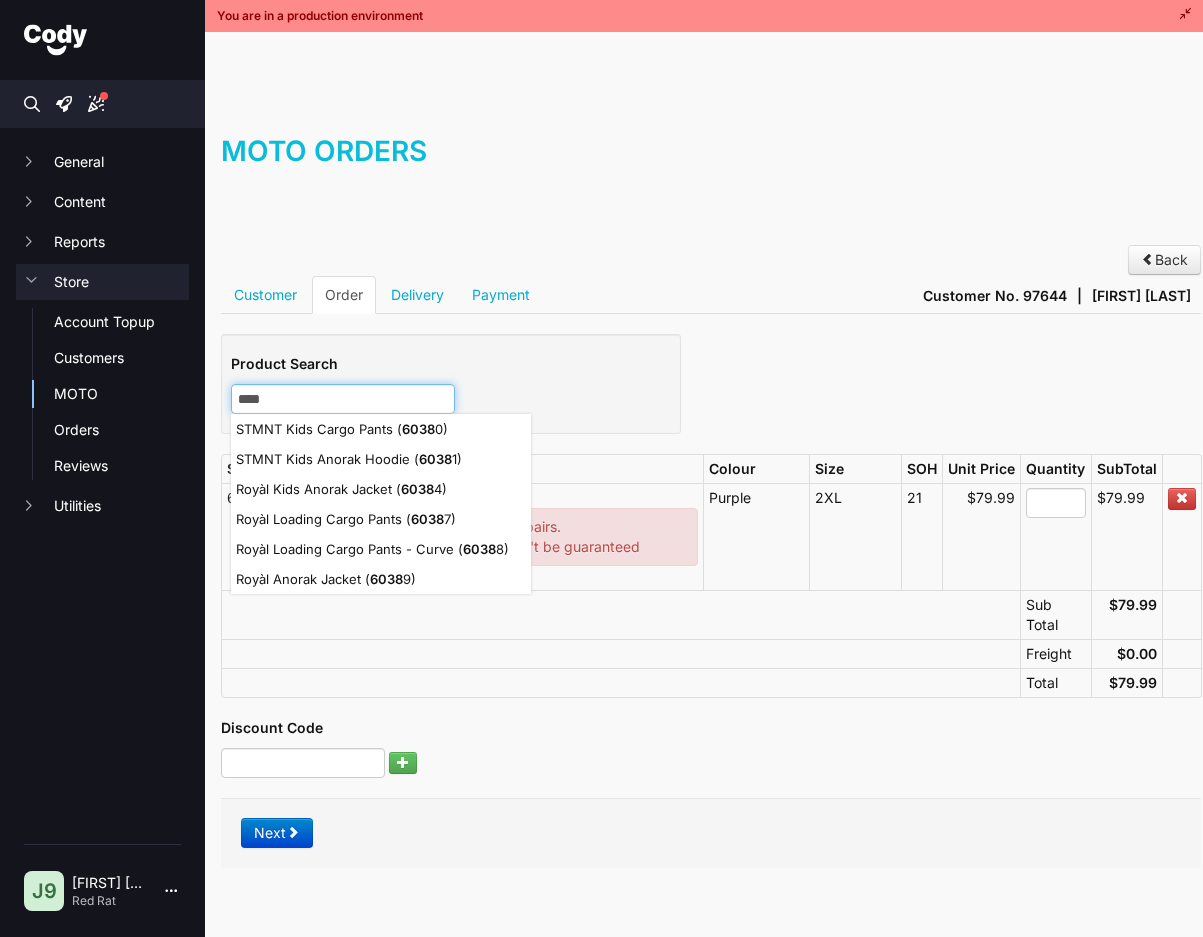 type 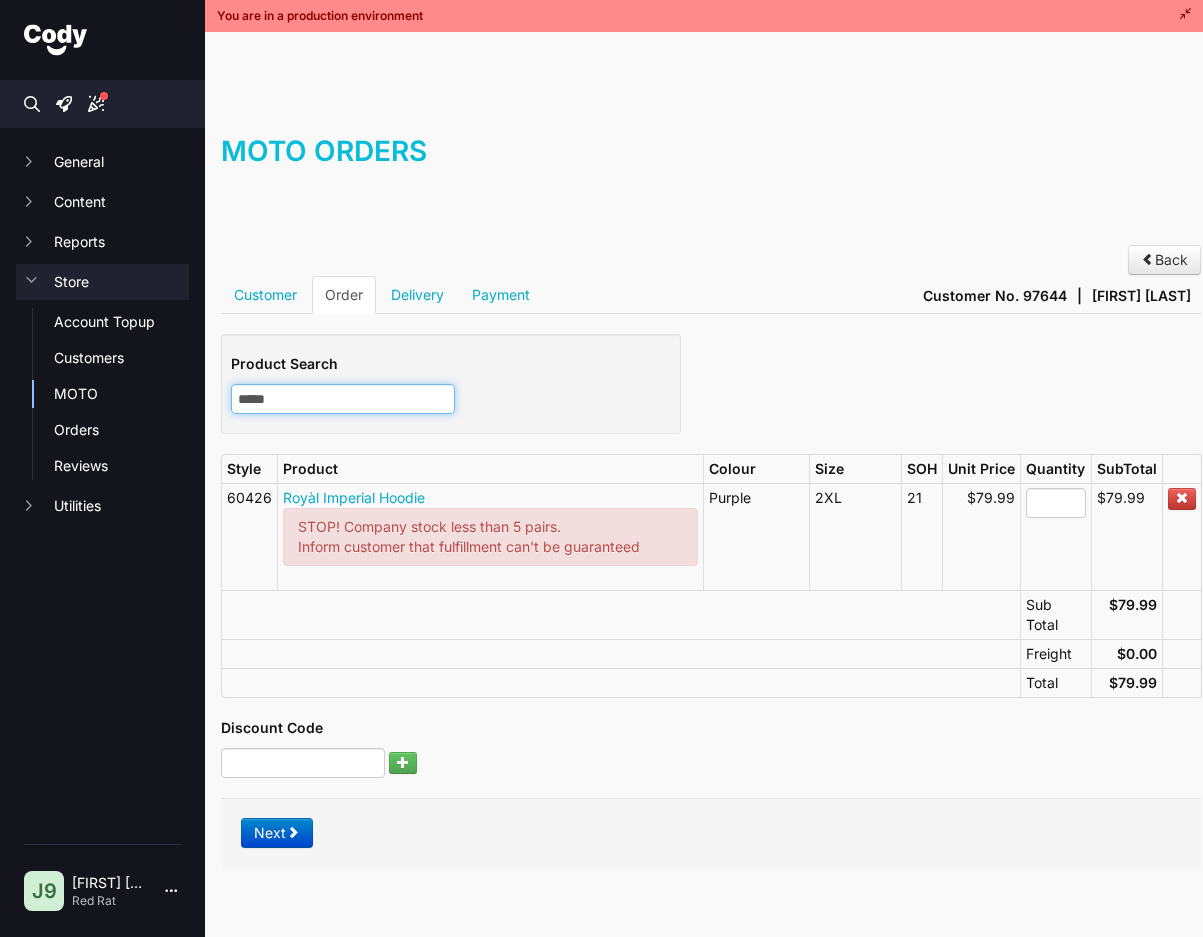 type on "*****" 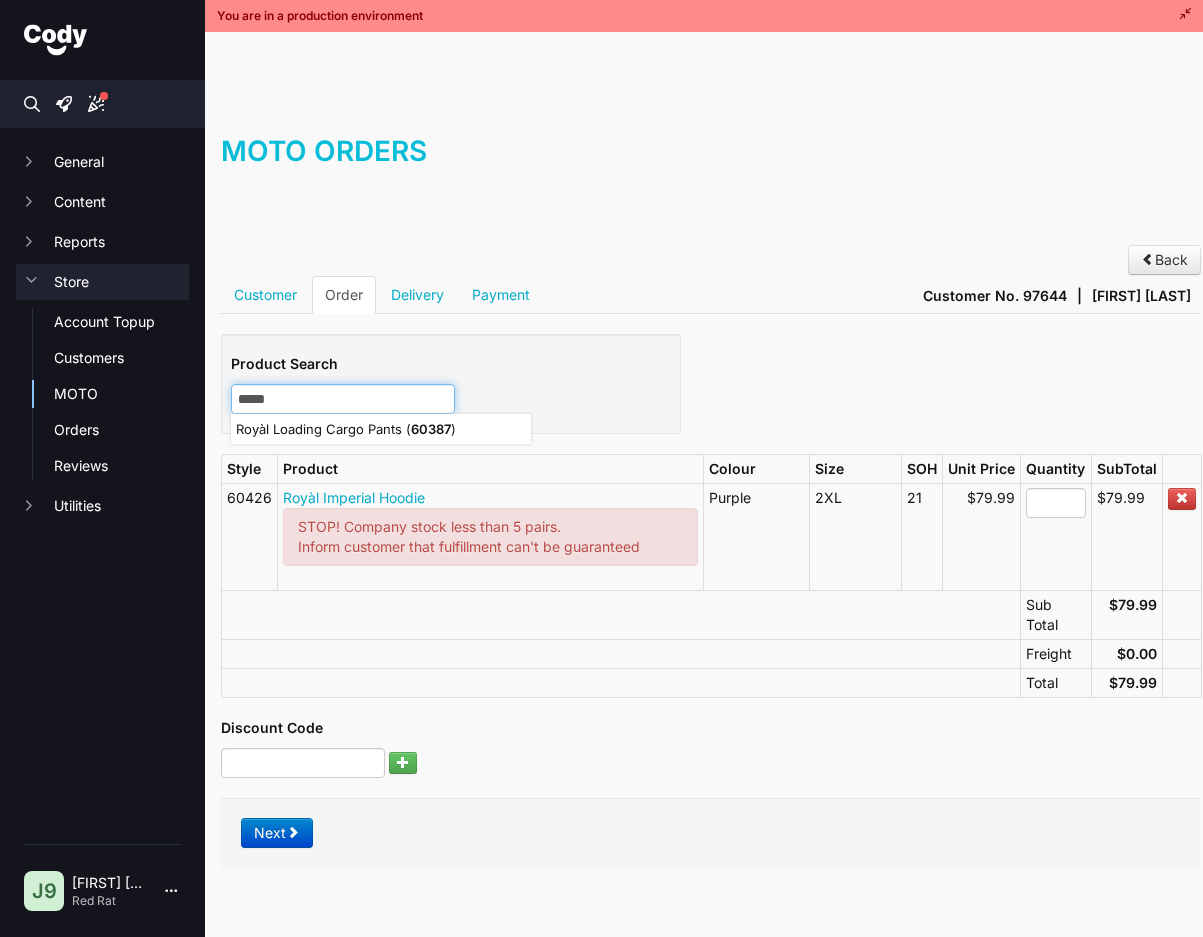 type on "*****" 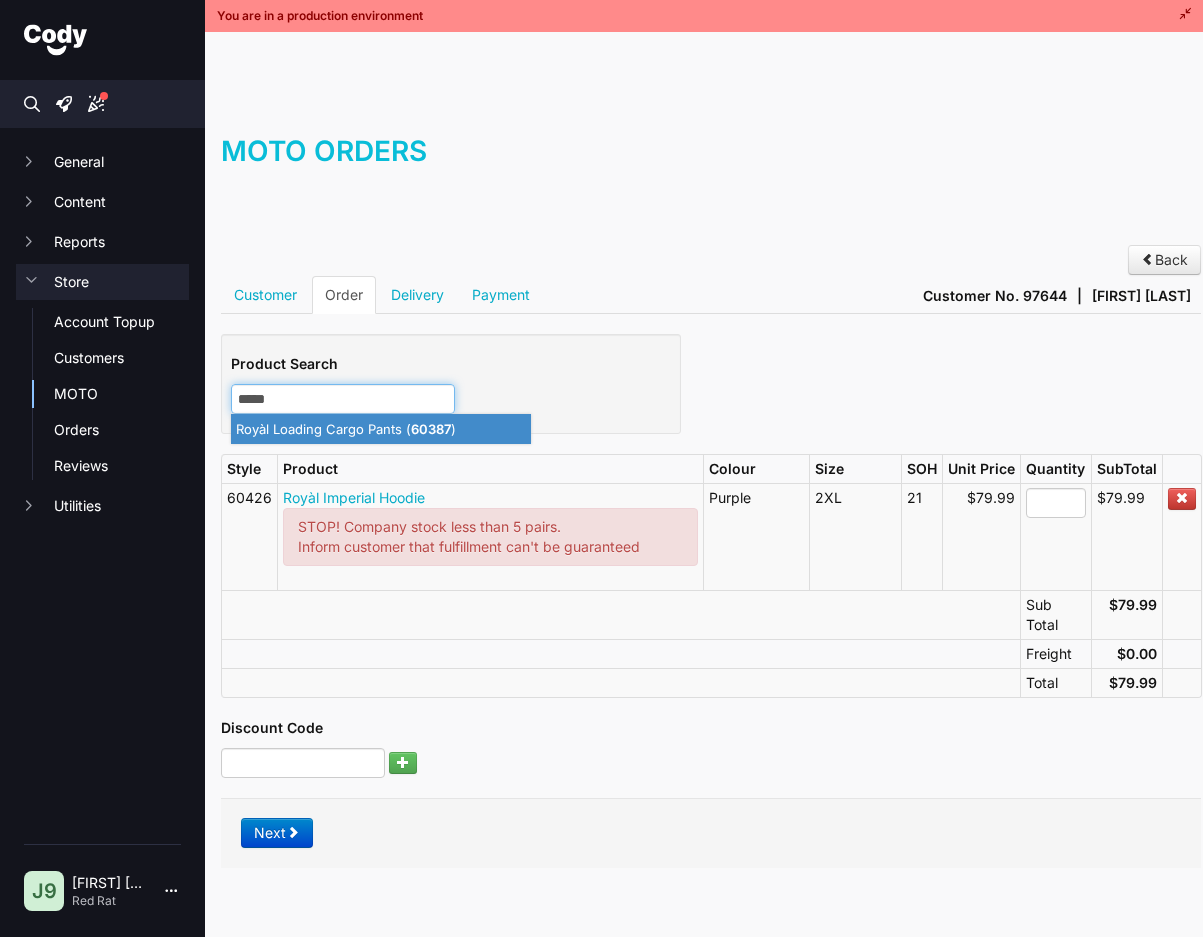 click on "Royàl Loading Cargo Pants ( 60387 )" at bounding box center (381, 429) 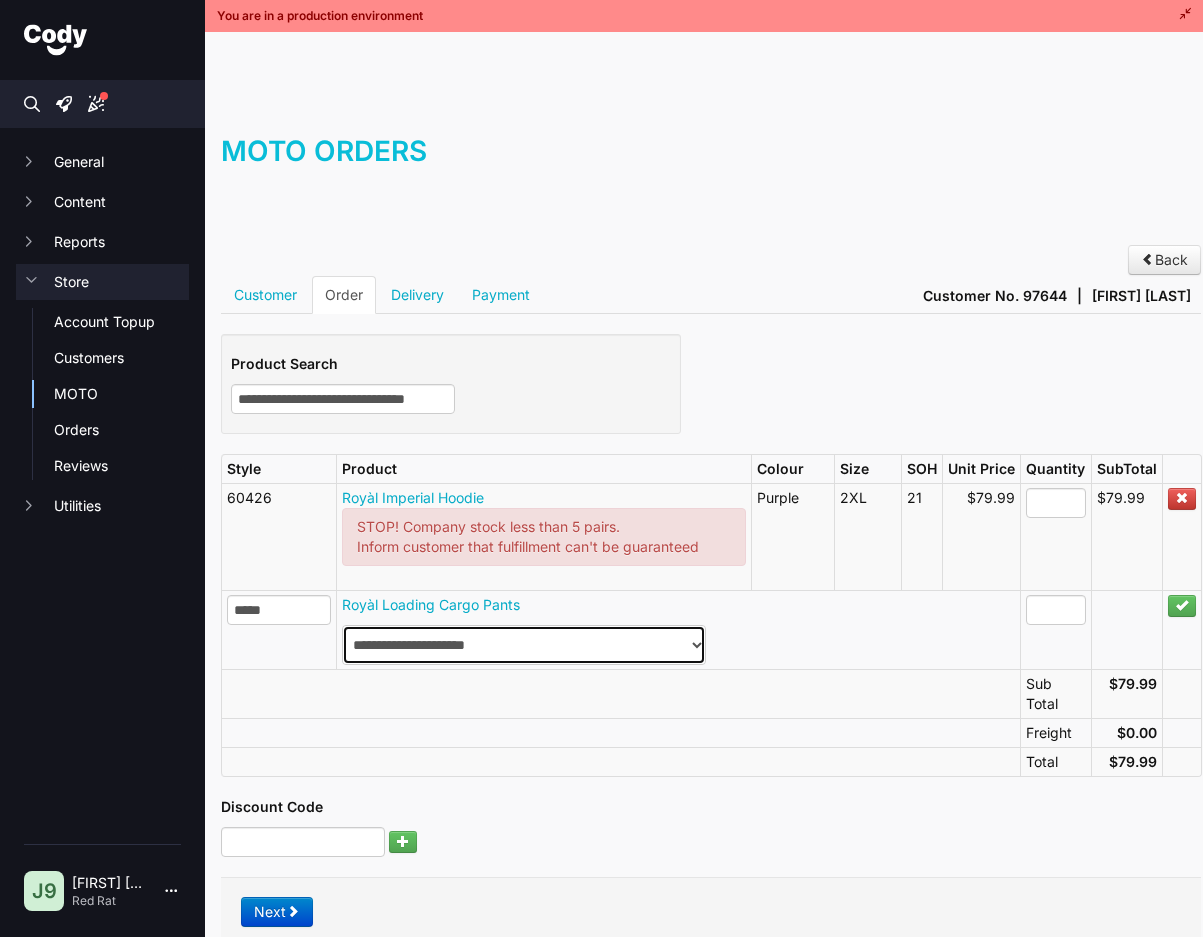 type 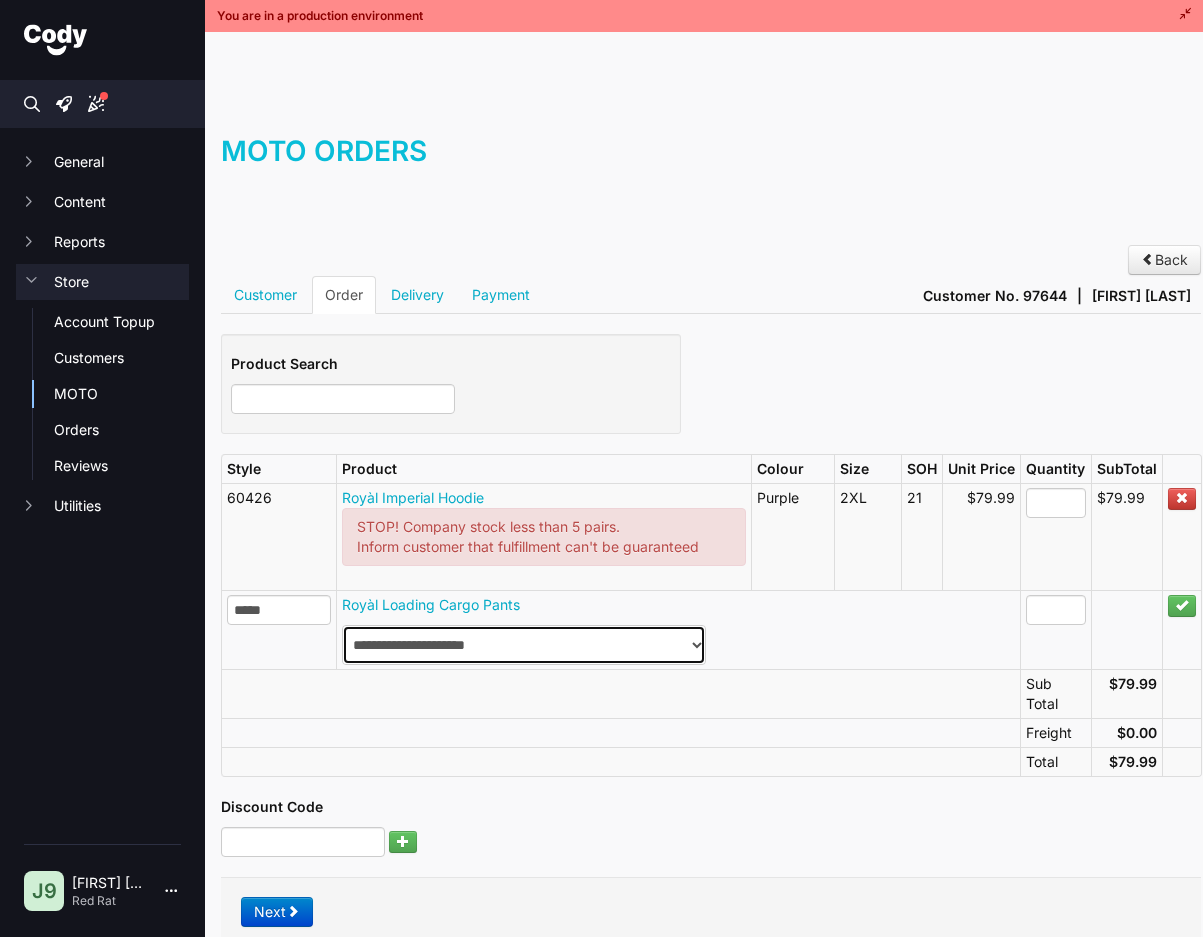 click on "**********" at bounding box center [524, 645] 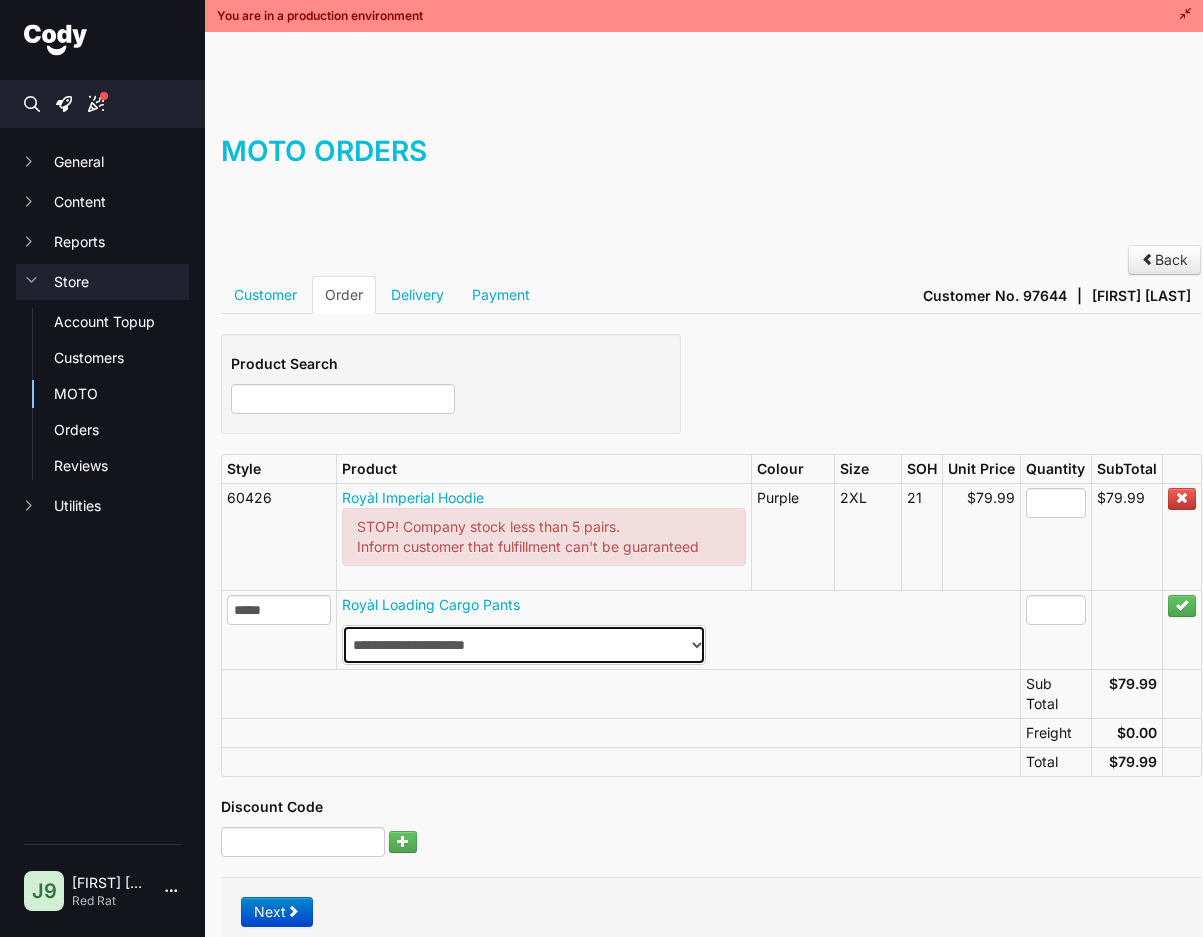 select on "********" 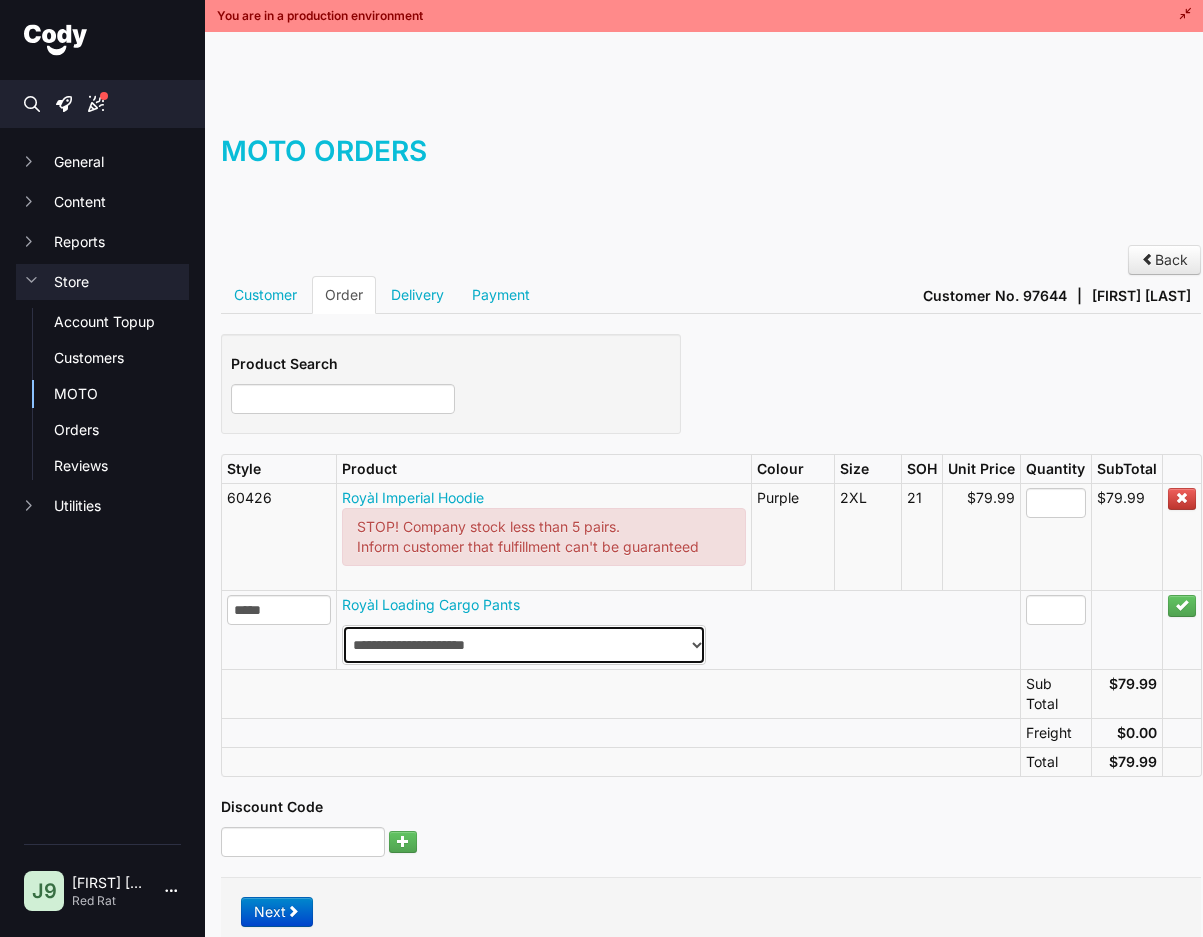 click on "**********" at bounding box center (524, 645) 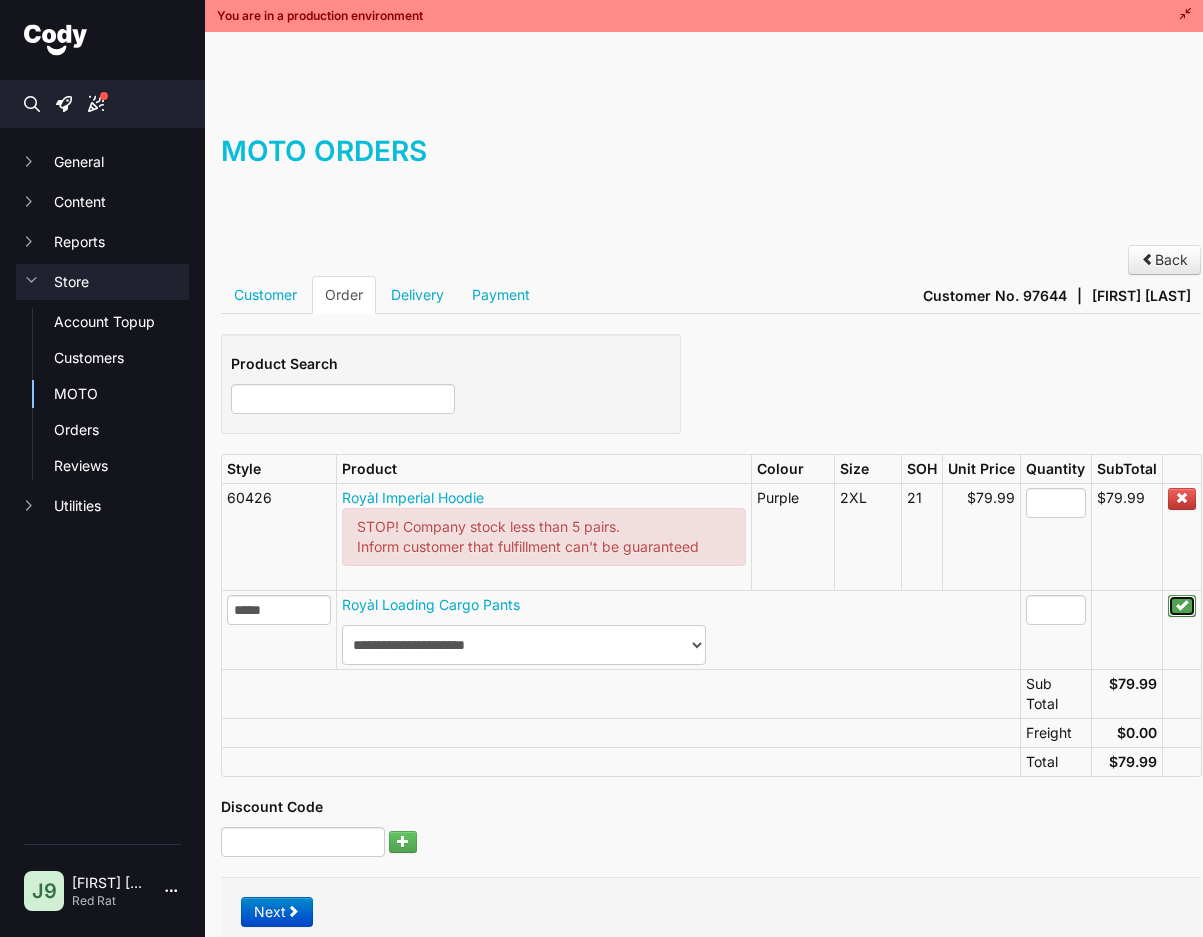 click at bounding box center [1182, 606] 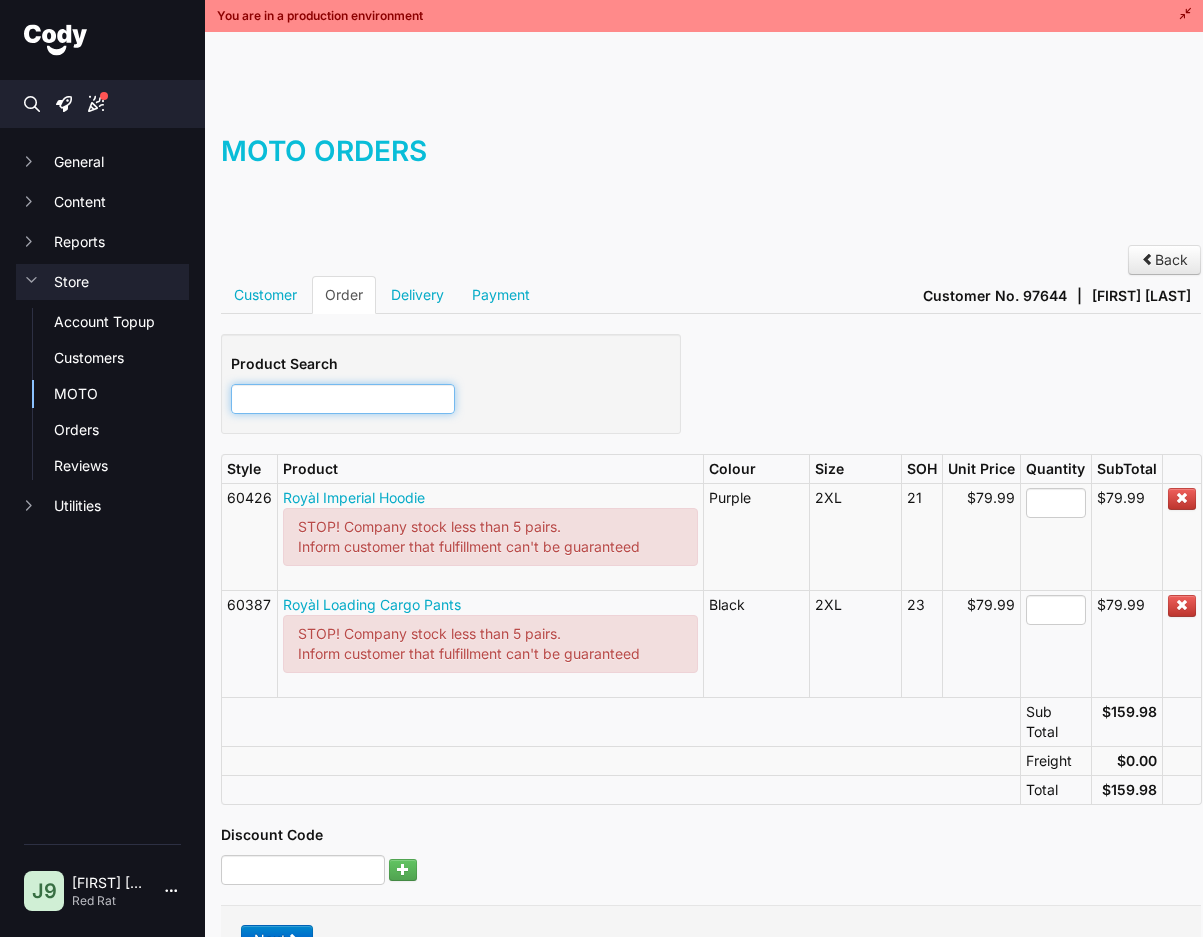 click at bounding box center (343, 399) 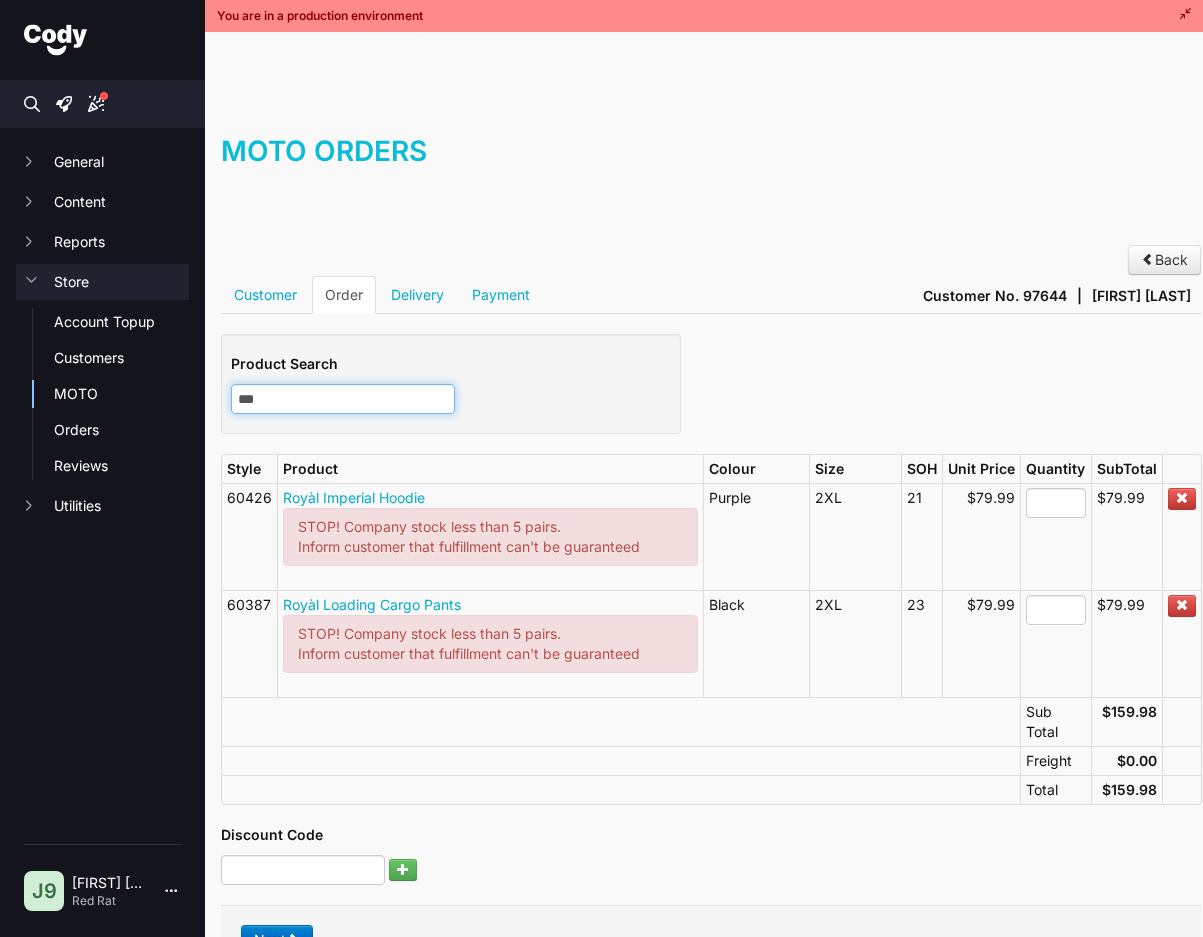 type on "****" 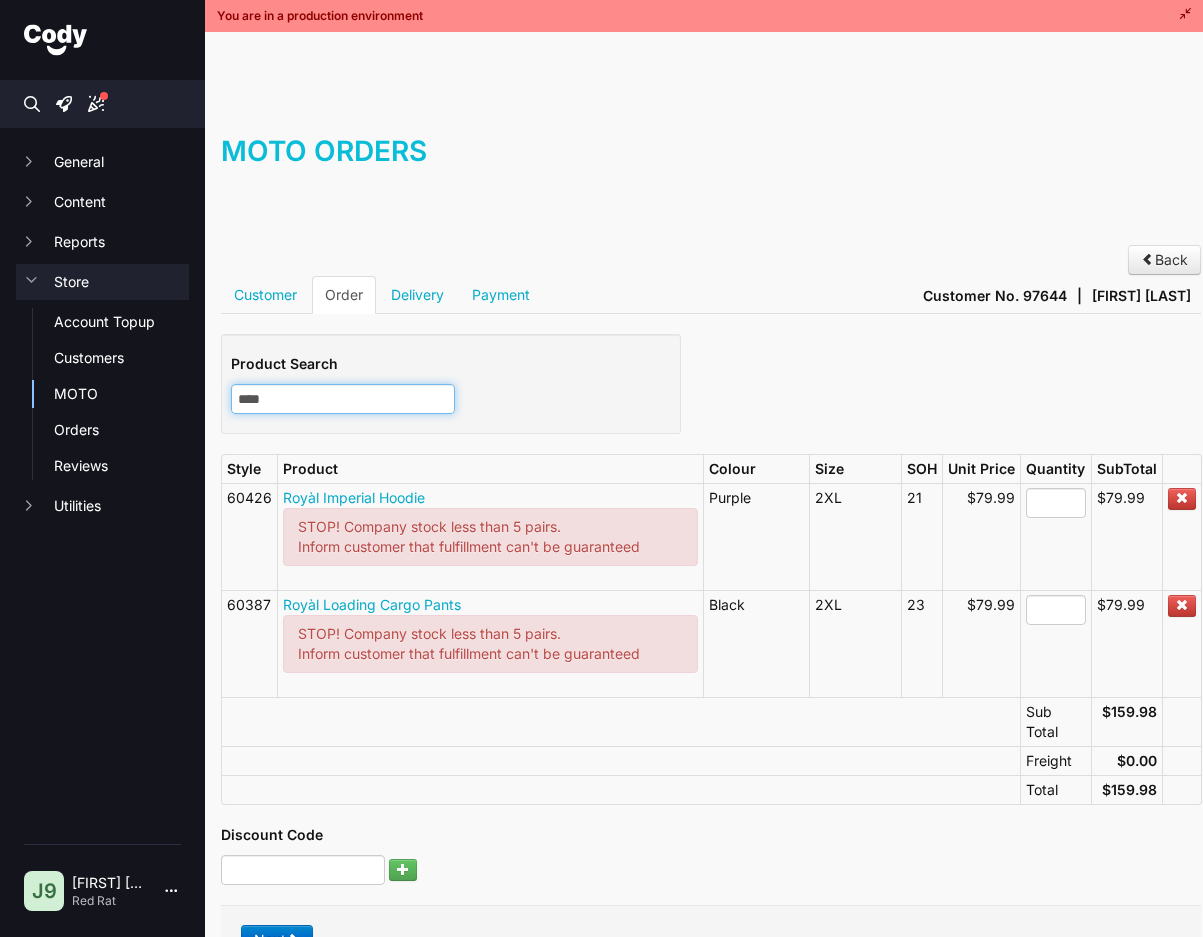 type on "****" 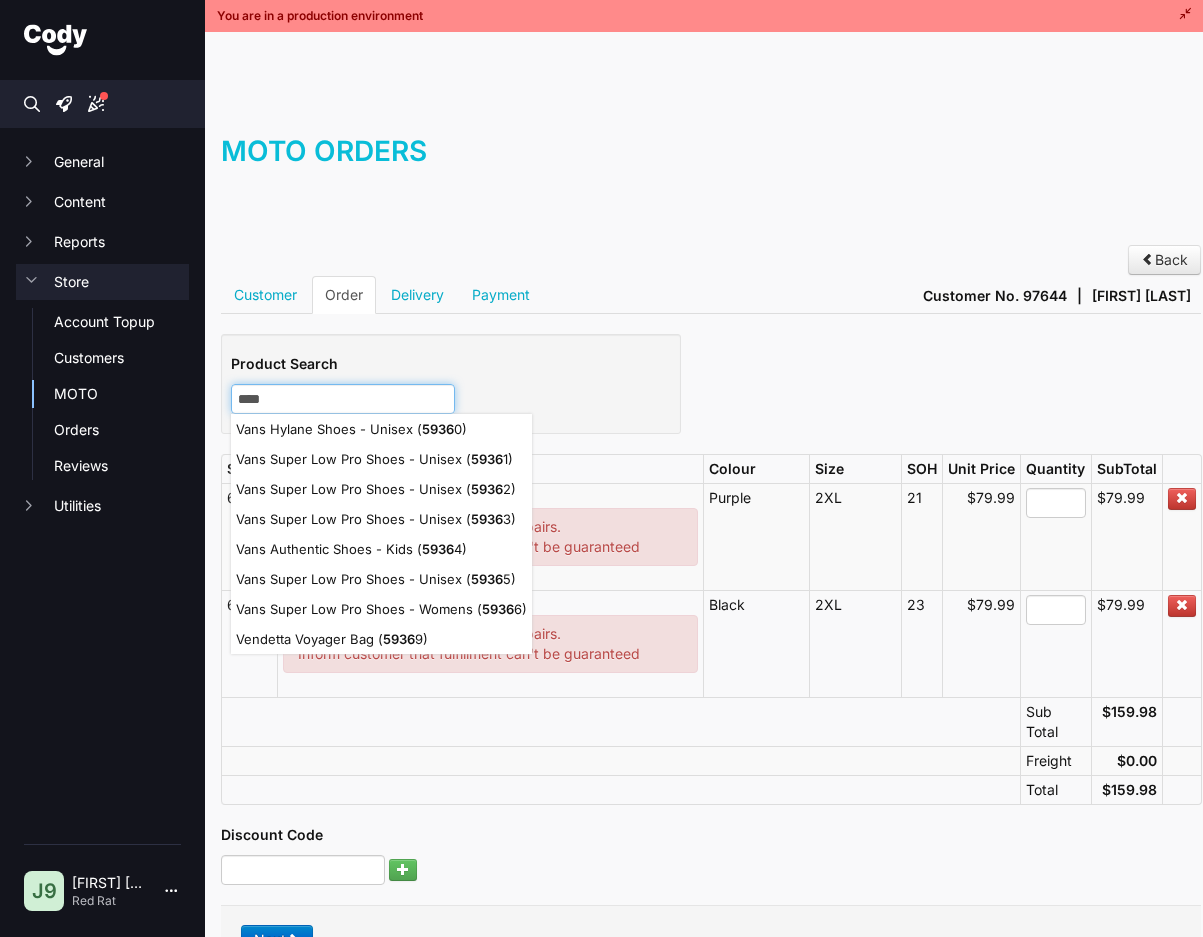 type 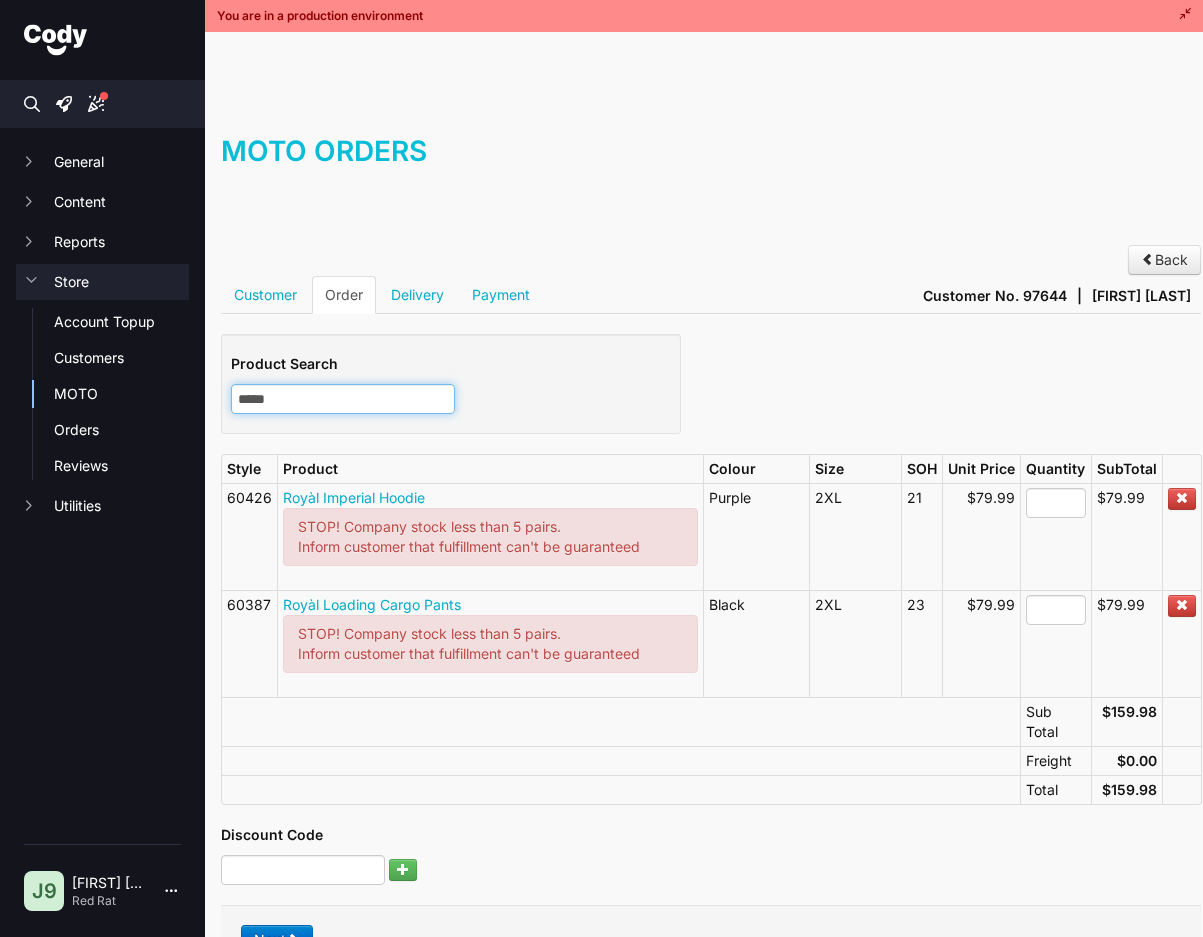 type on "*****" 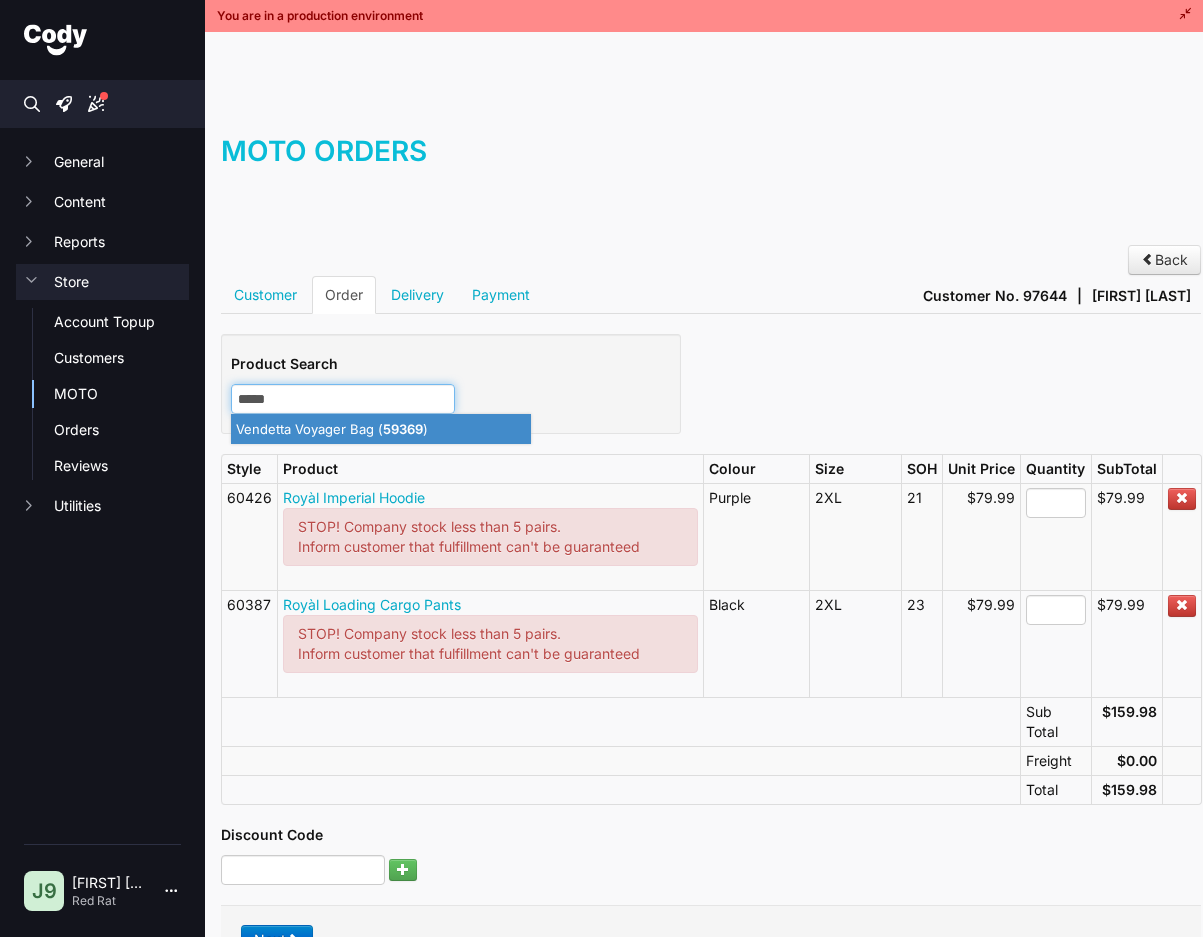 click on "59369" at bounding box center [403, 429] 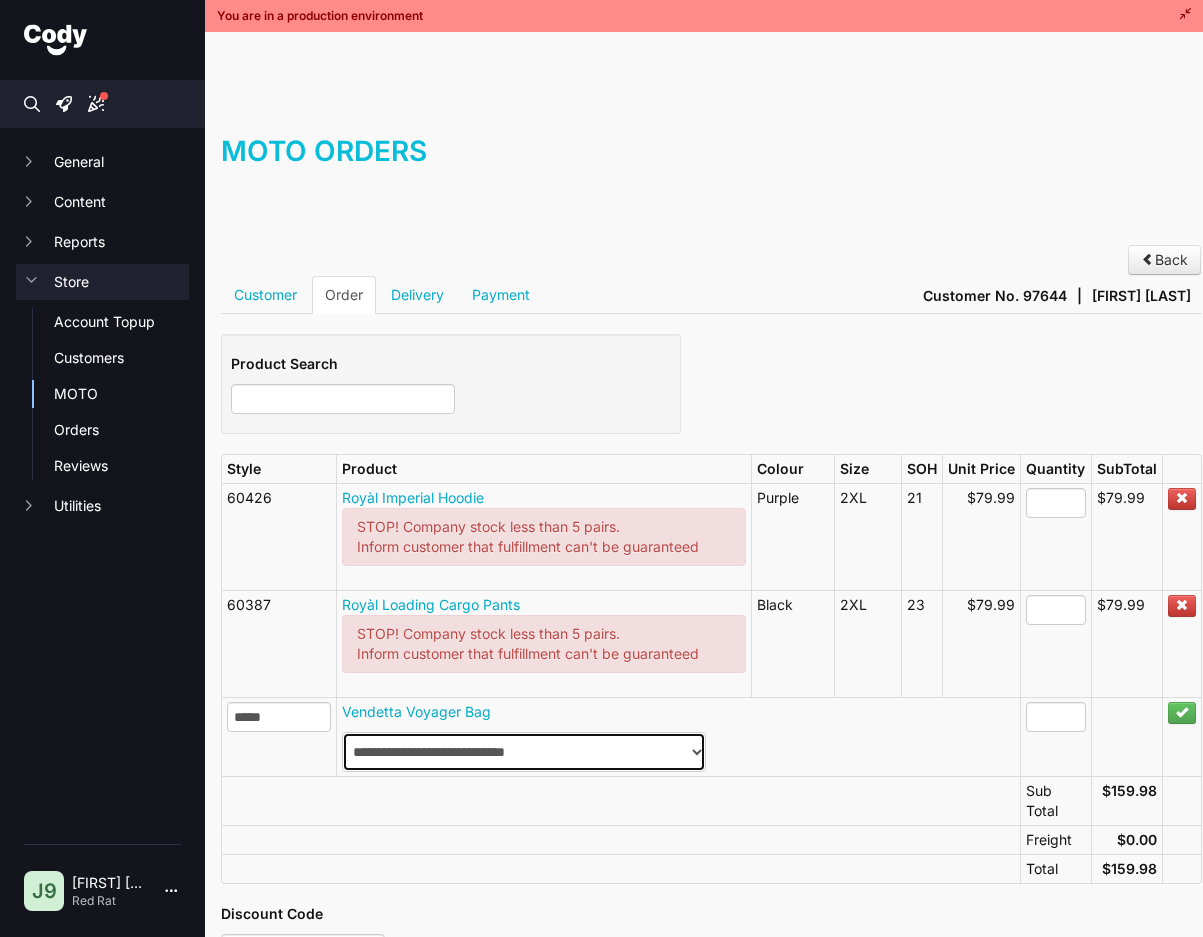 click on "**********" at bounding box center (524, 752) 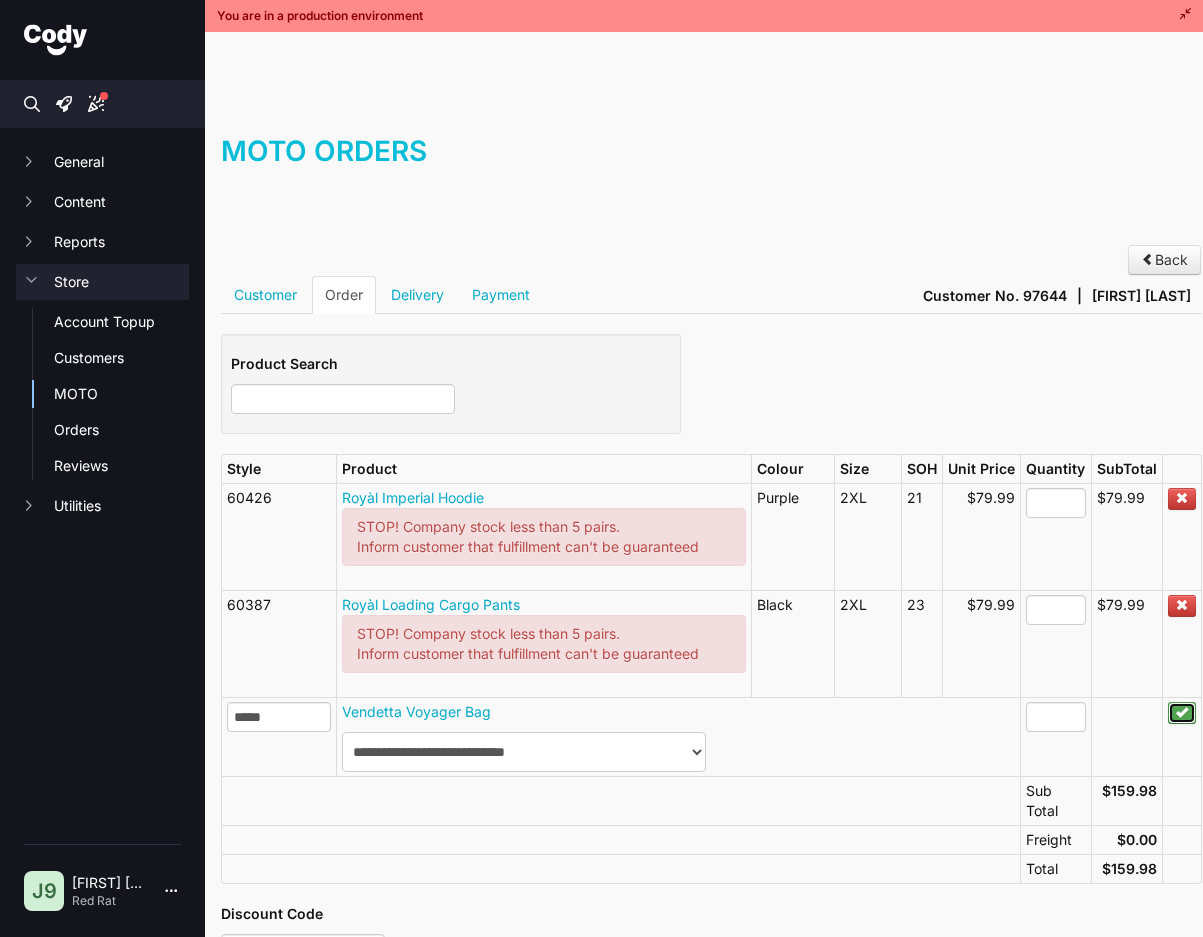 click at bounding box center (1182, 712) 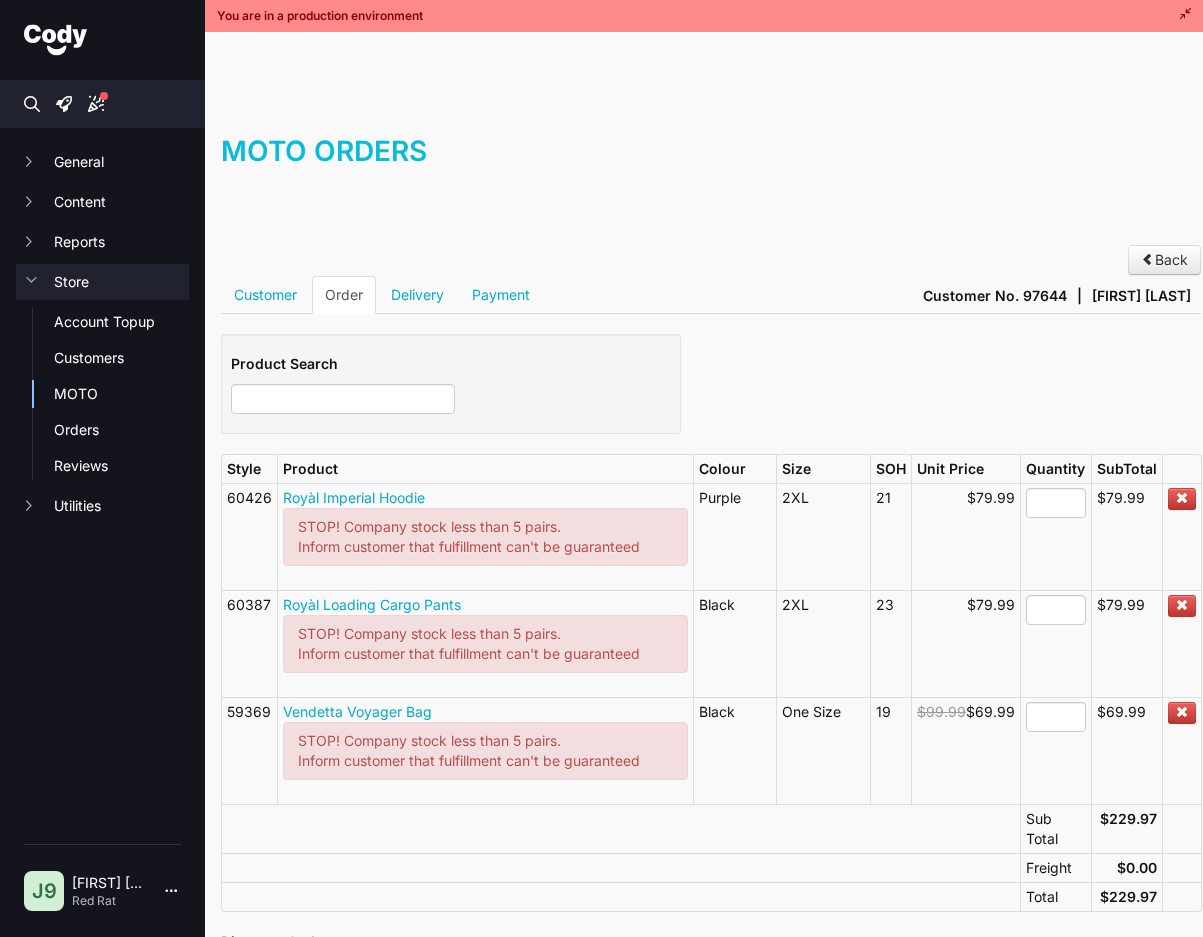 scroll, scrollTop: 210, scrollLeft: 0, axis: vertical 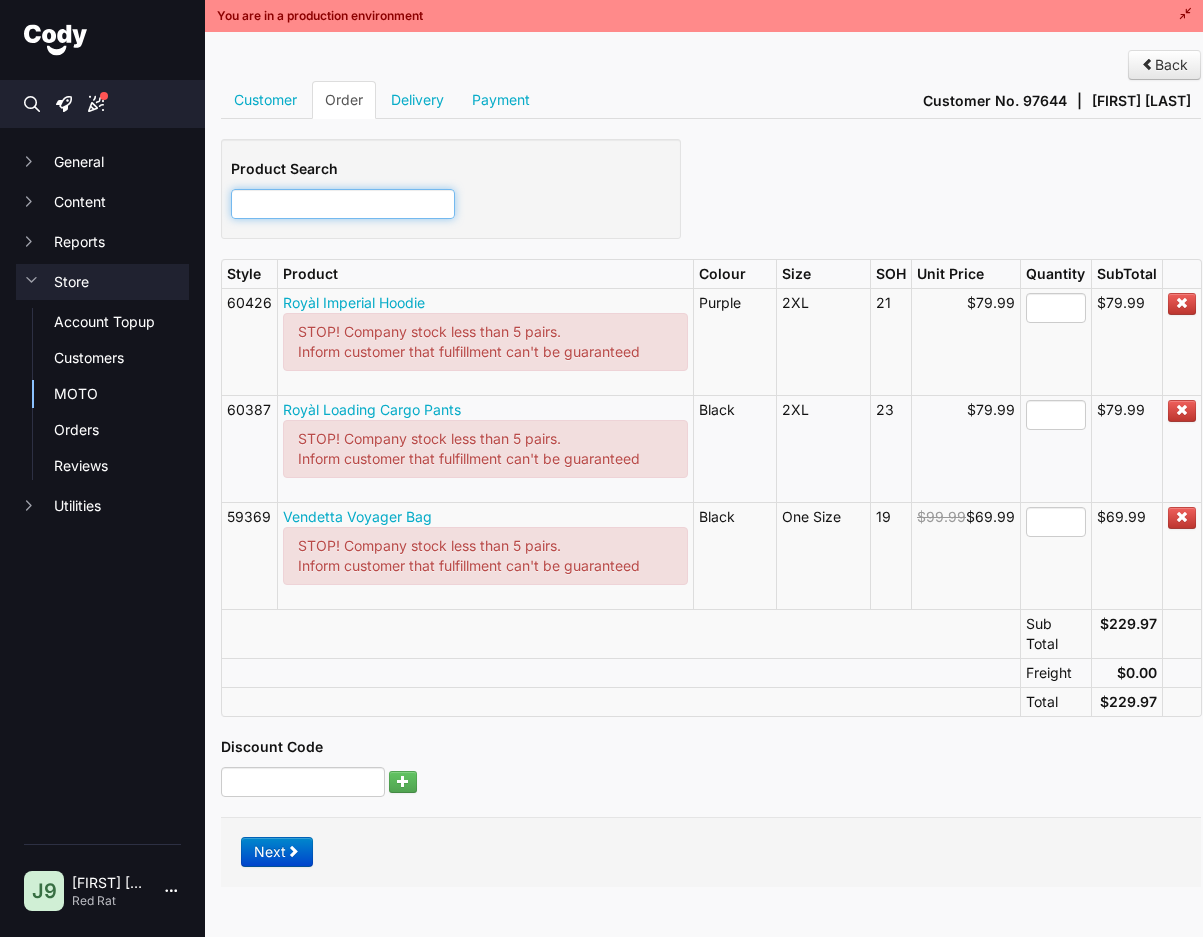 click at bounding box center [343, 204] 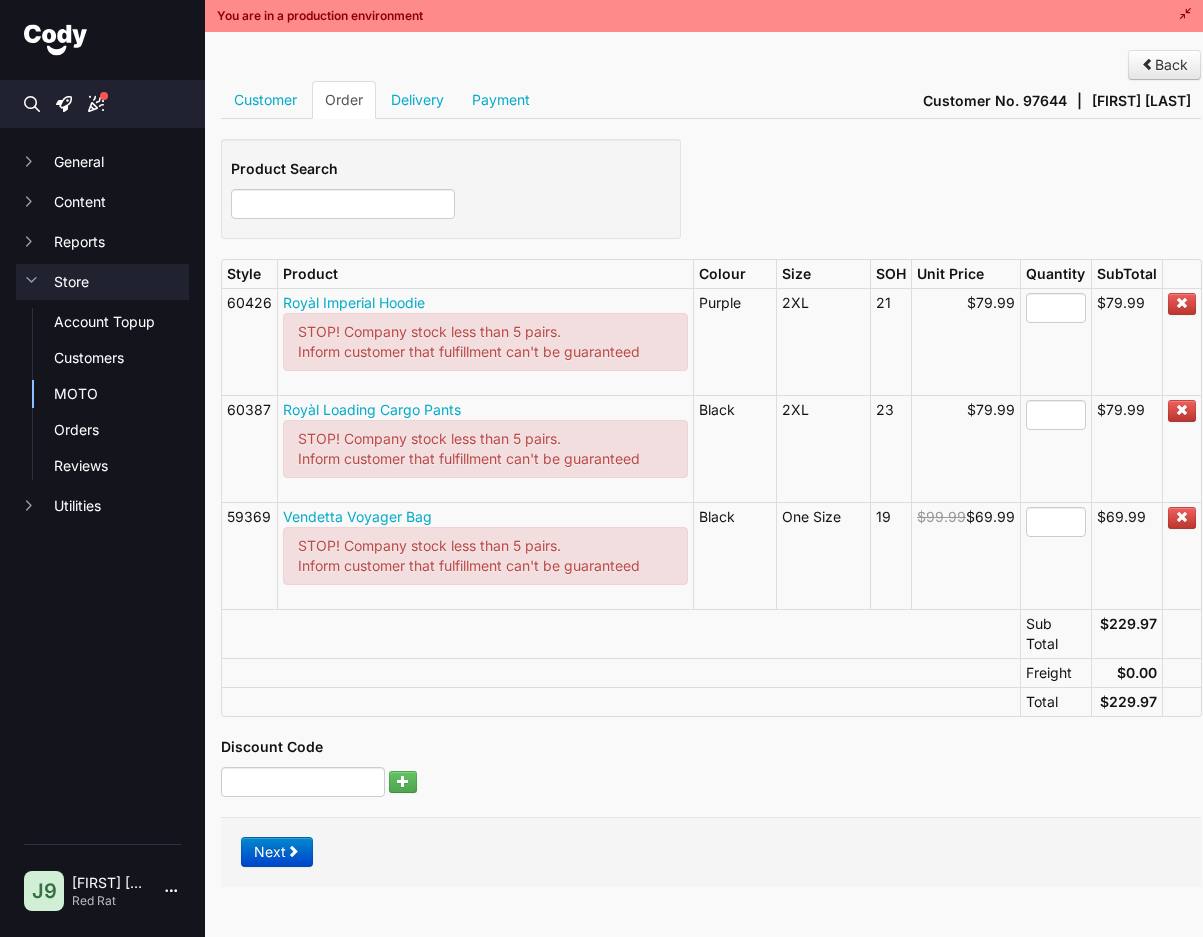 click on "Discount Code" at bounding box center [711, 767] 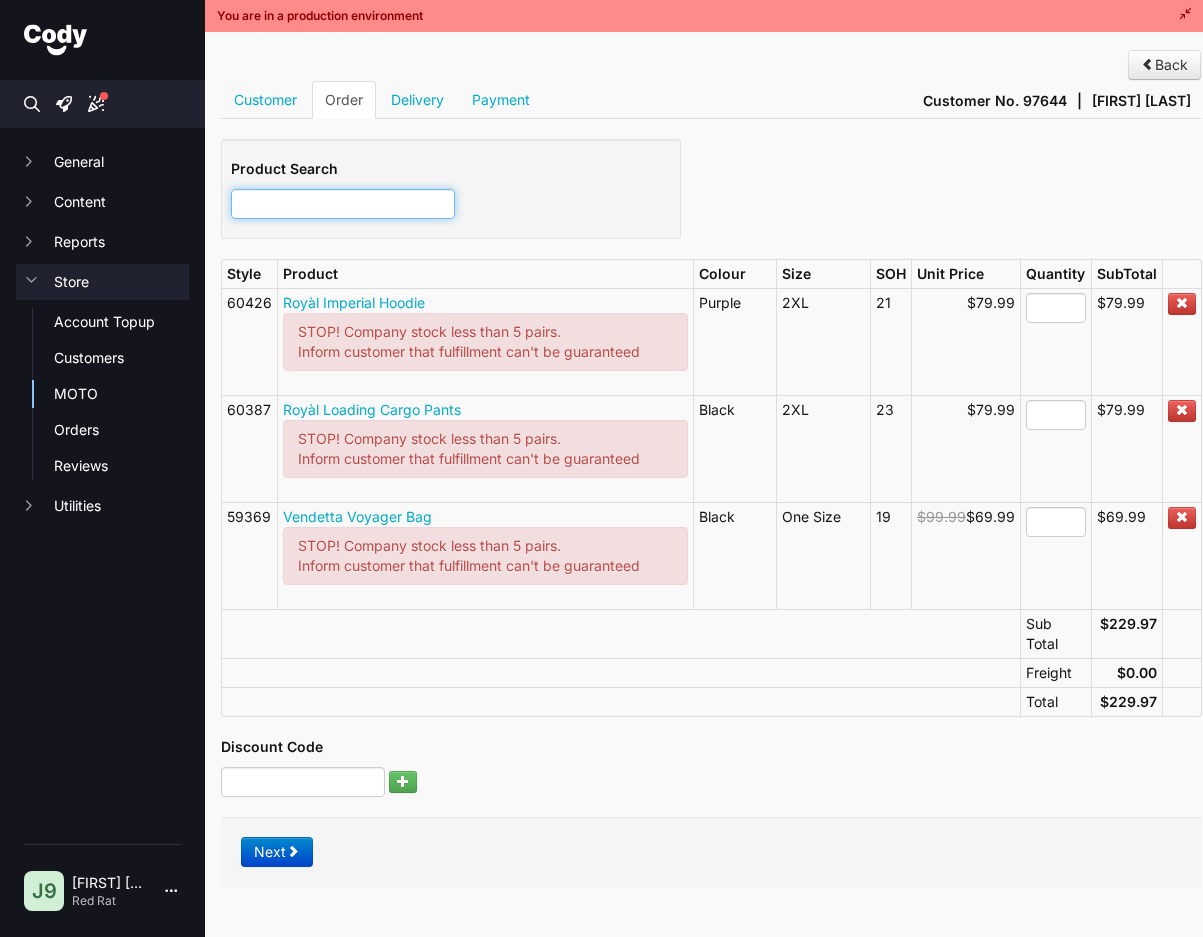 click at bounding box center [343, 204] 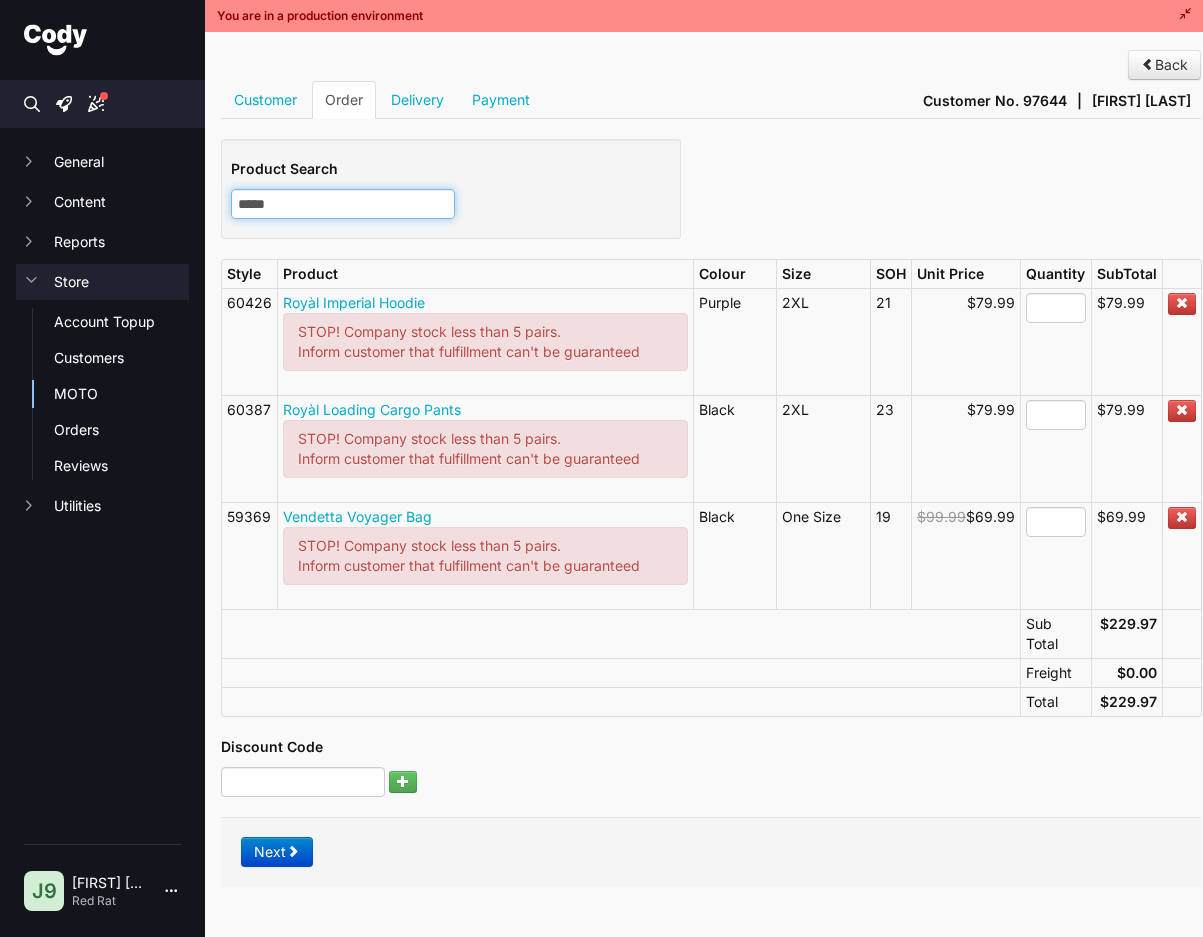 type on "*****" 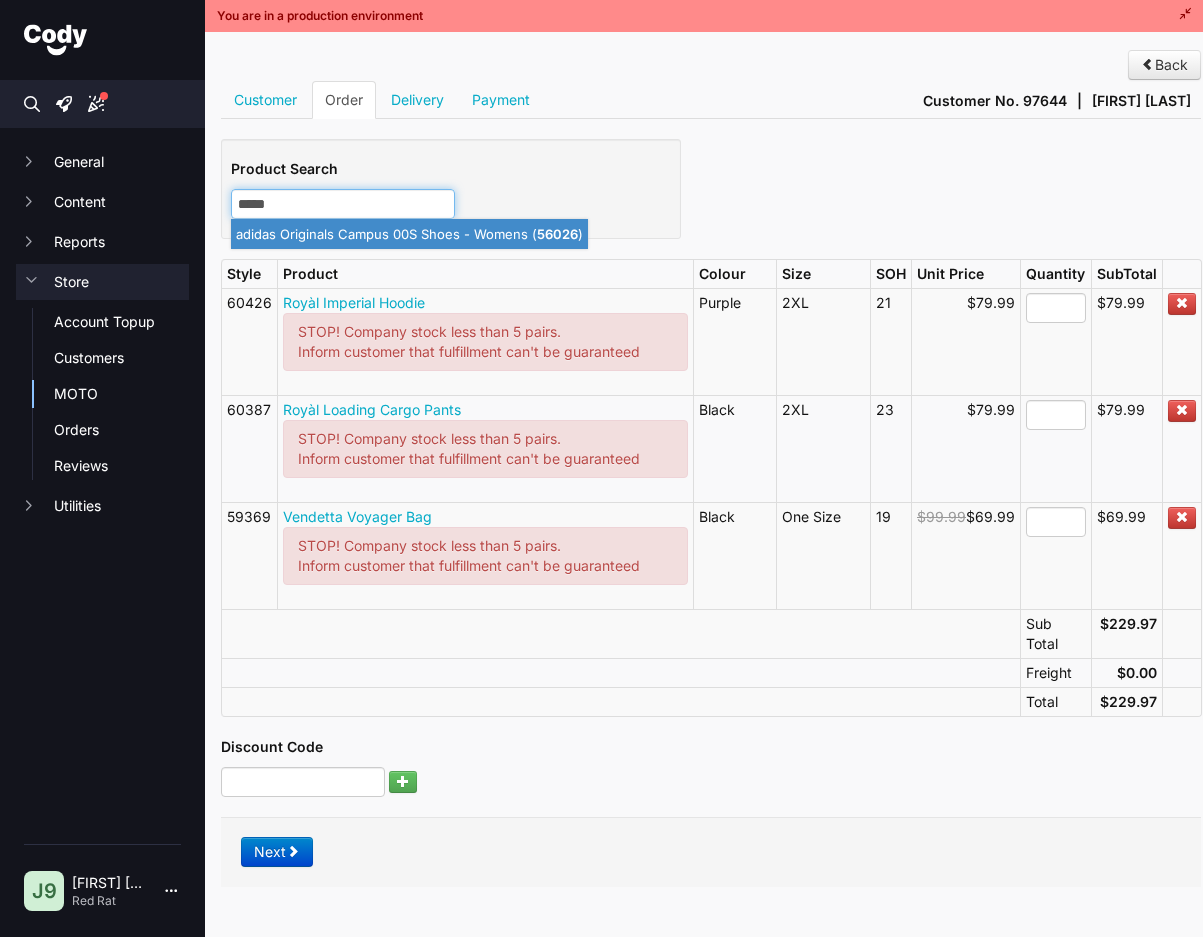 click on "adidas Originals Campus 00S Shoes - Womens ( 56026 )" at bounding box center (409, 234) 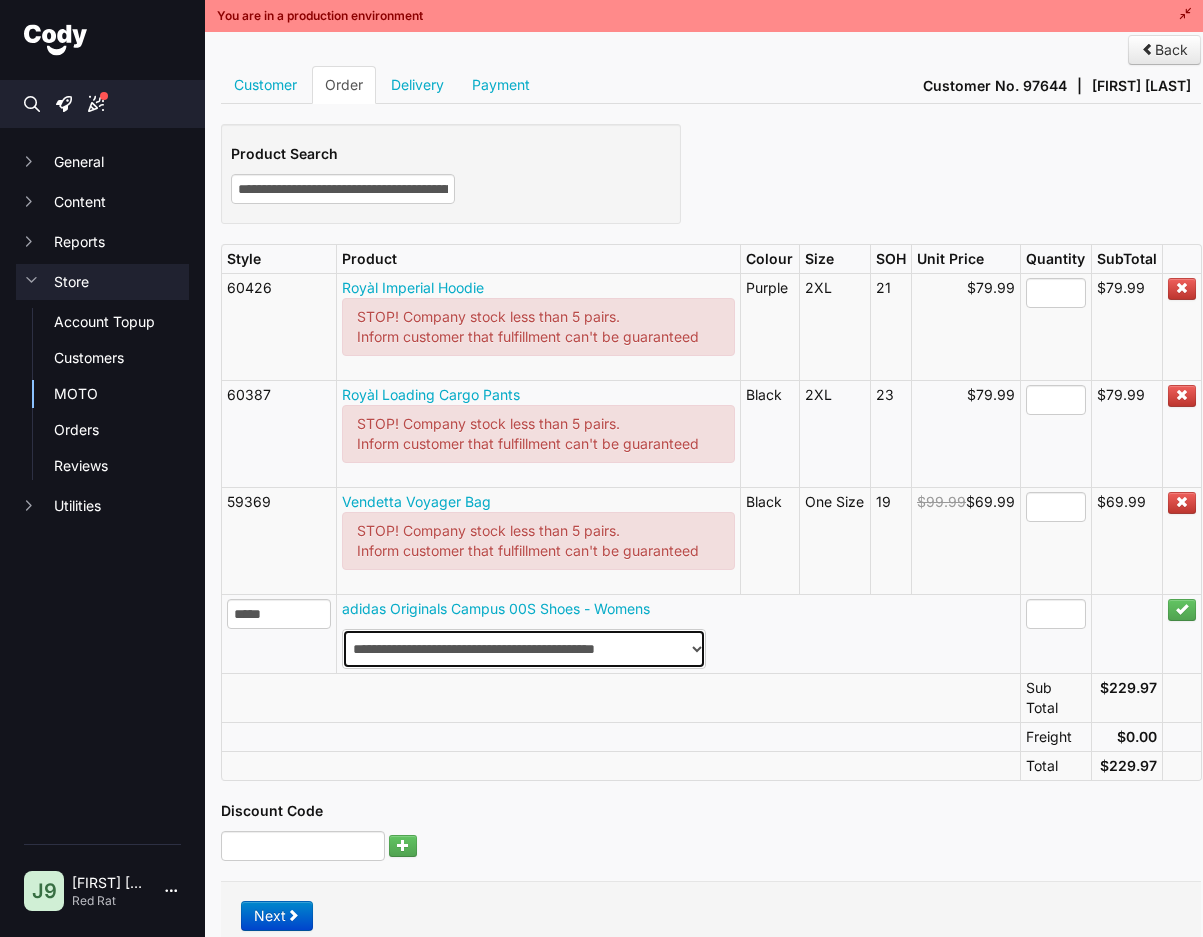 type 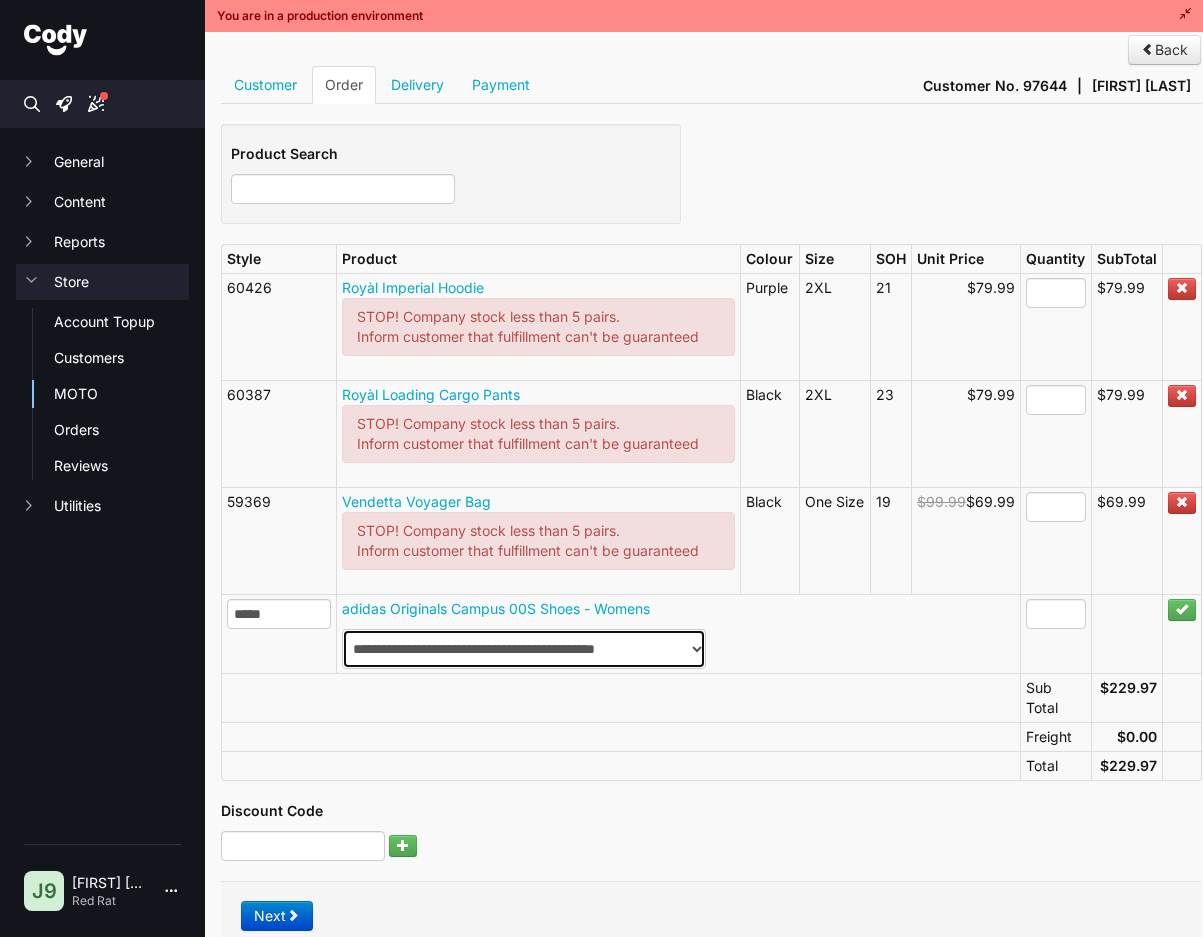 click on "**********" at bounding box center [524, 649] 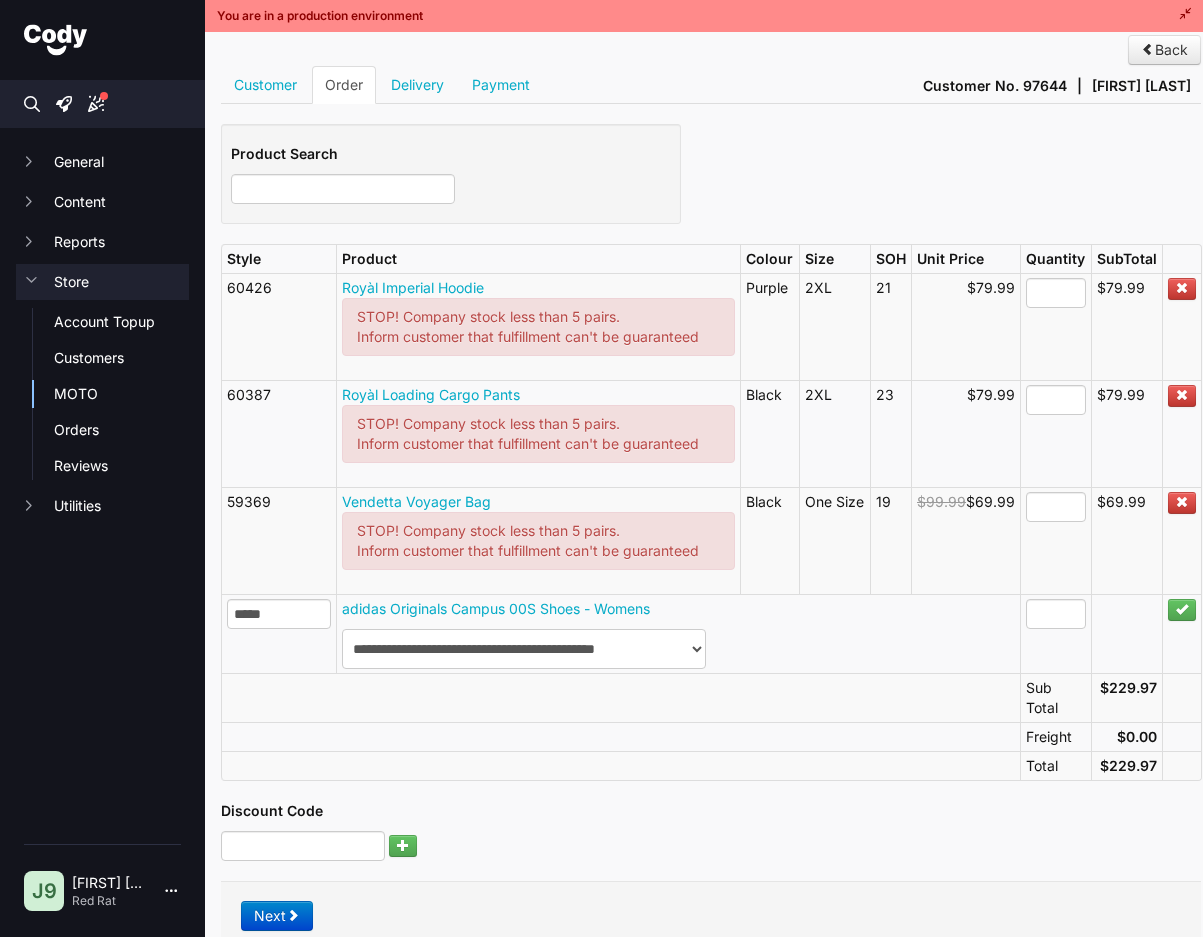 drag, startPoint x: 341, startPoint y: 610, endPoint x: 656, endPoint y: 633, distance: 315.83856 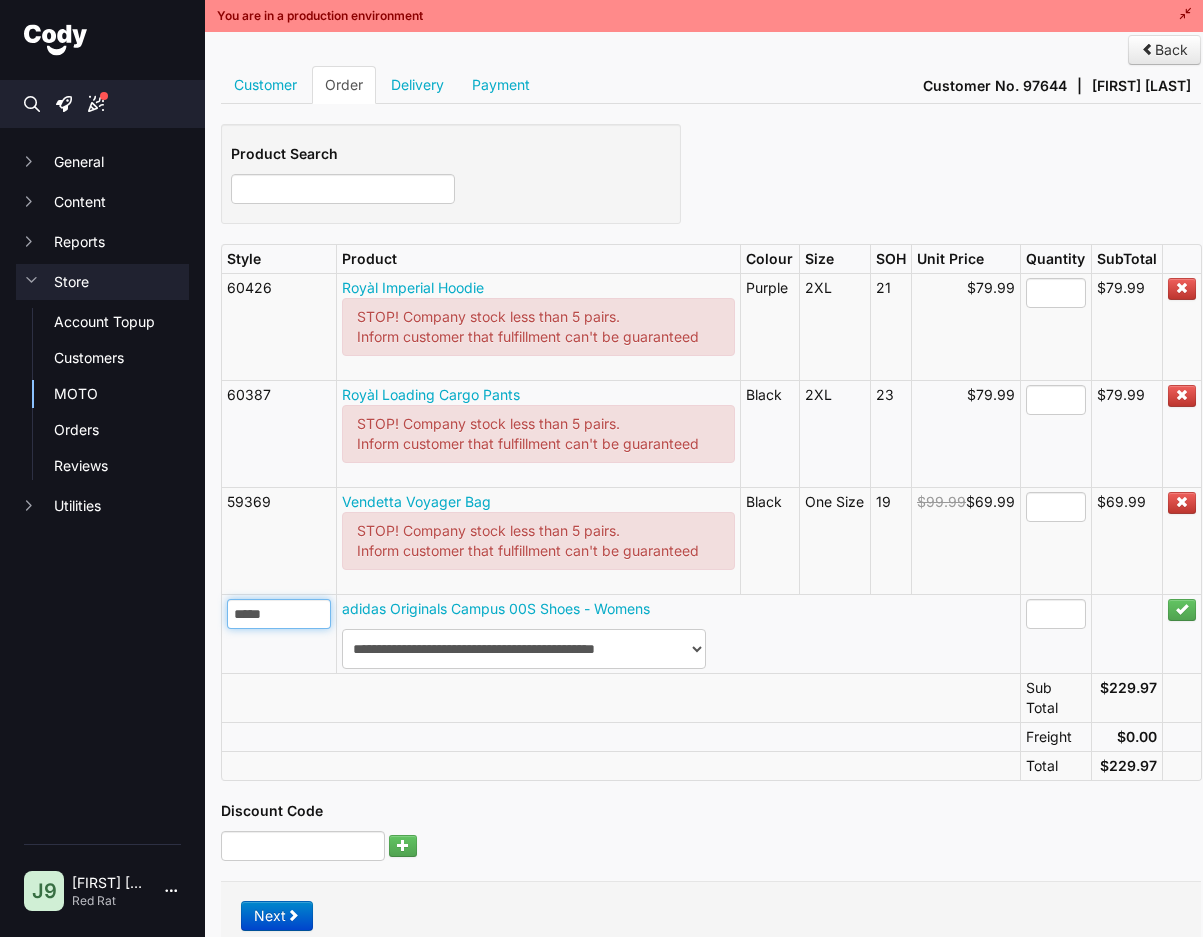 drag, startPoint x: 171, startPoint y: 606, endPoint x: 117, endPoint y: 603, distance: 54.08327 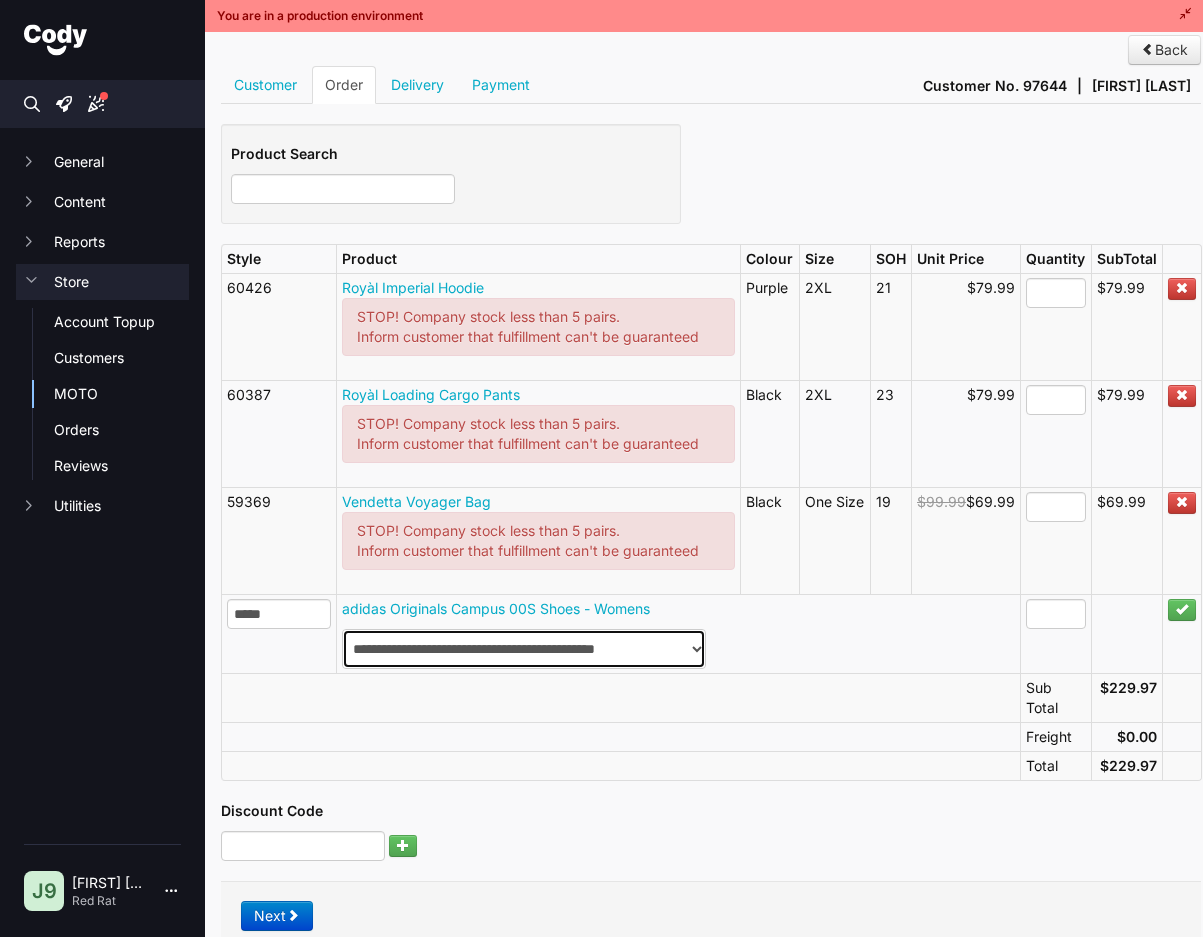 click on "**********" at bounding box center [524, 649] 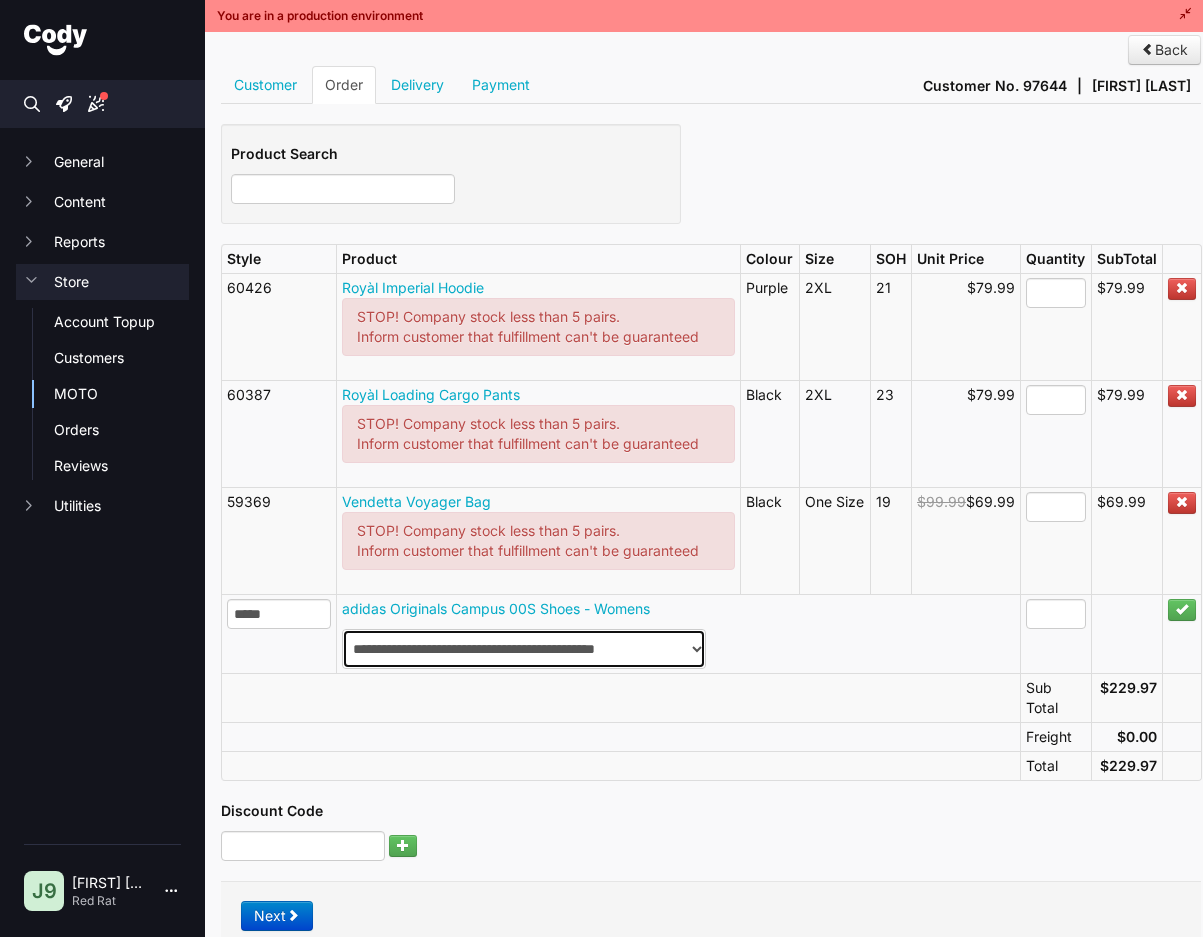select on "********" 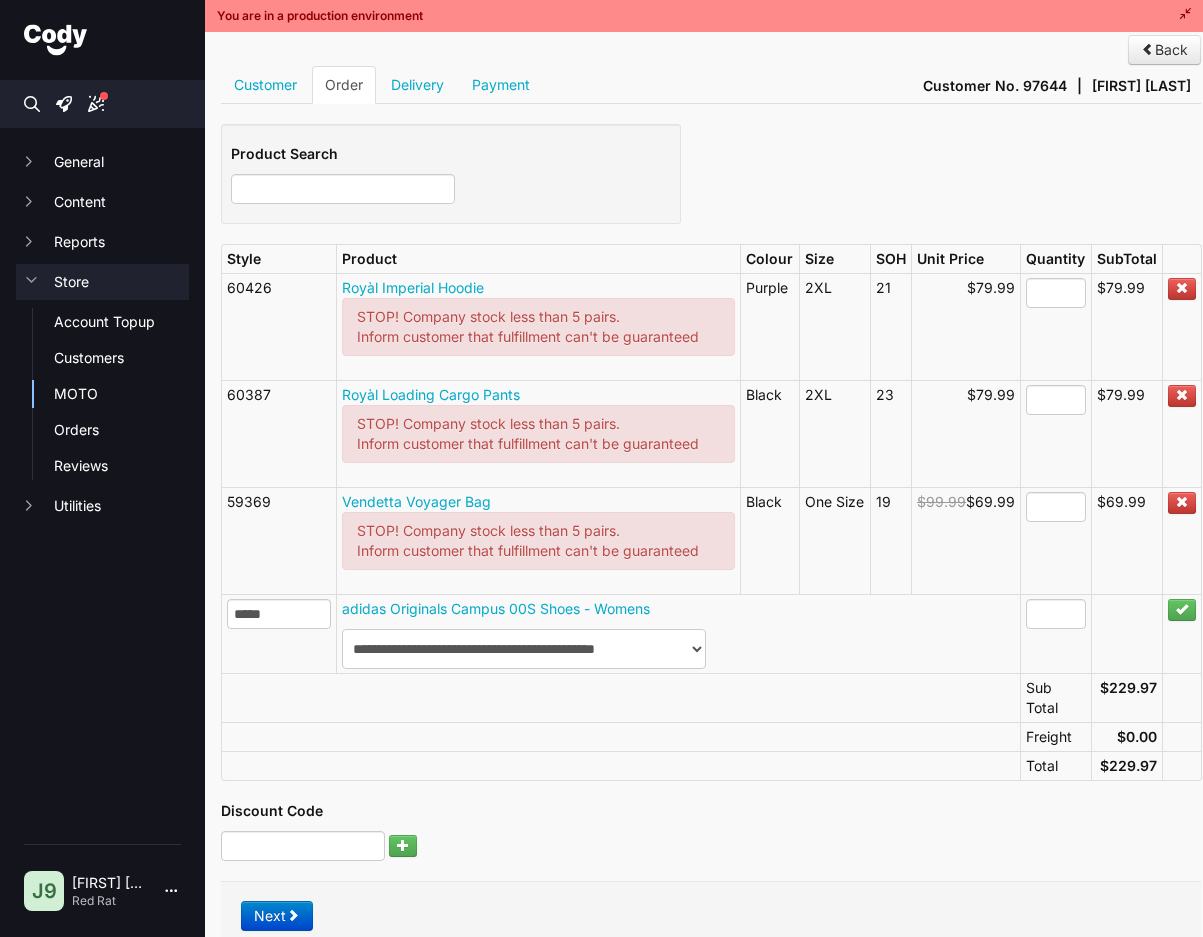 click at bounding box center (620, 765) 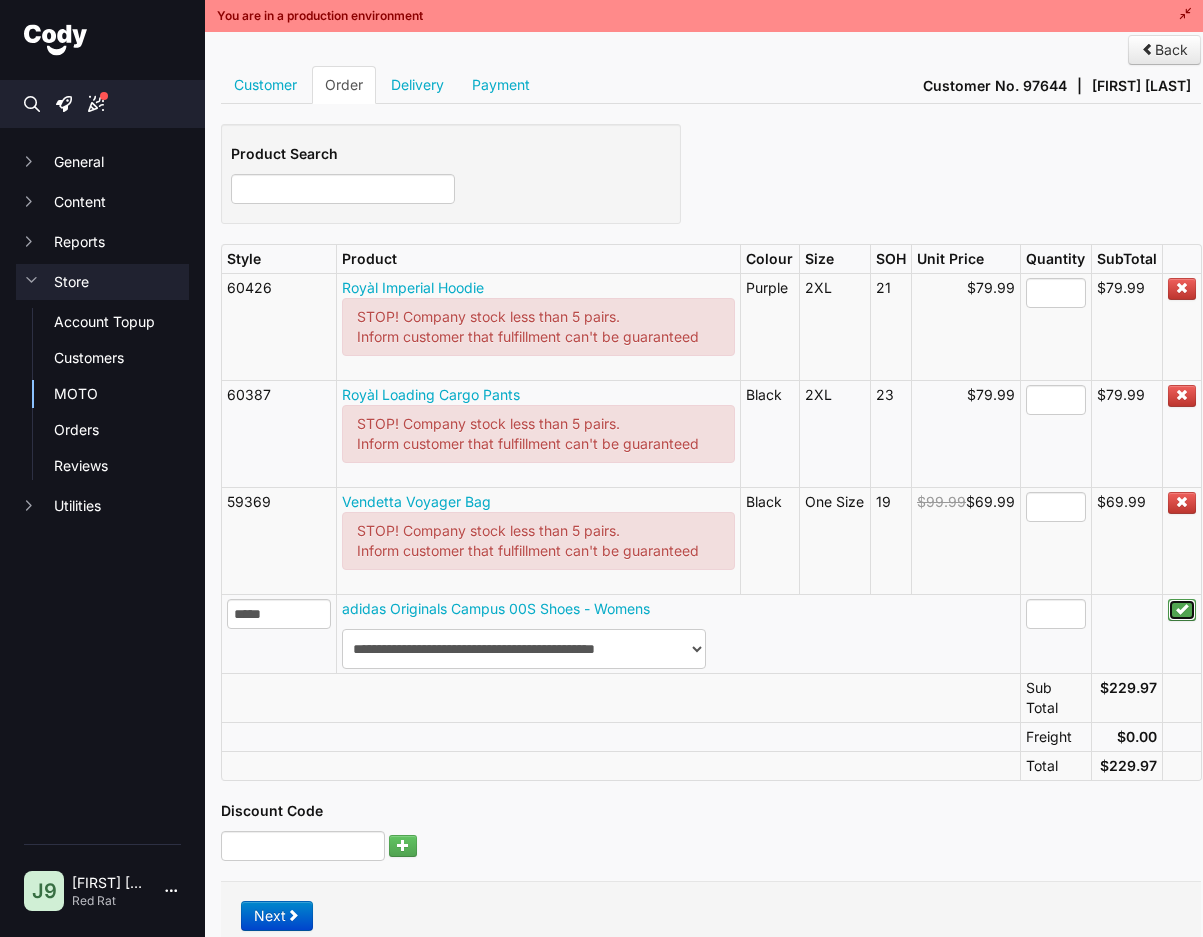 click at bounding box center [1182, 609] 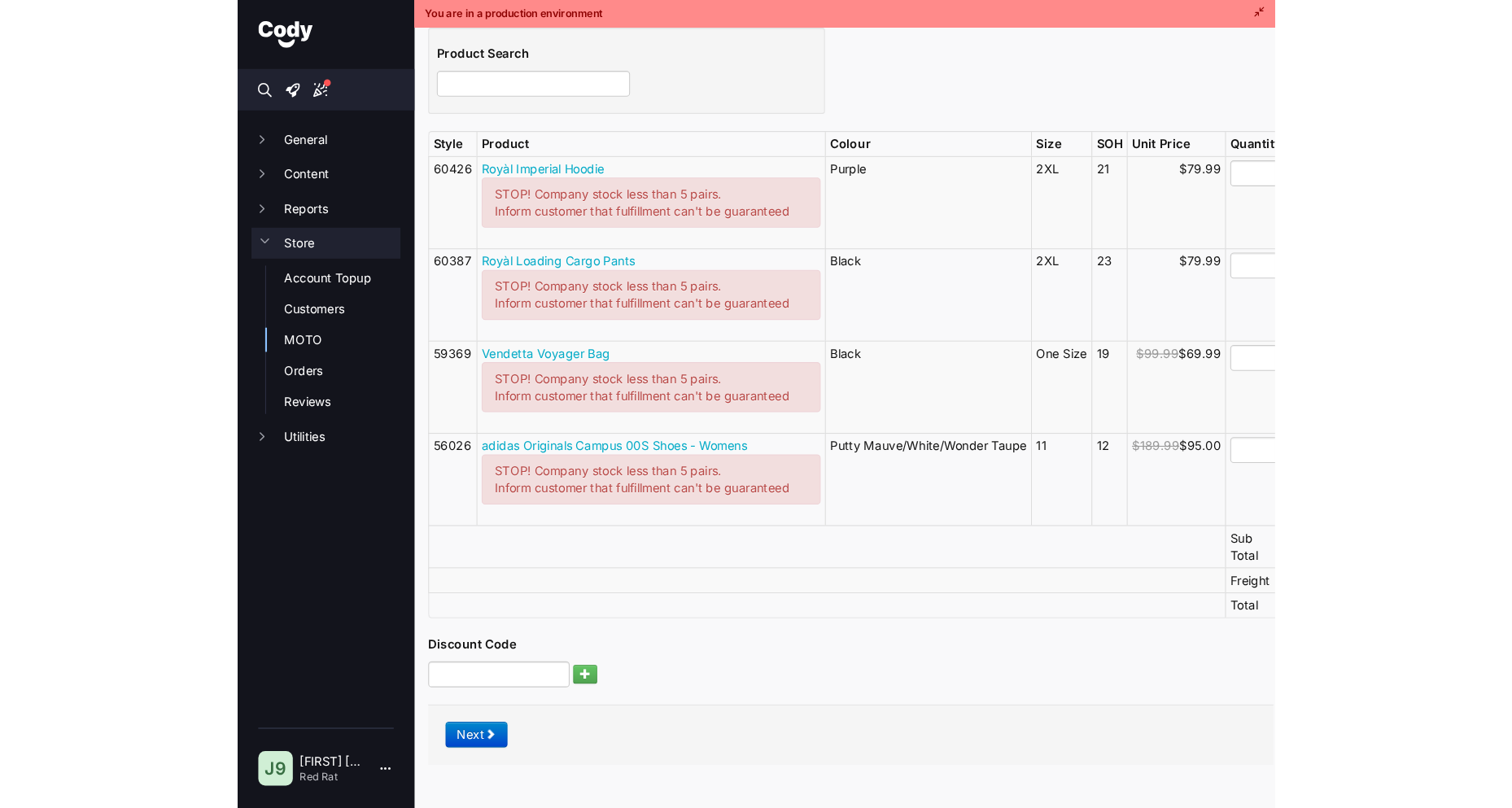 scroll, scrollTop: 212, scrollLeft: 0, axis: vertical 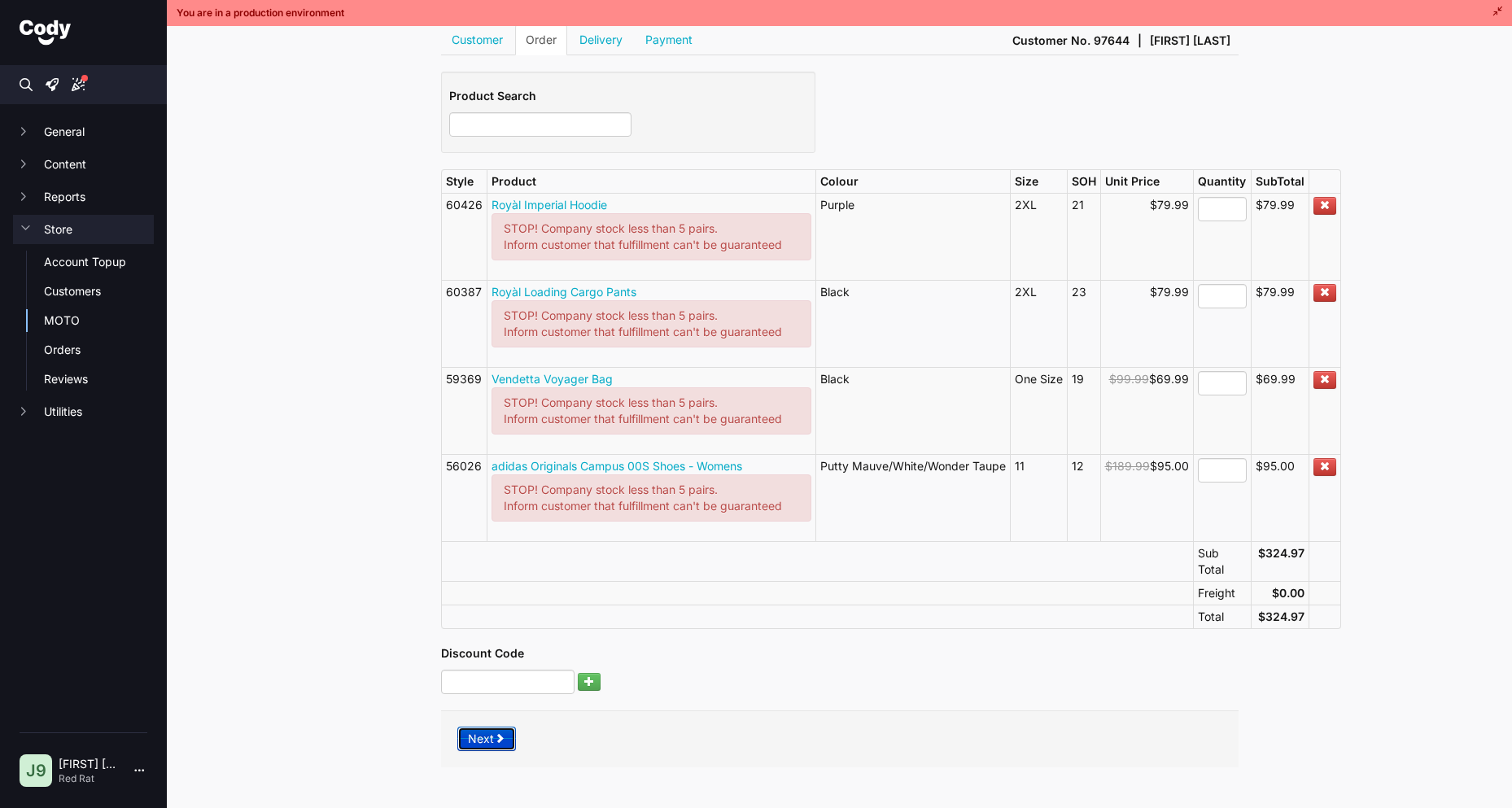 click at bounding box center (500, 738) 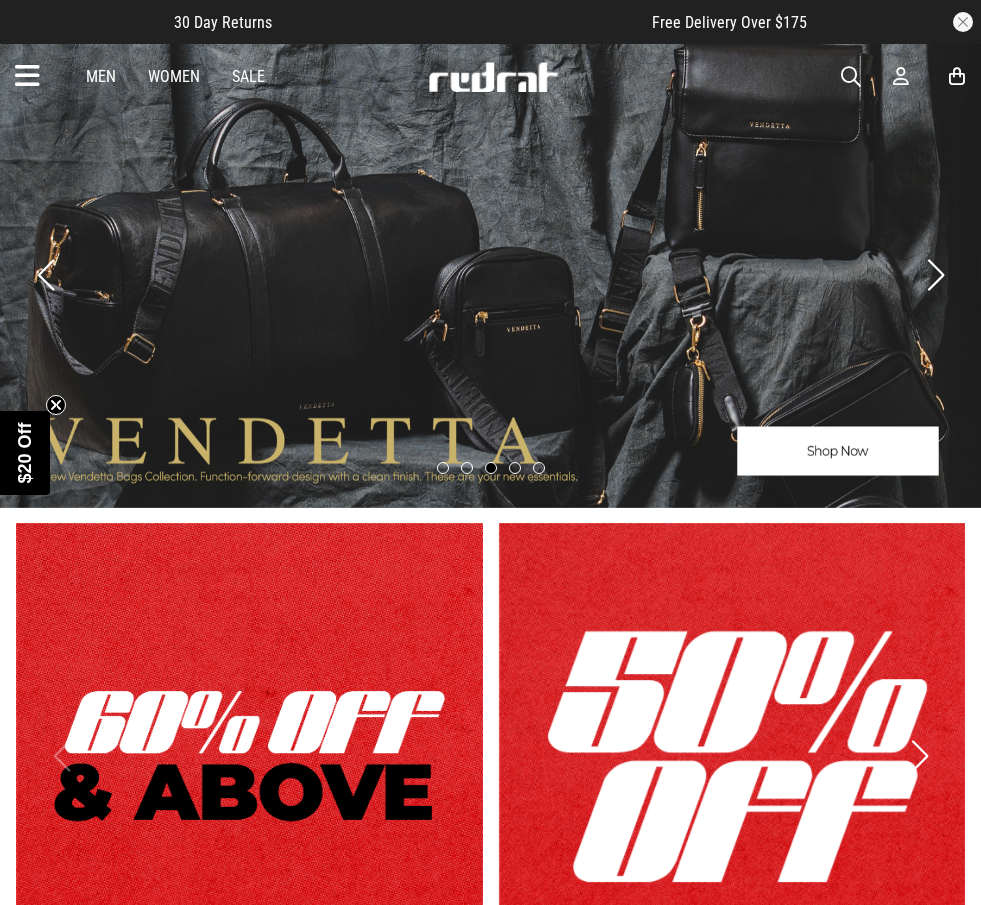 scroll, scrollTop: 0, scrollLeft: 0, axis: both 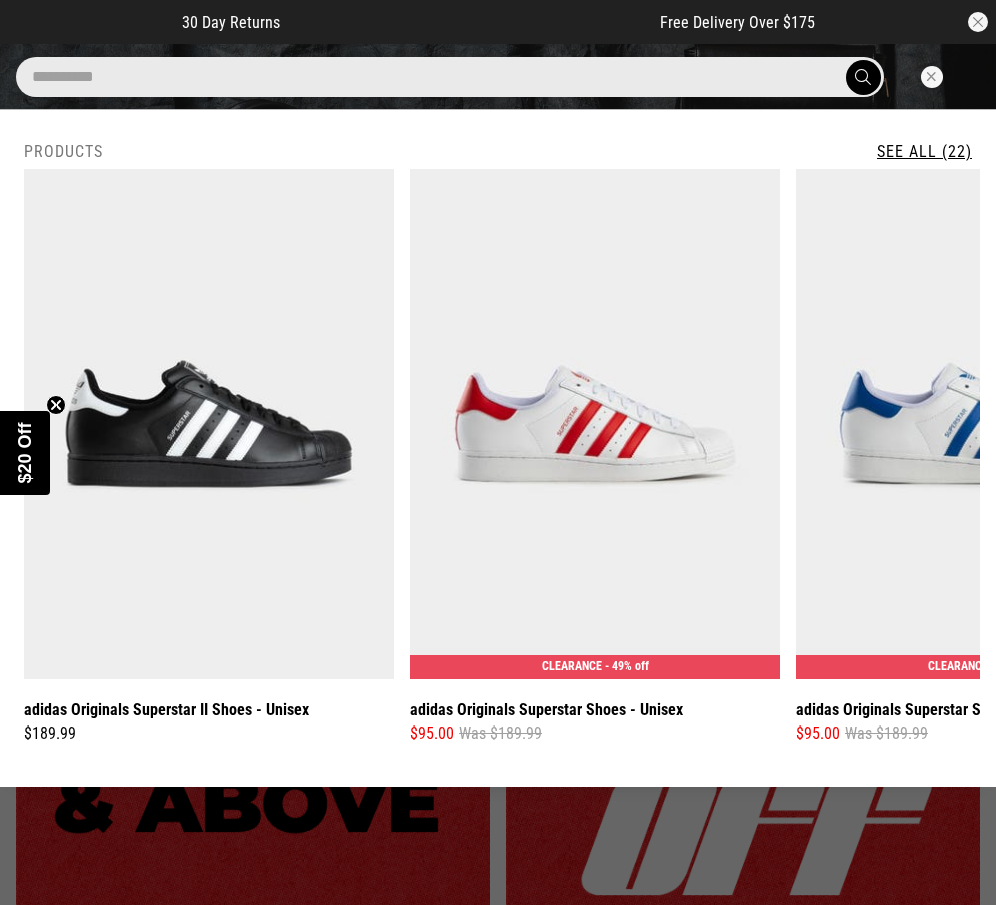 type on "**********" 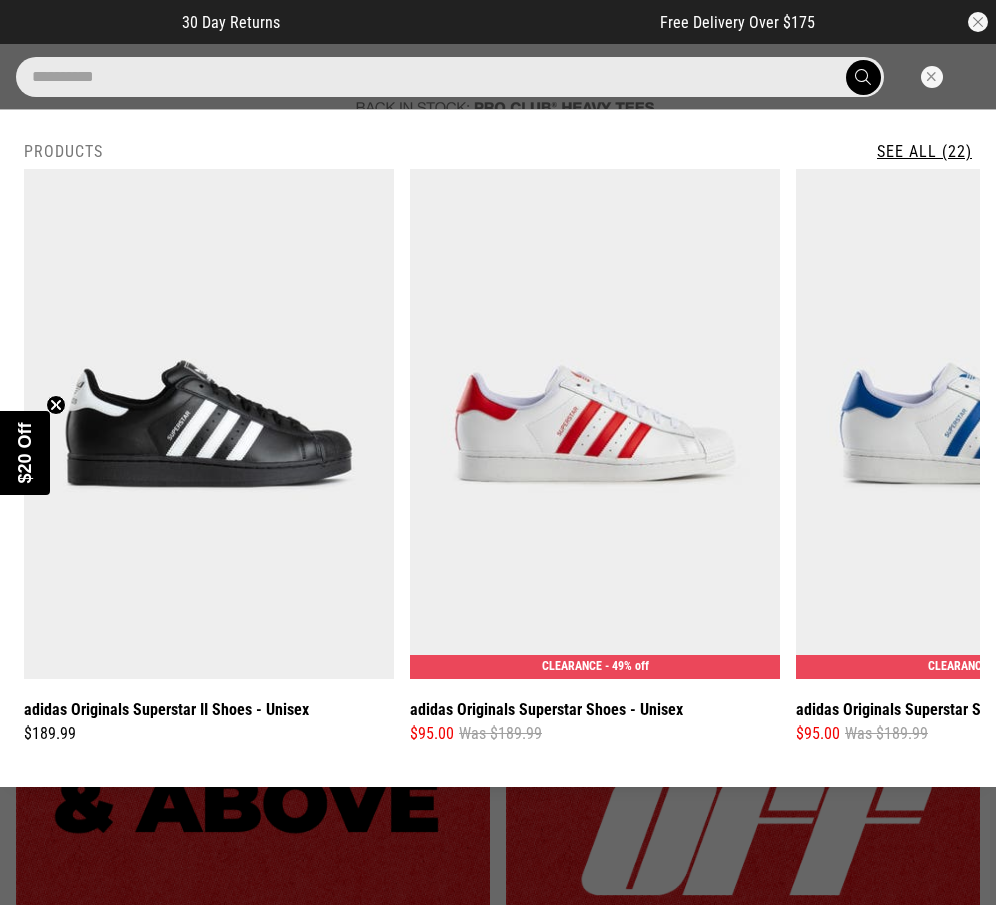 click on "See All (22)" at bounding box center [924, 151] 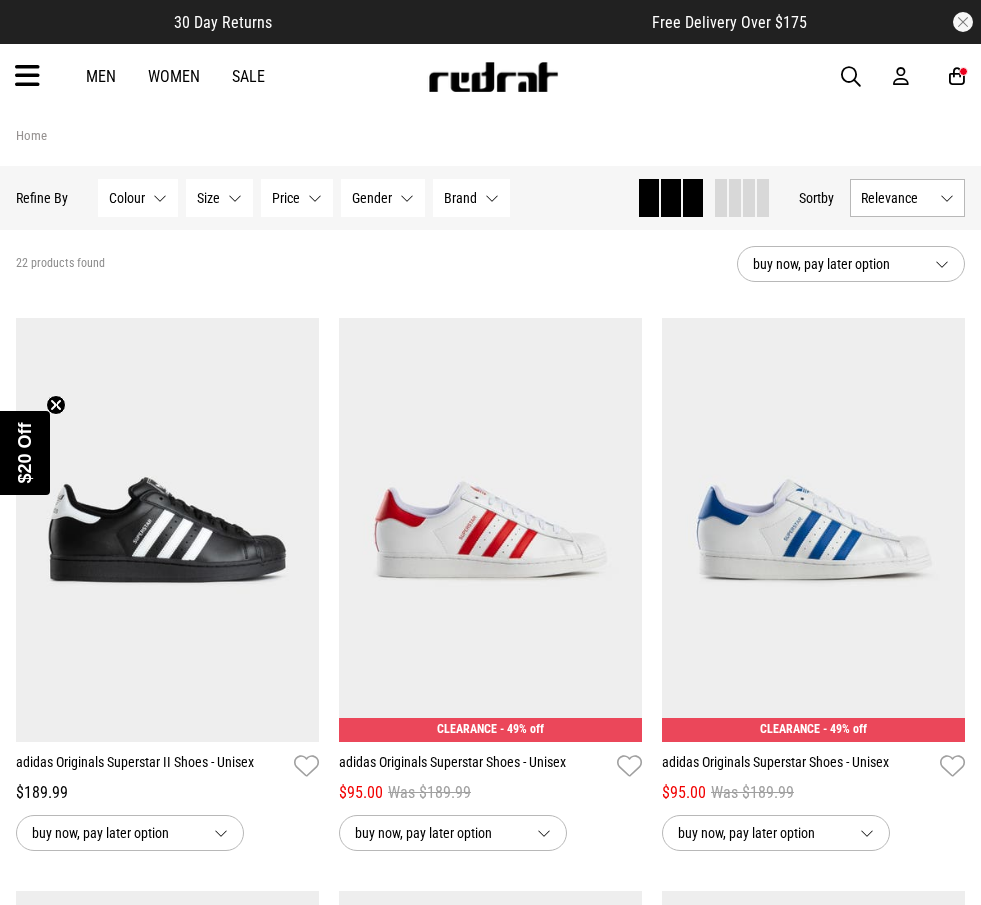 scroll, scrollTop: 0, scrollLeft: 0, axis: both 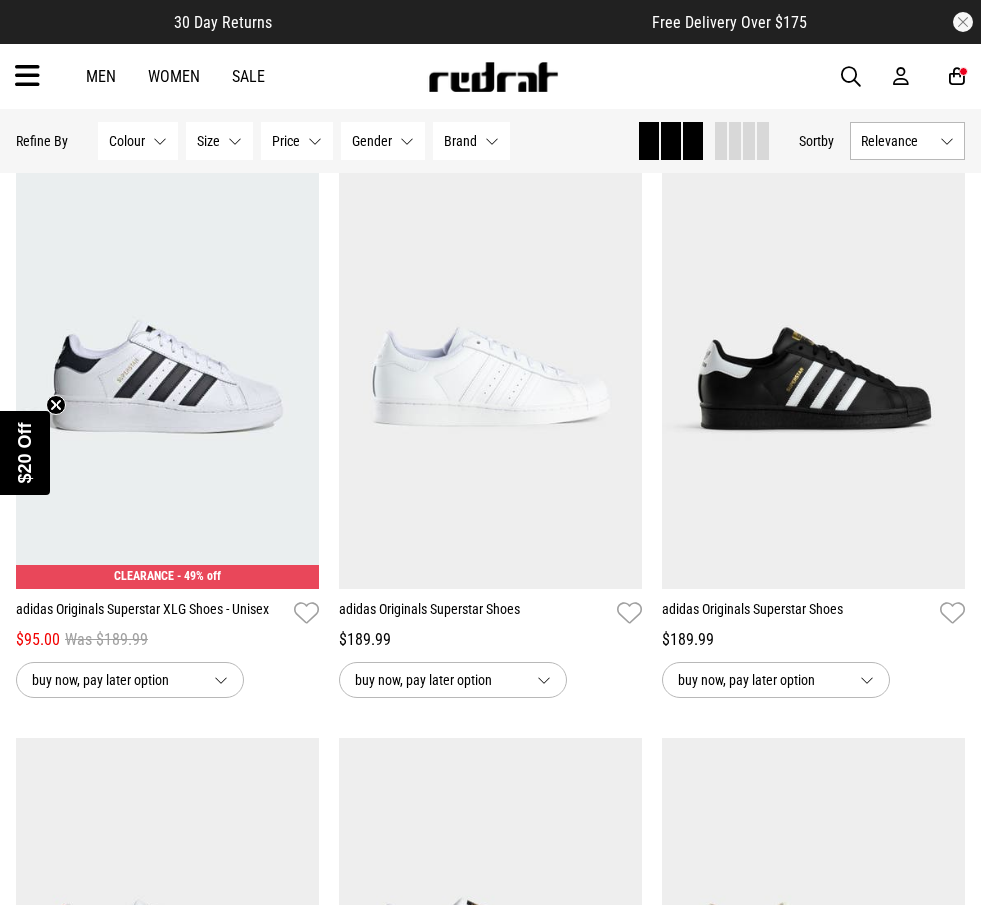 click on "adidas Originals Superstar XLG  Shoes - Unisex" at bounding box center [151, 613] 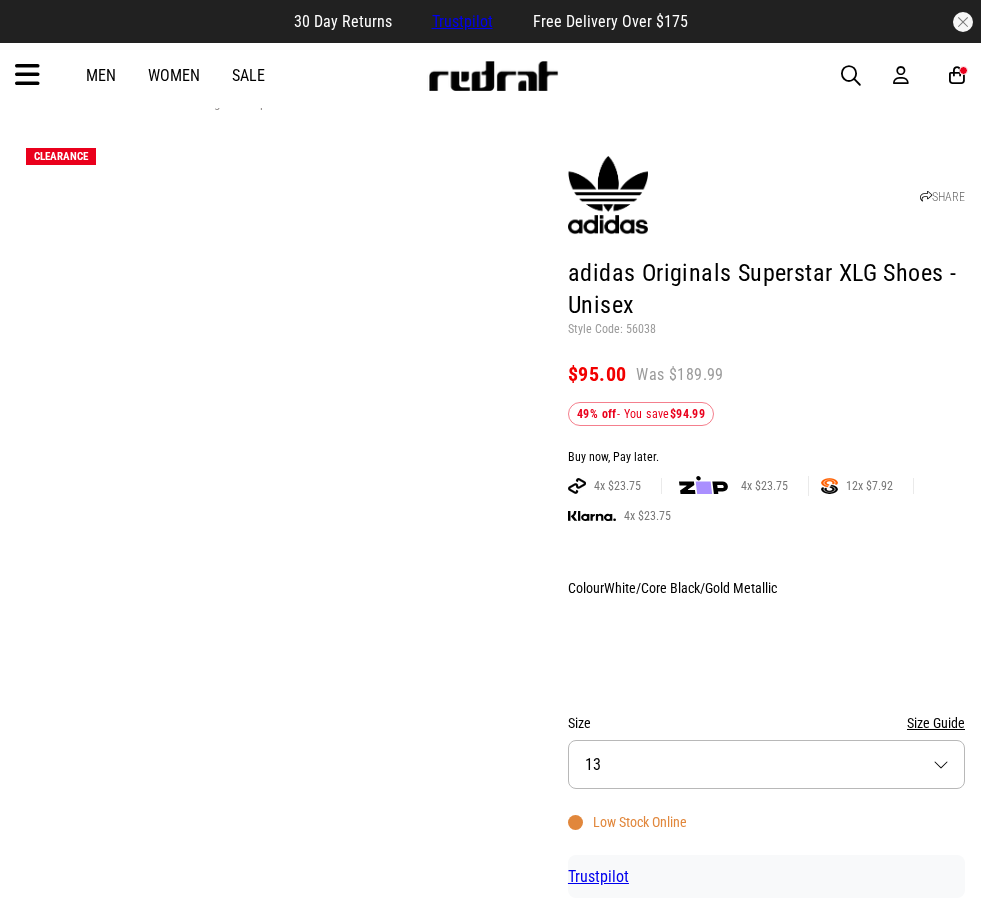 scroll, scrollTop: 0, scrollLeft: 0, axis: both 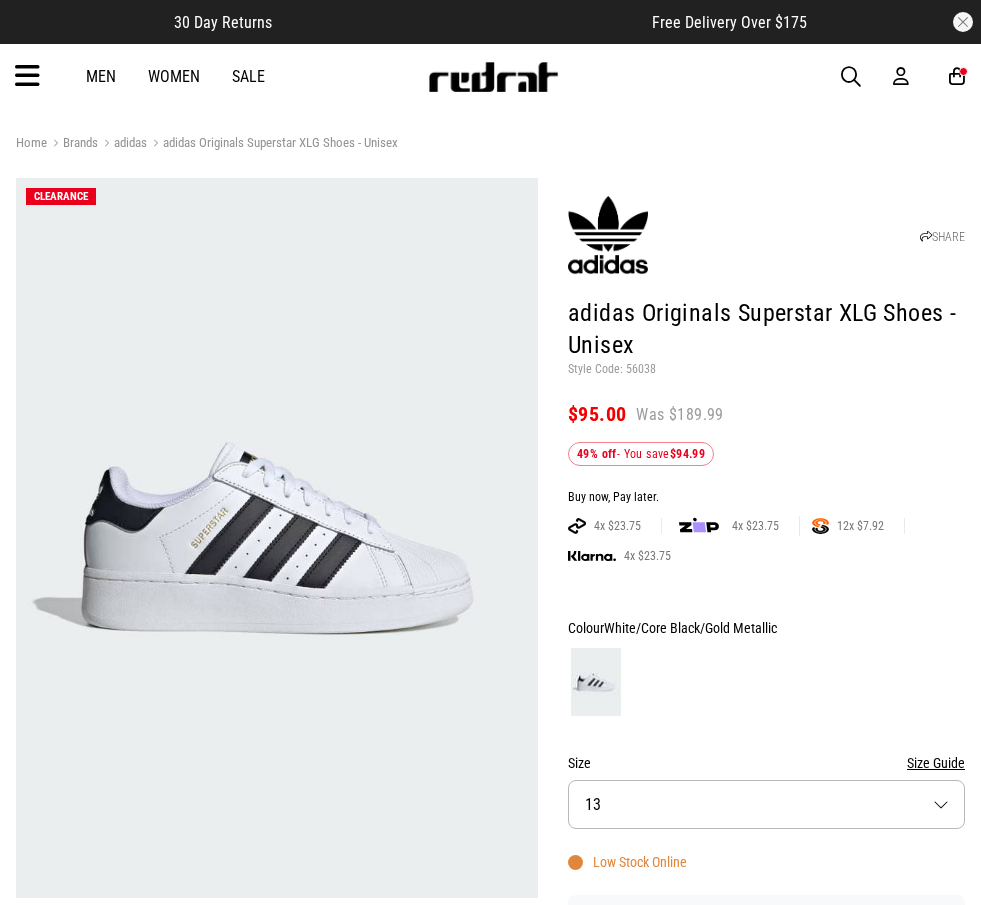 click on "Size   Size Guide   Size 13" at bounding box center [766, 790] 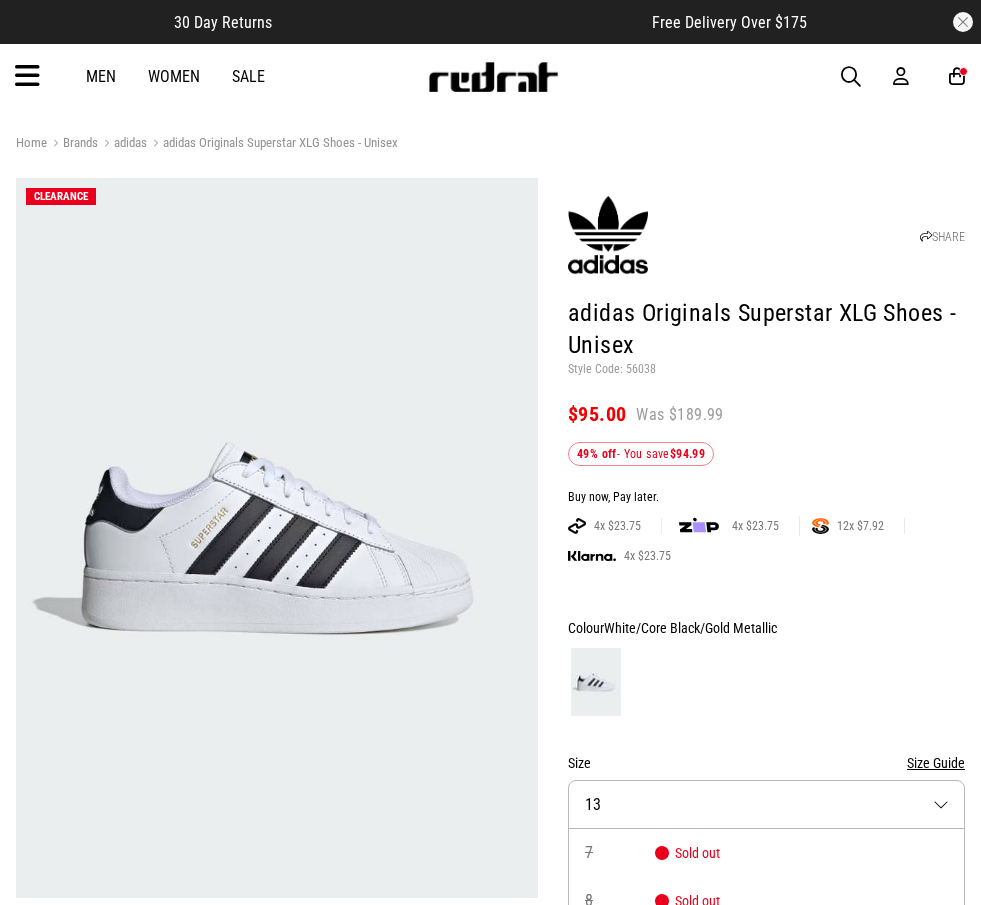scroll, scrollTop: 194, scrollLeft: 0, axis: vertical 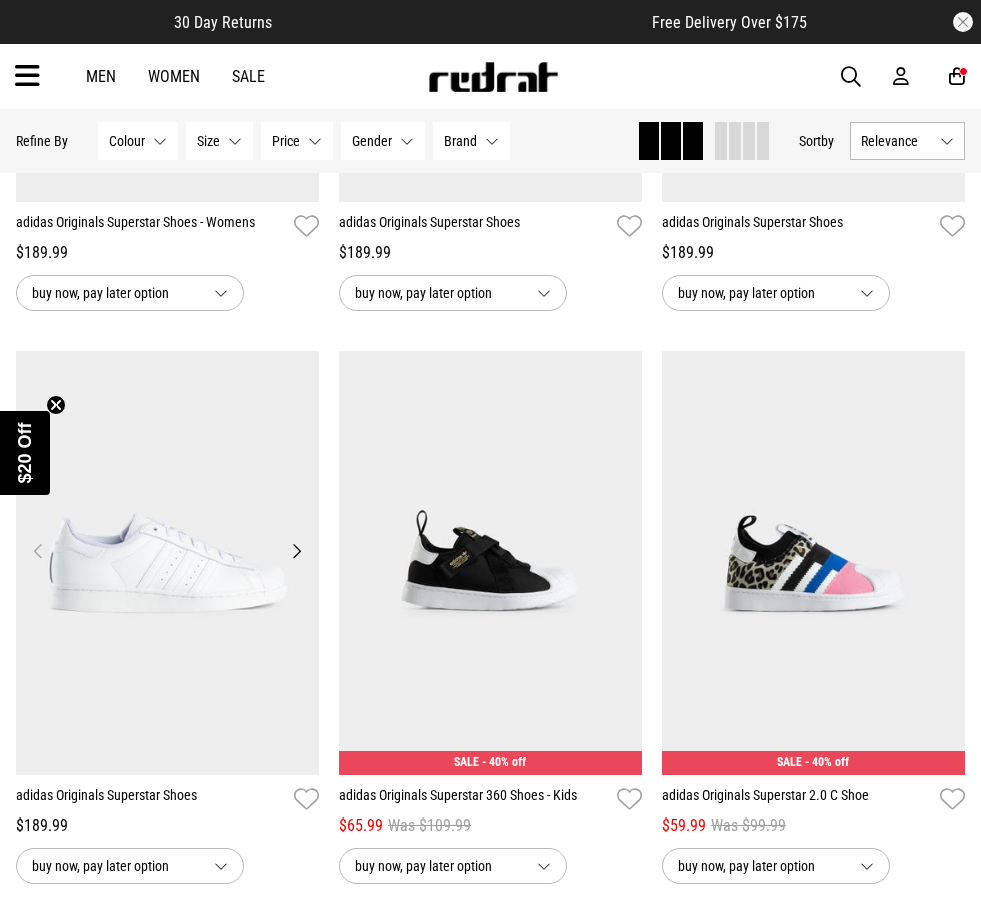 click at bounding box center [167, 563] 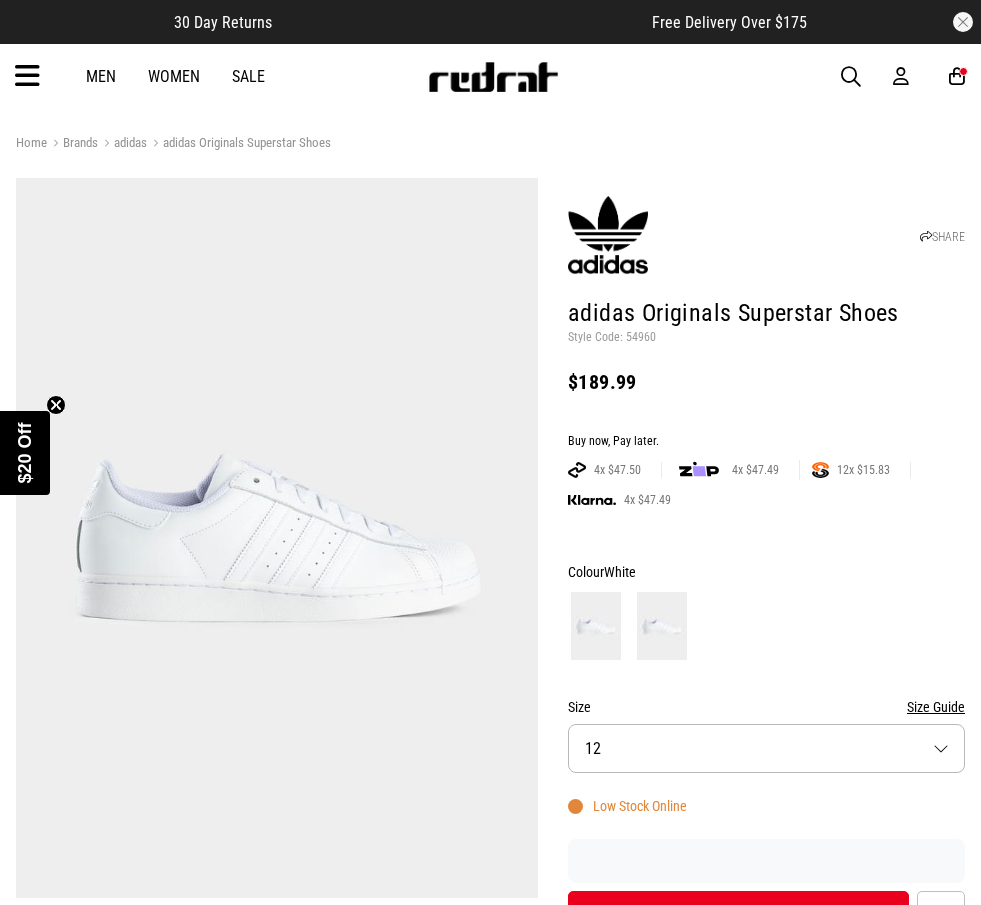 scroll, scrollTop: 0, scrollLeft: 0, axis: both 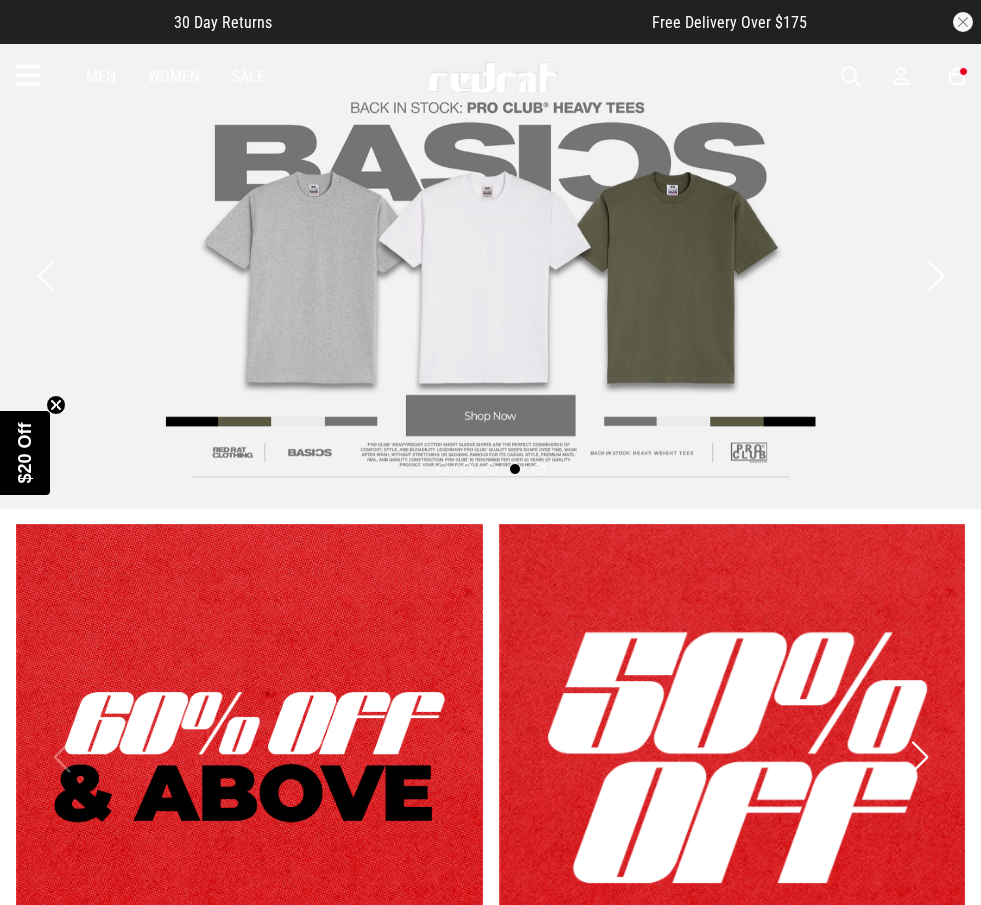 click at bounding box center [851, 77] 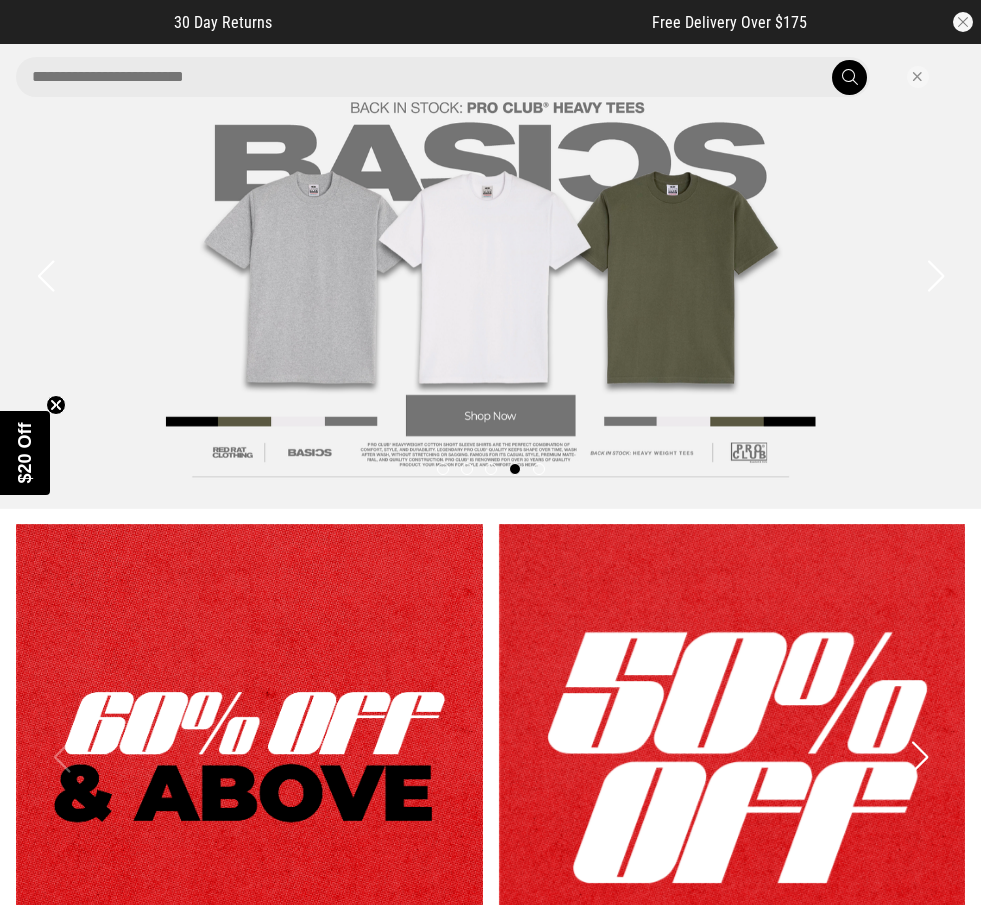 click at bounding box center (443, 77) 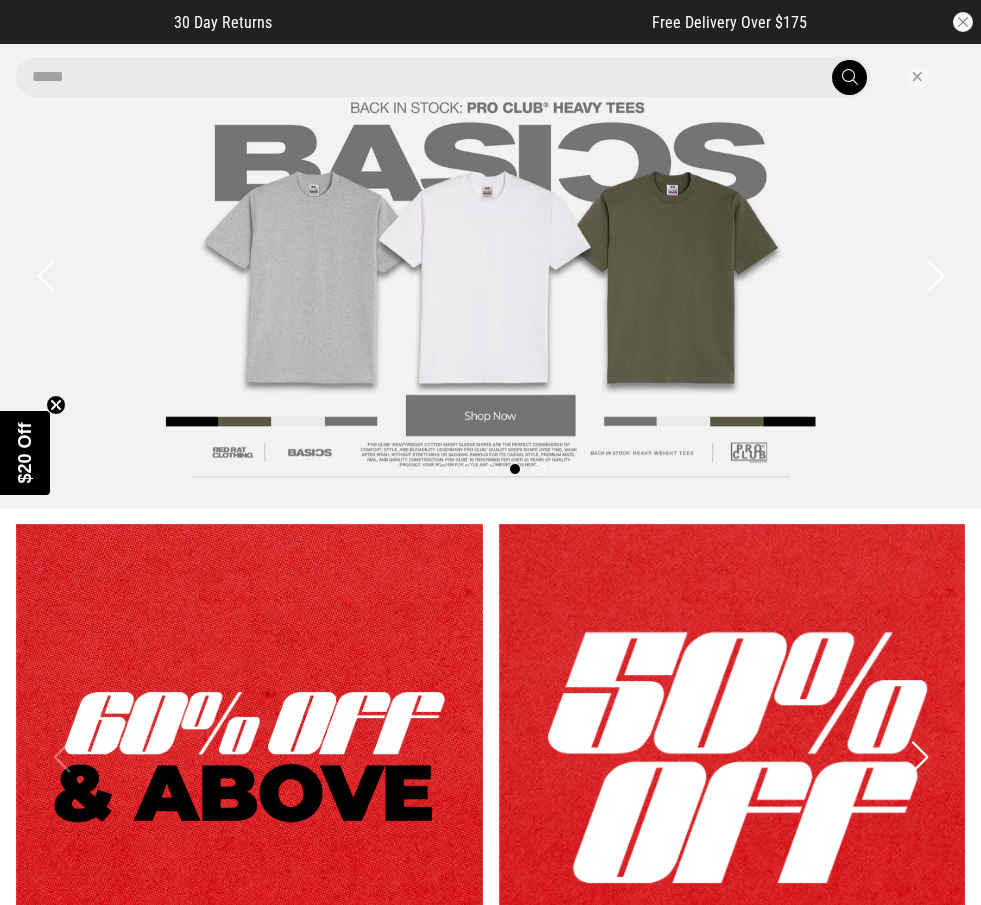 type on "*****" 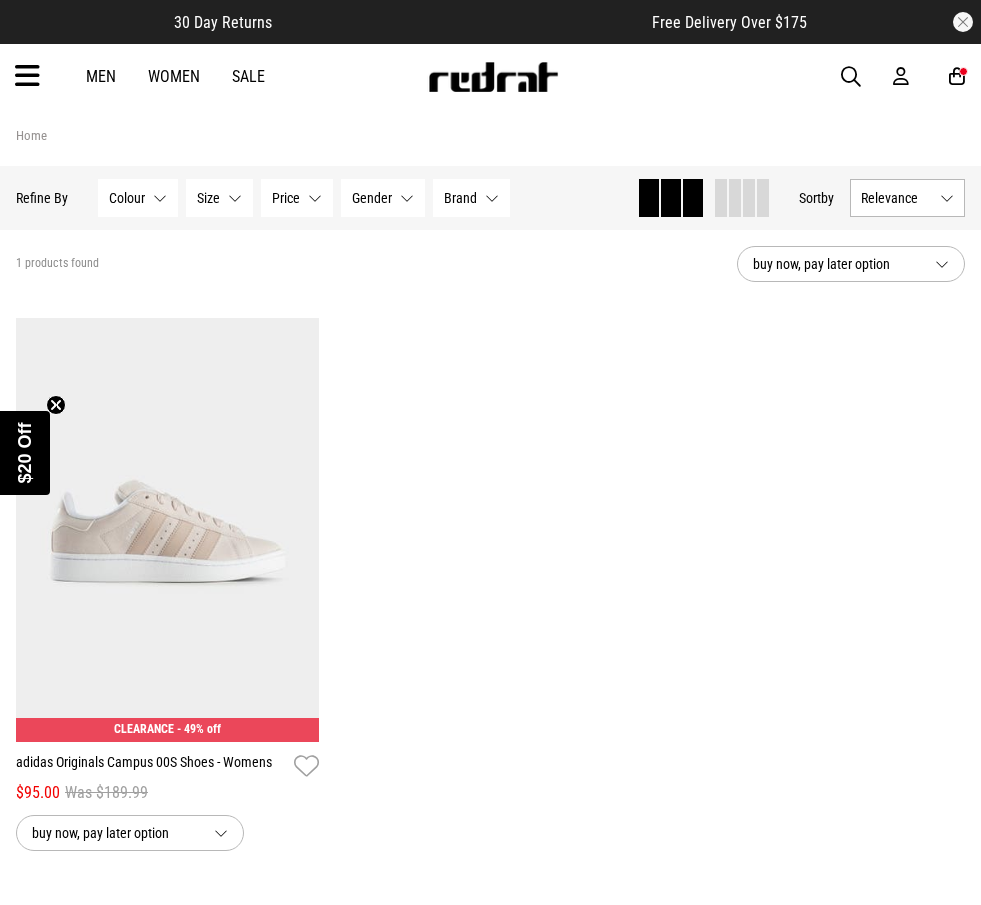 scroll, scrollTop: 0, scrollLeft: 0, axis: both 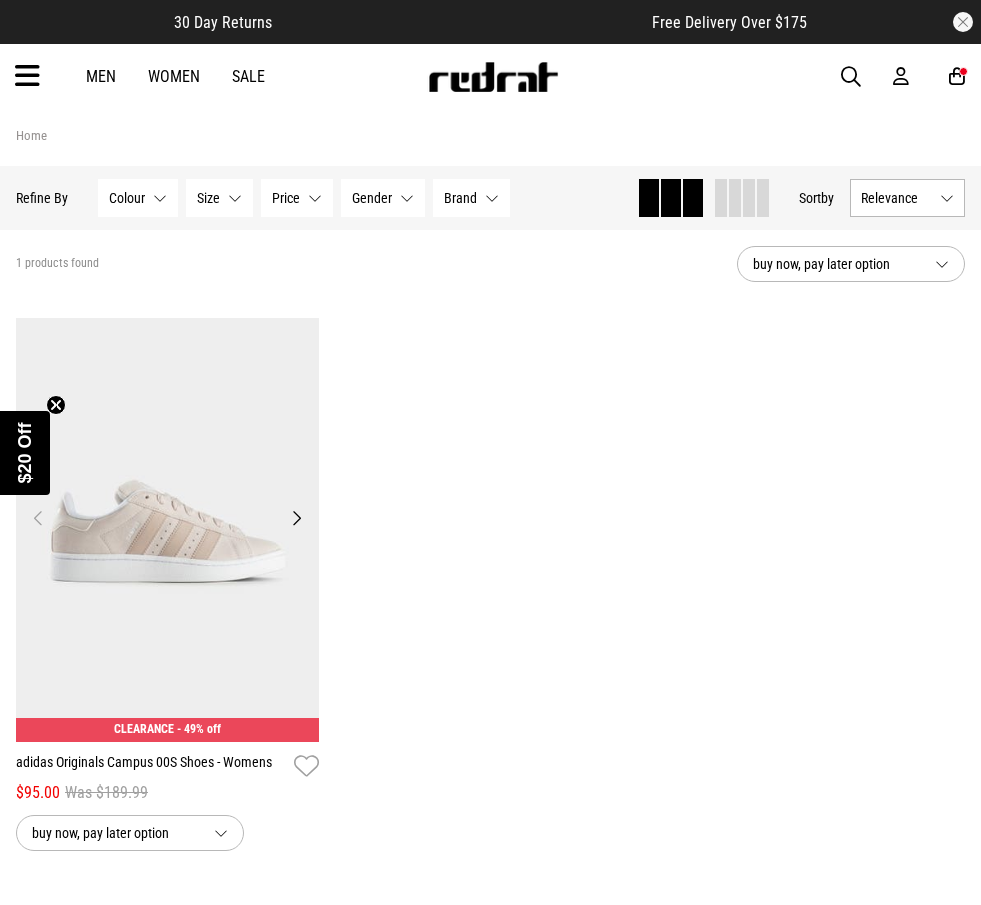 click at bounding box center (167, 530) 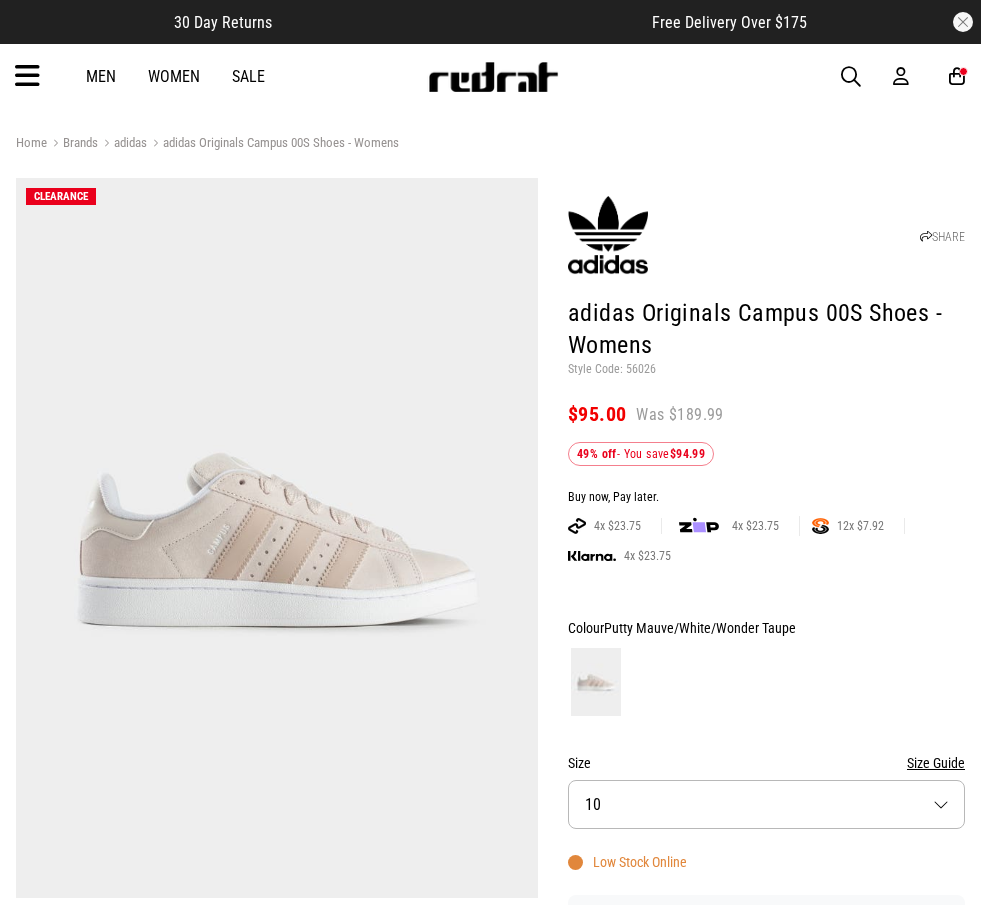scroll, scrollTop: 0, scrollLeft: 0, axis: both 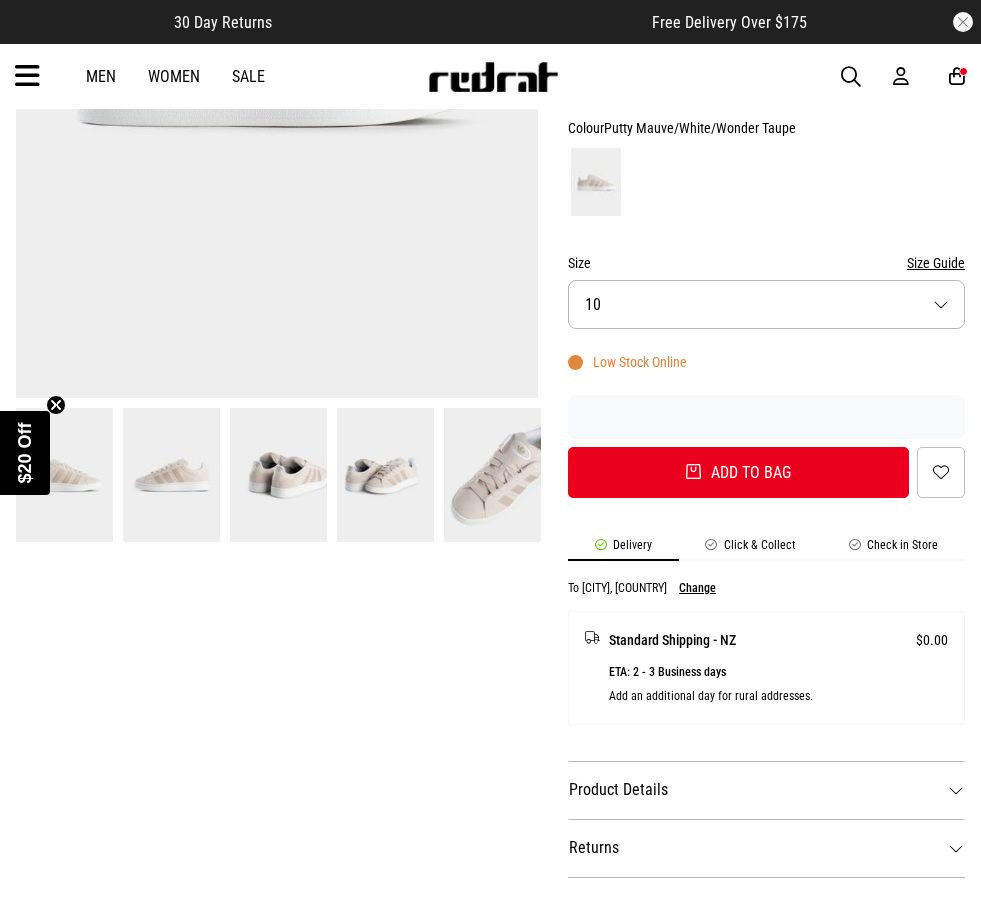click on "Size 10" at bounding box center [766, 304] 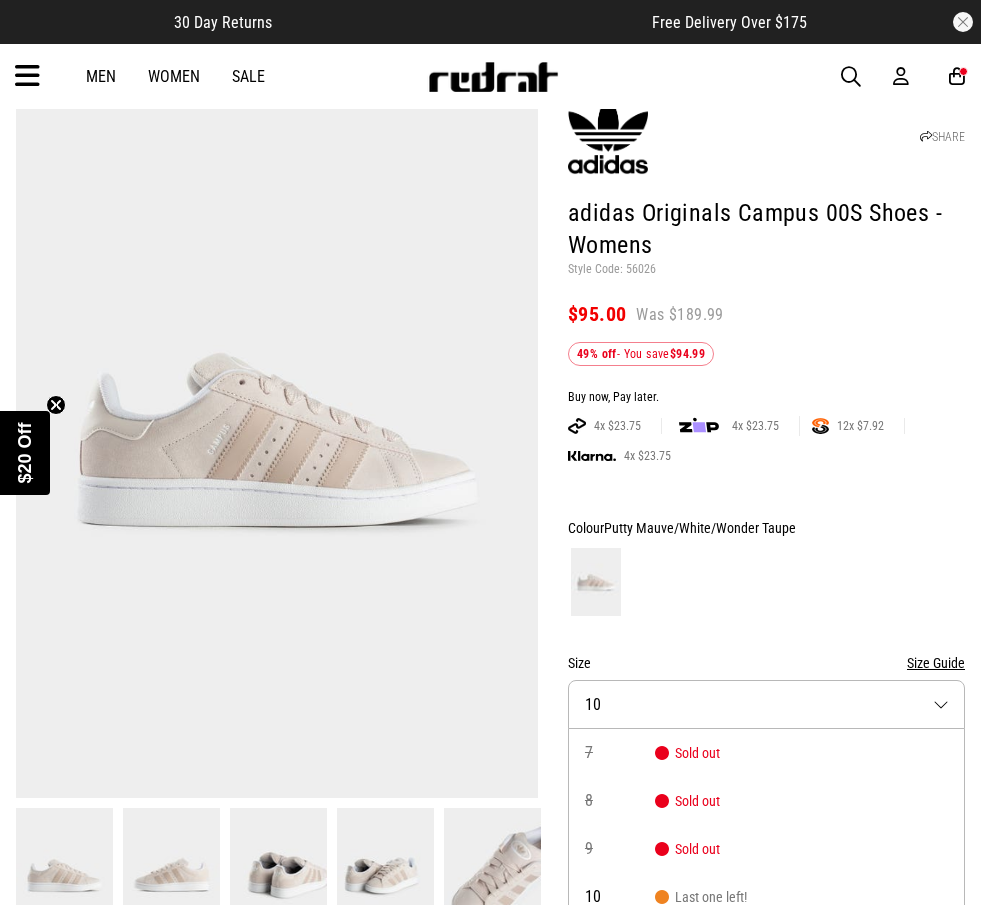 scroll, scrollTop: 200, scrollLeft: 0, axis: vertical 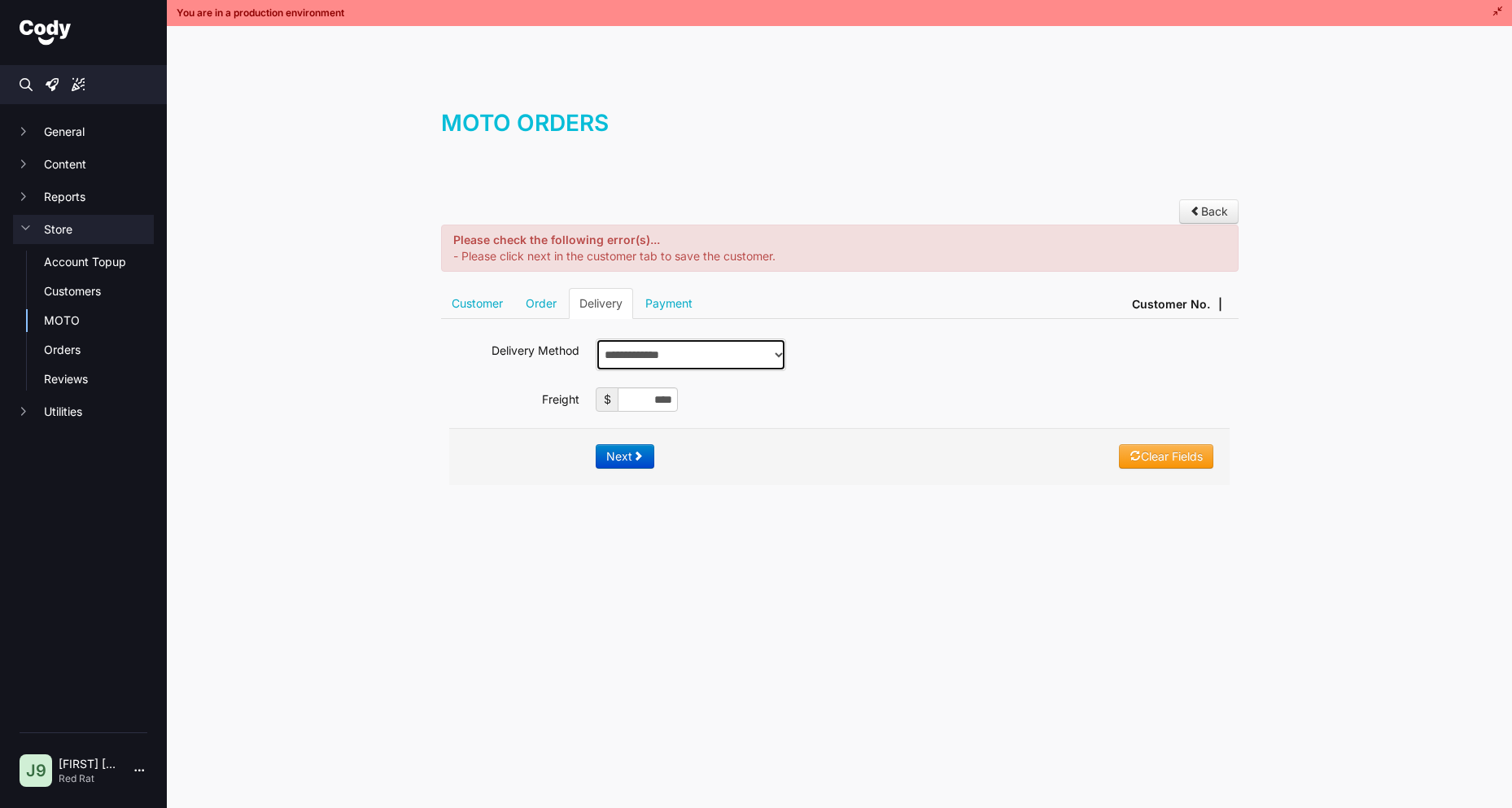 click on "**********" at bounding box center (691, 355) 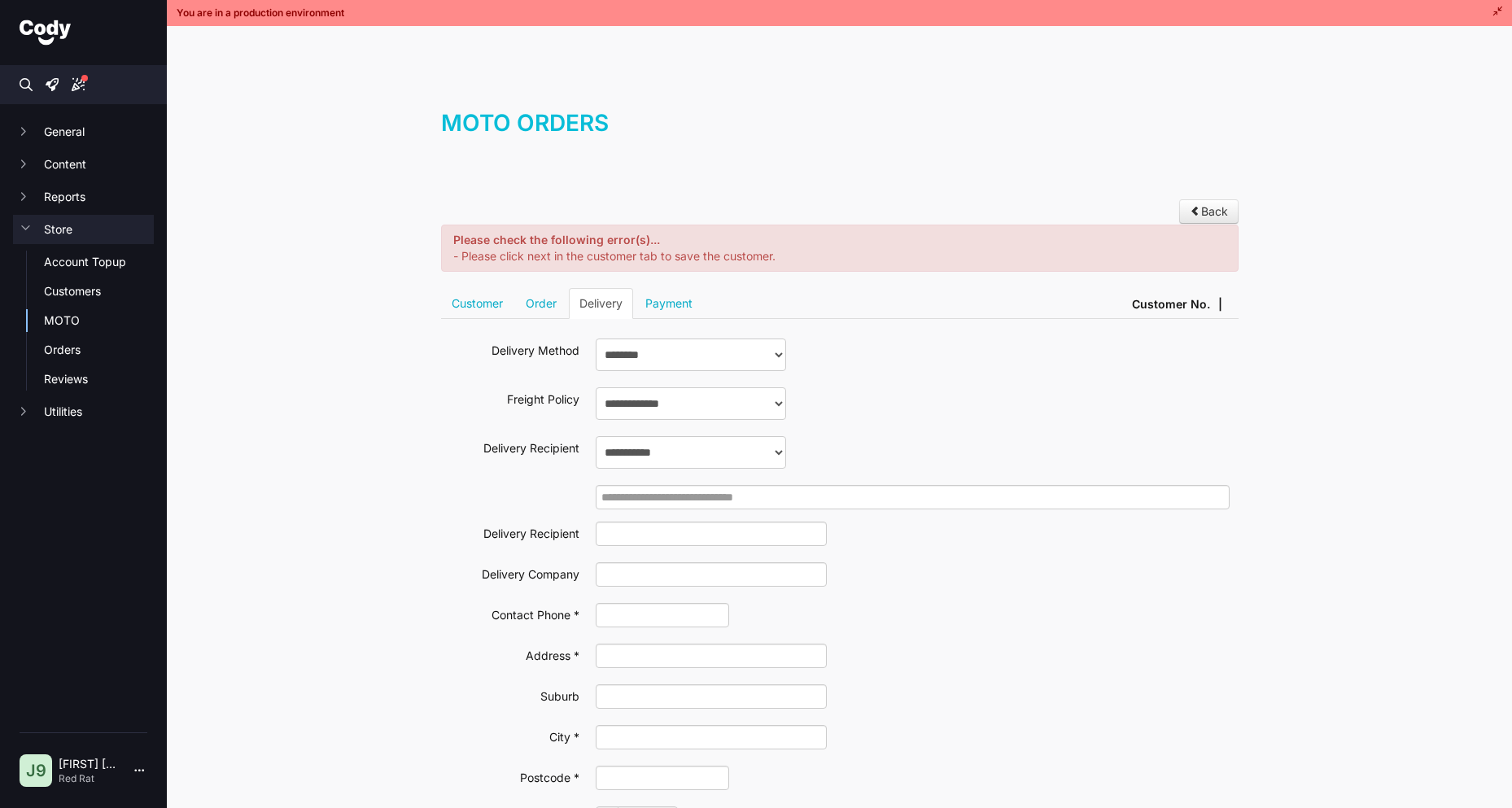 click on "Delivery" at bounding box center (601, 304) 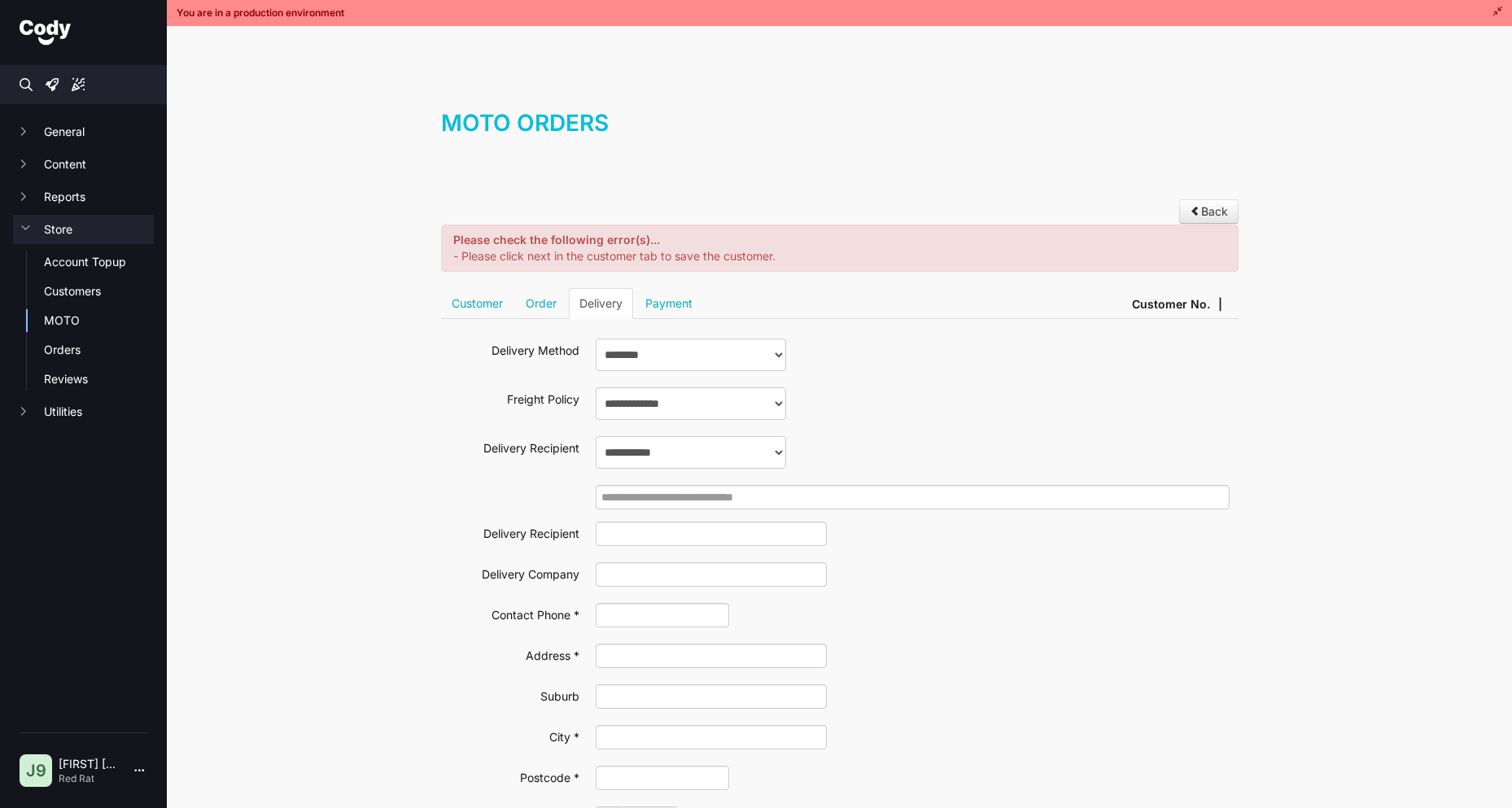 scroll, scrollTop: 0, scrollLeft: 0, axis: both 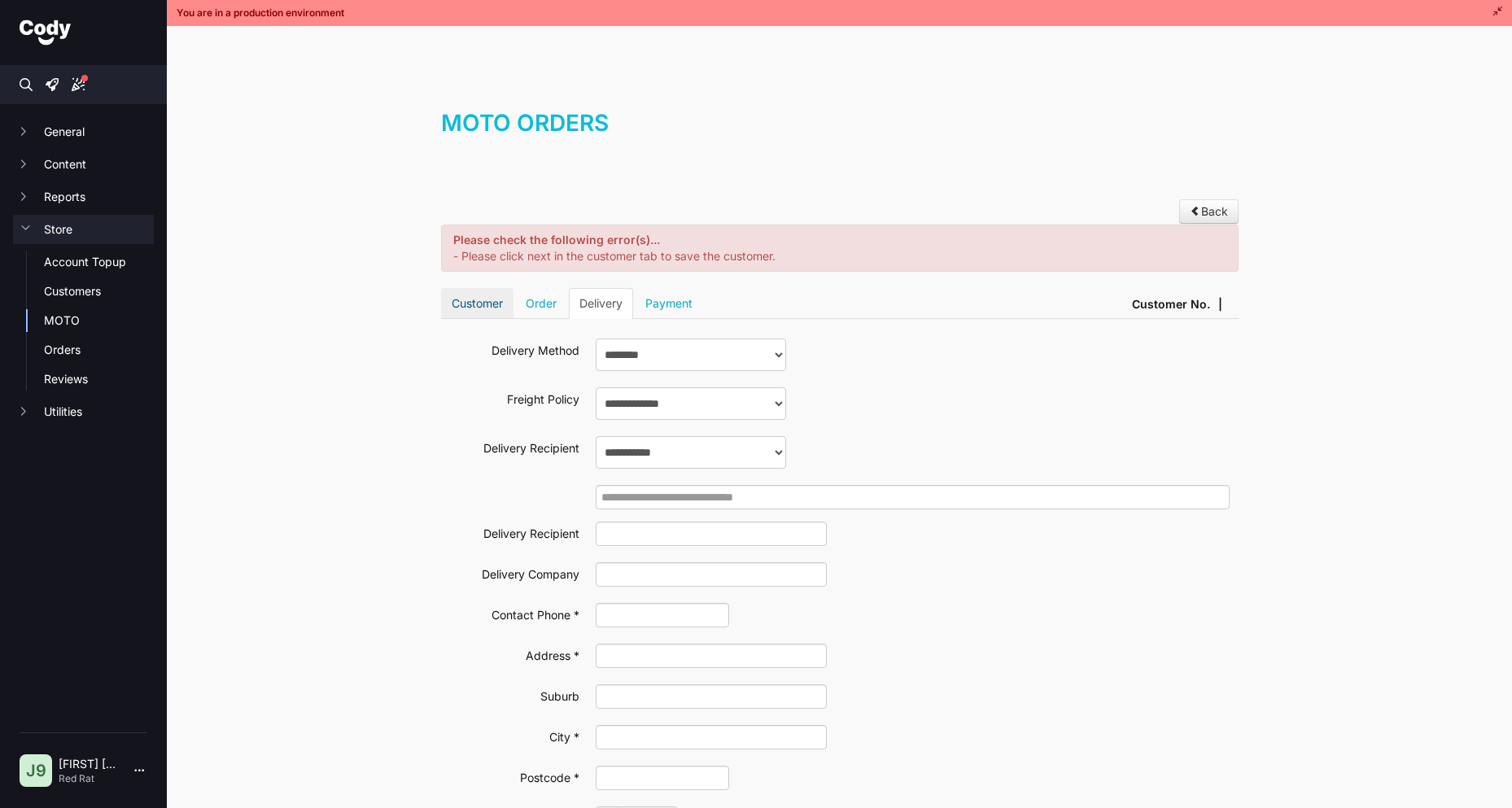click on "Customer" at bounding box center (477, 304) 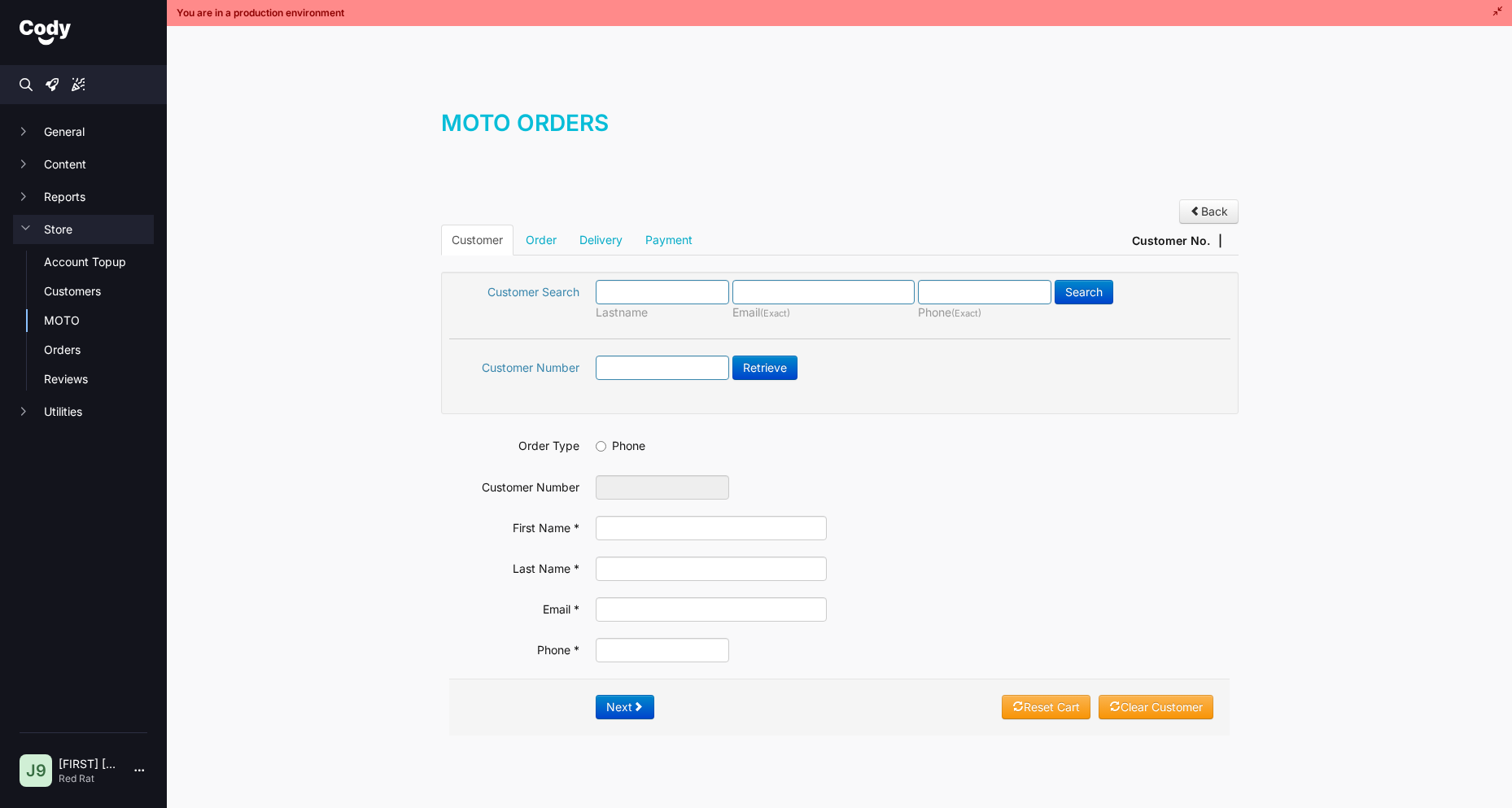 scroll, scrollTop: 0, scrollLeft: 0, axis: both 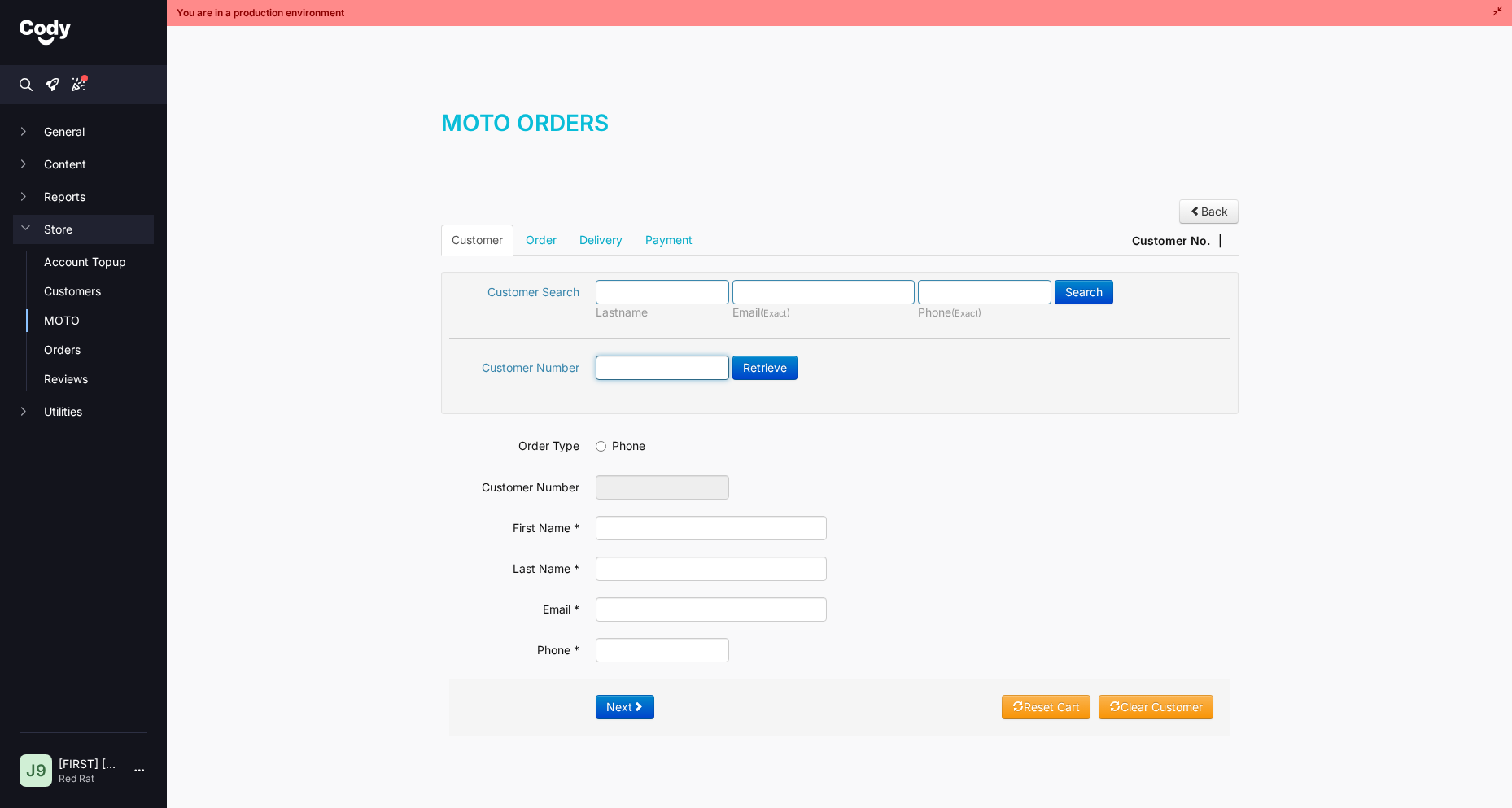 click at bounding box center [662, 368] 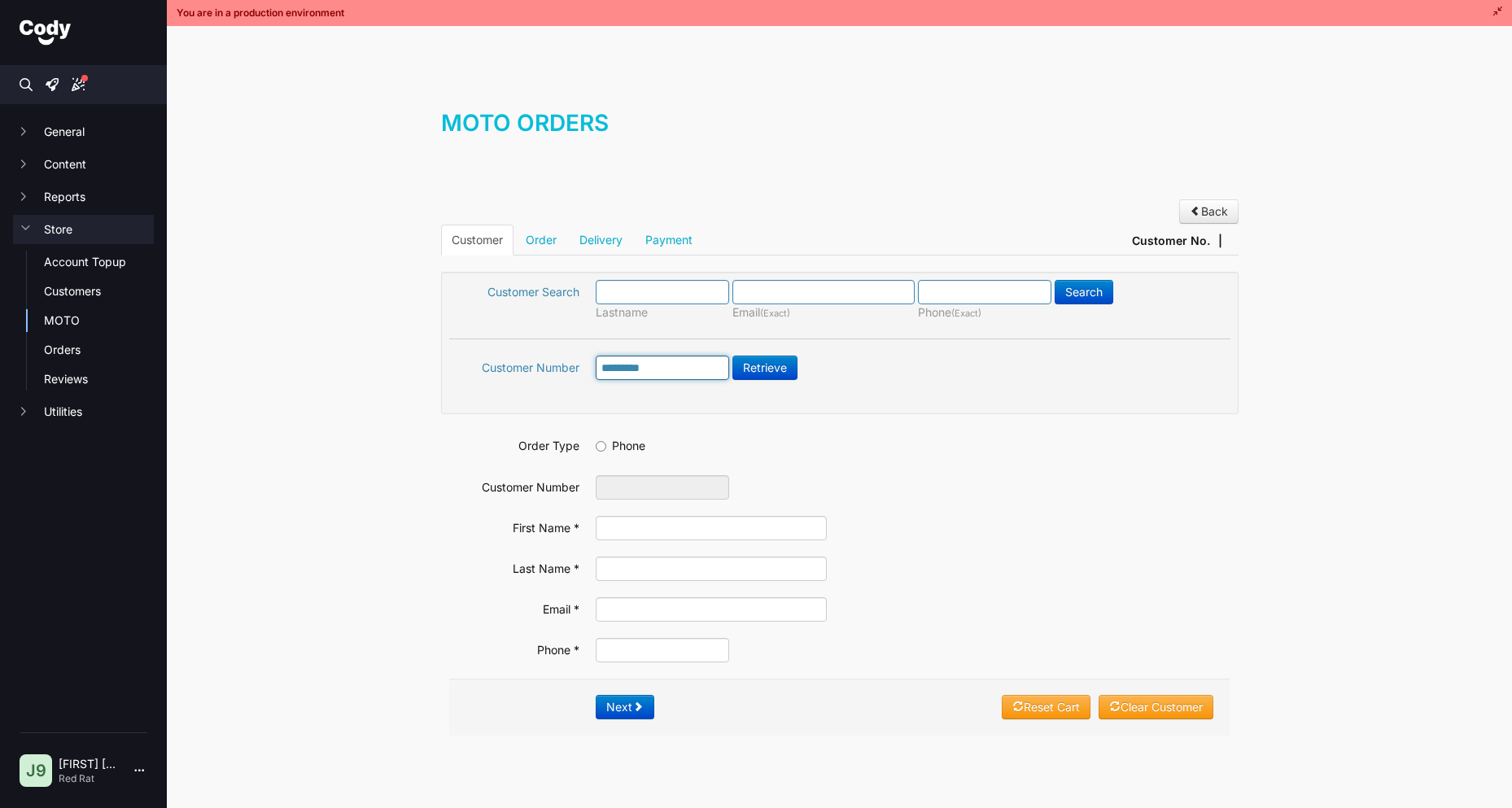 type on "*****" 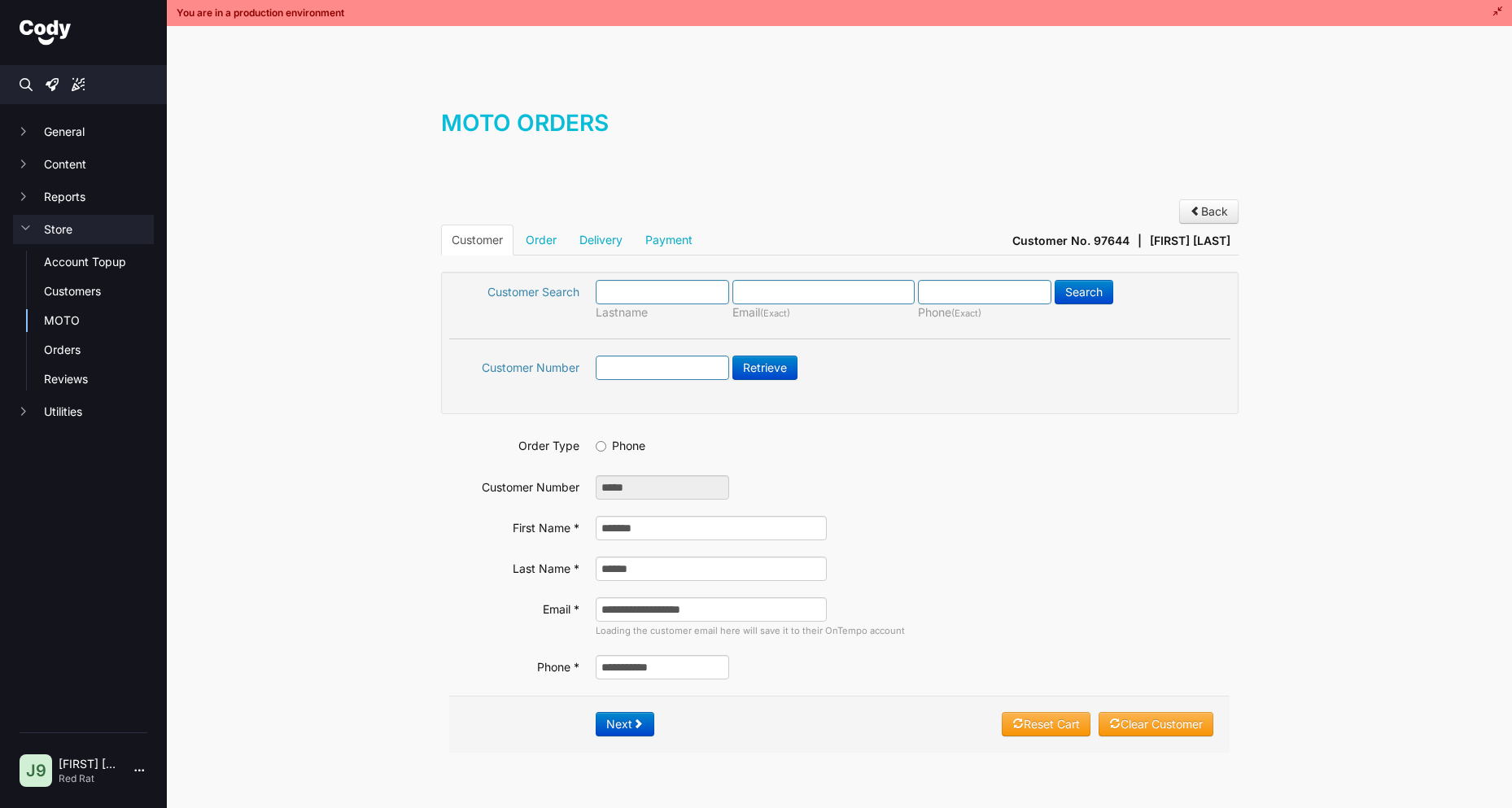scroll, scrollTop: 0, scrollLeft: 0, axis: both 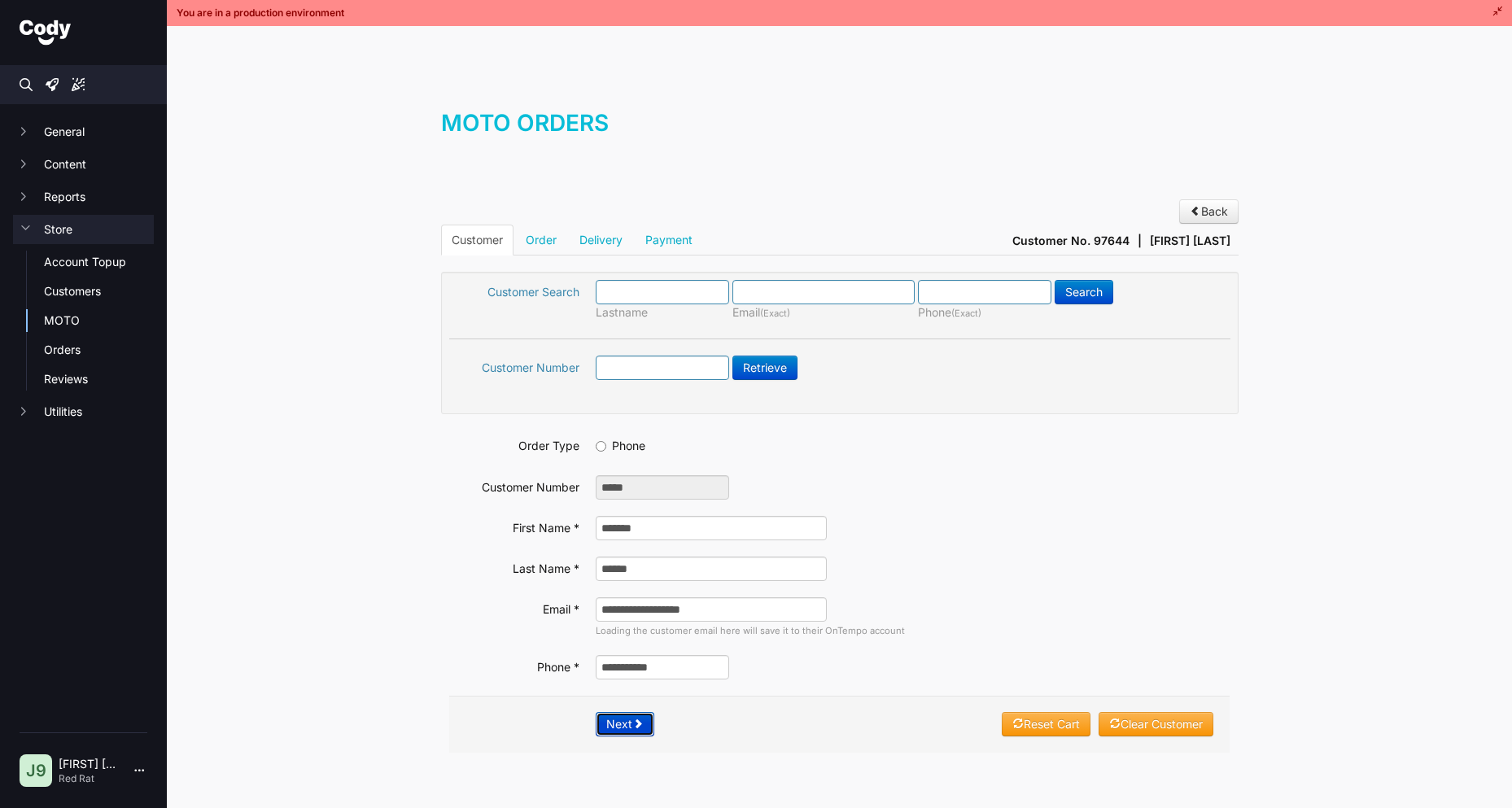 click on "Next" at bounding box center (625, 724) 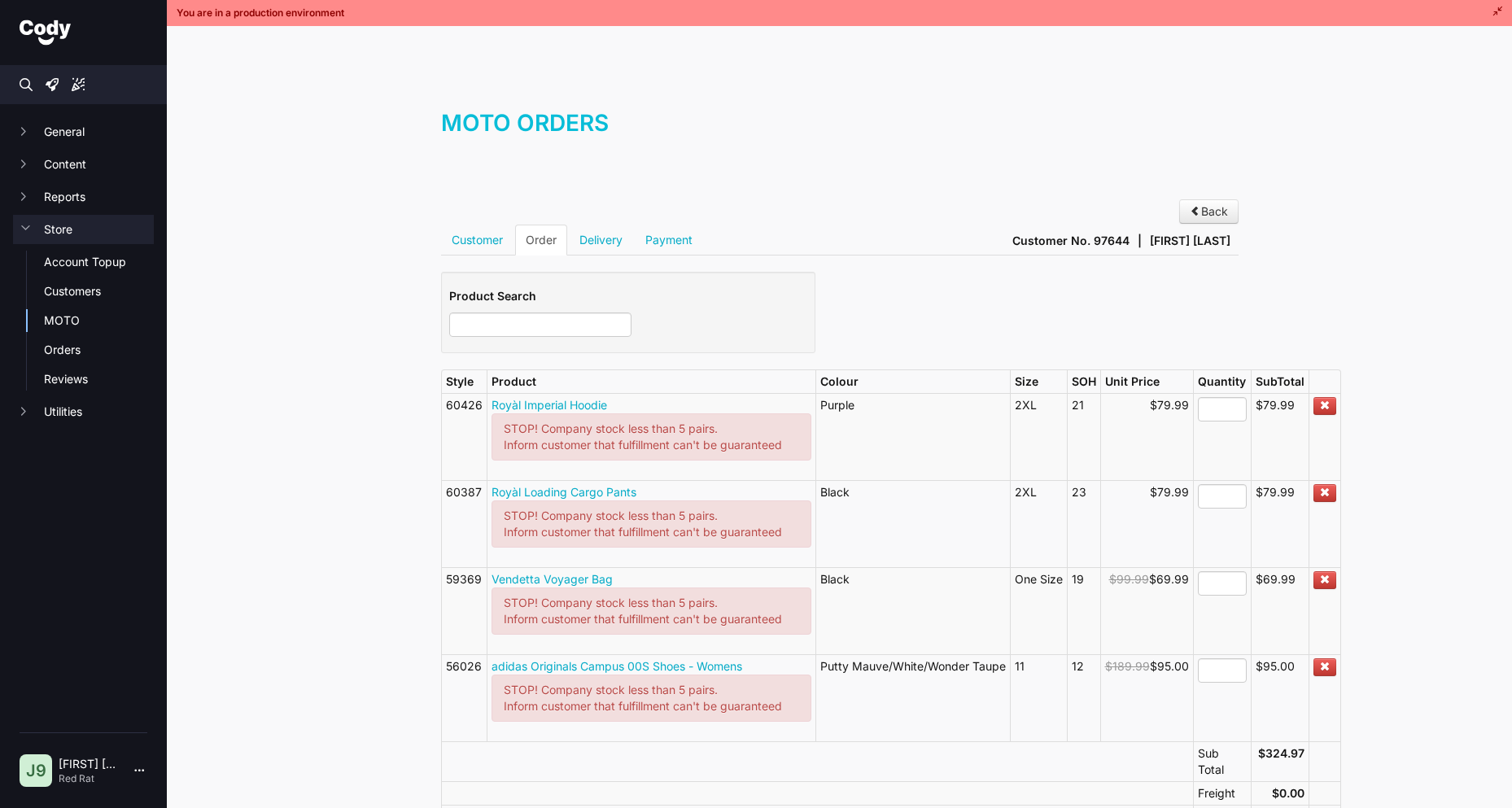 scroll, scrollTop: 0, scrollLeft: 0, axis: both 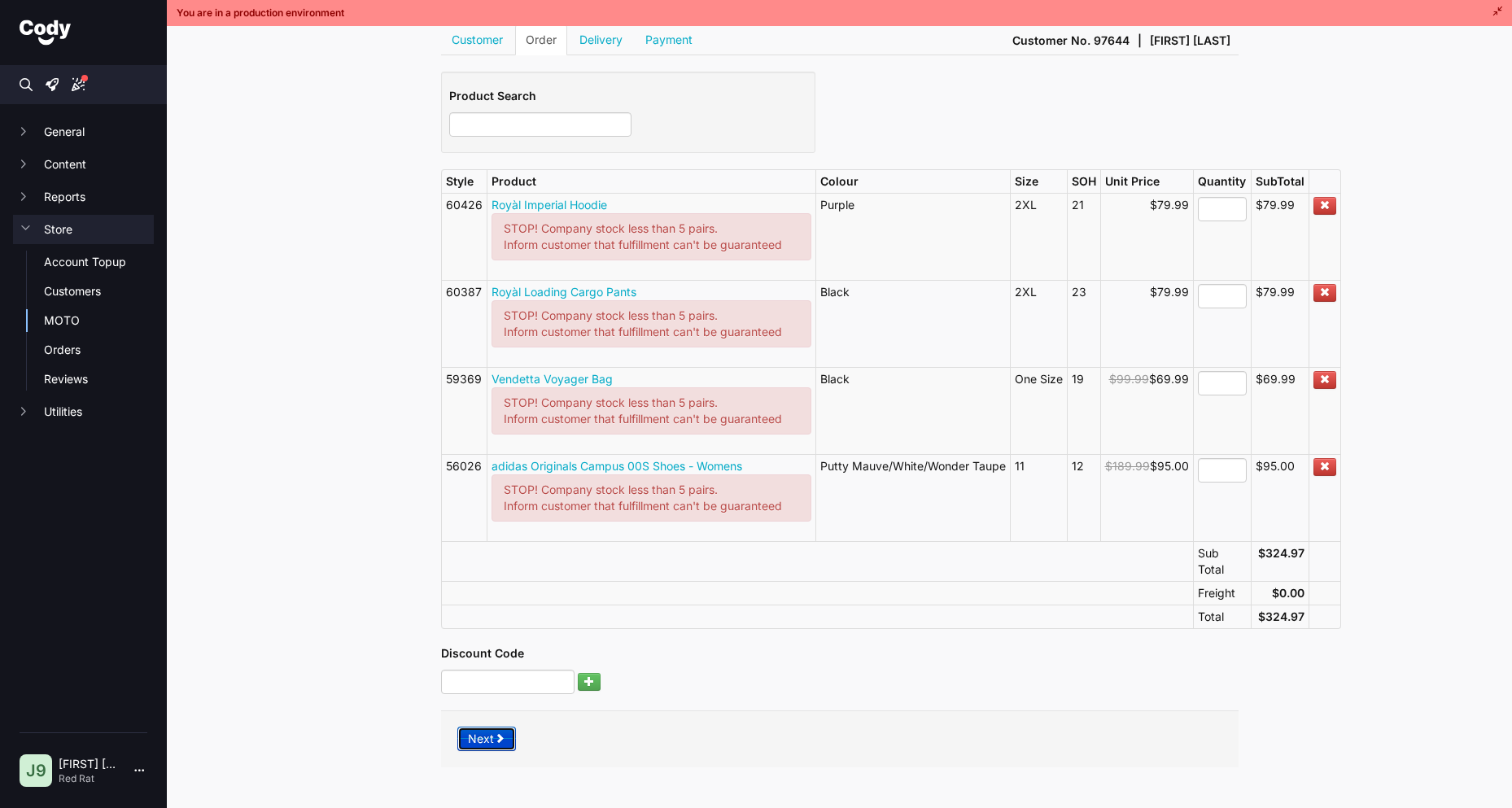 click on "Next" at bounding box center [487, 739] 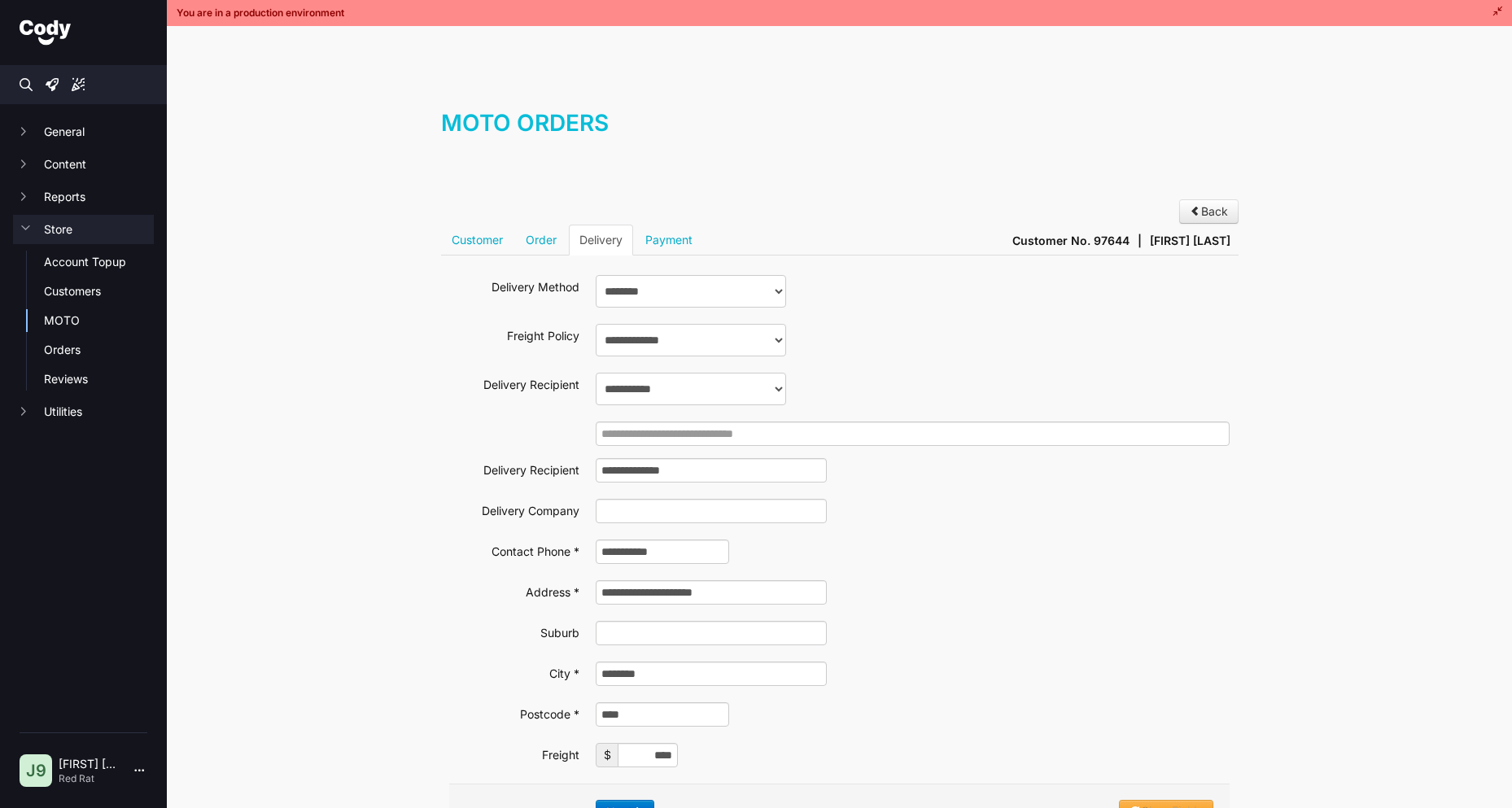 scroll, scrollTop: 0, scrollLeft: 0, axis: both 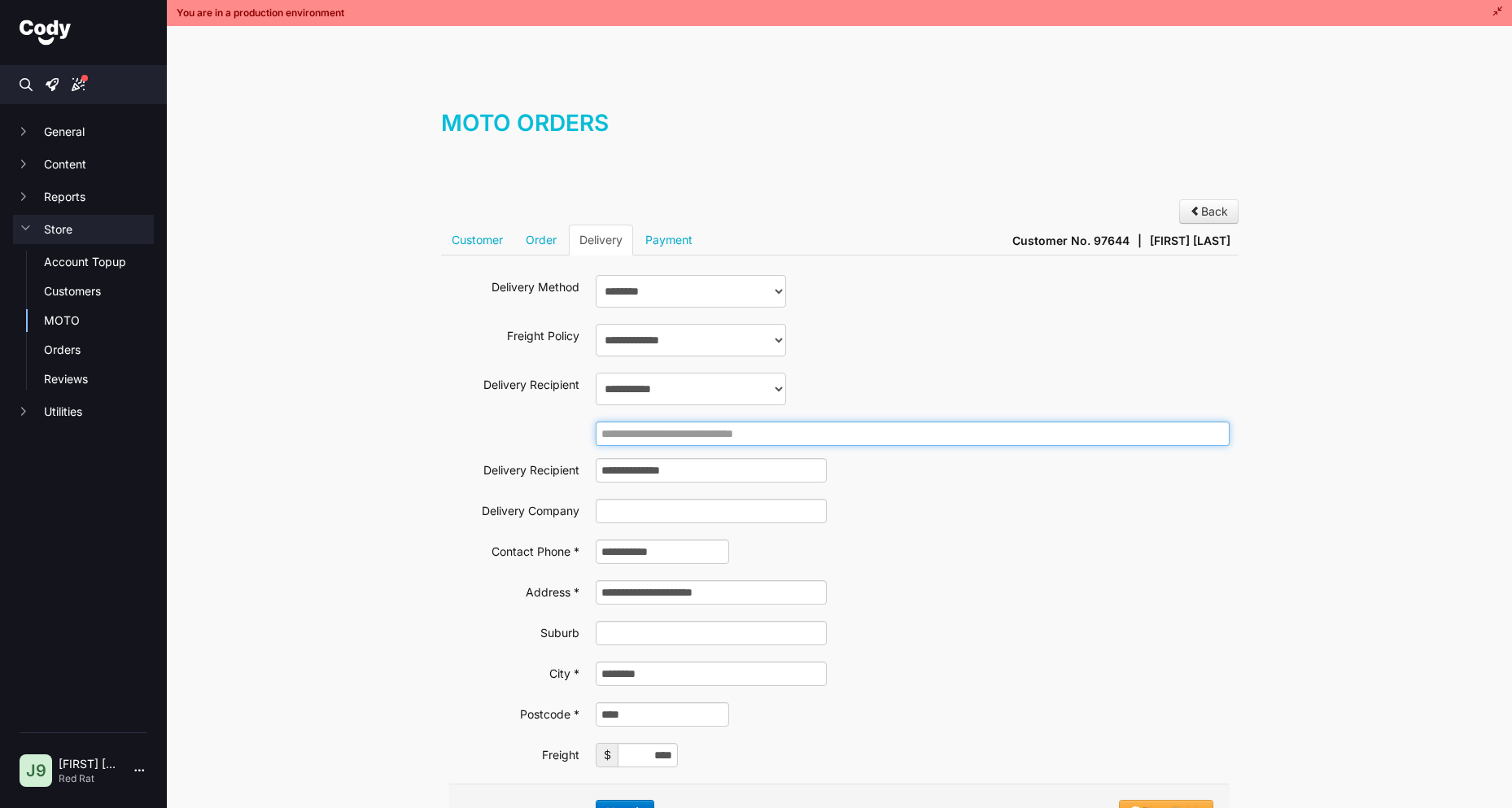 click at bounding box center [912, 434] 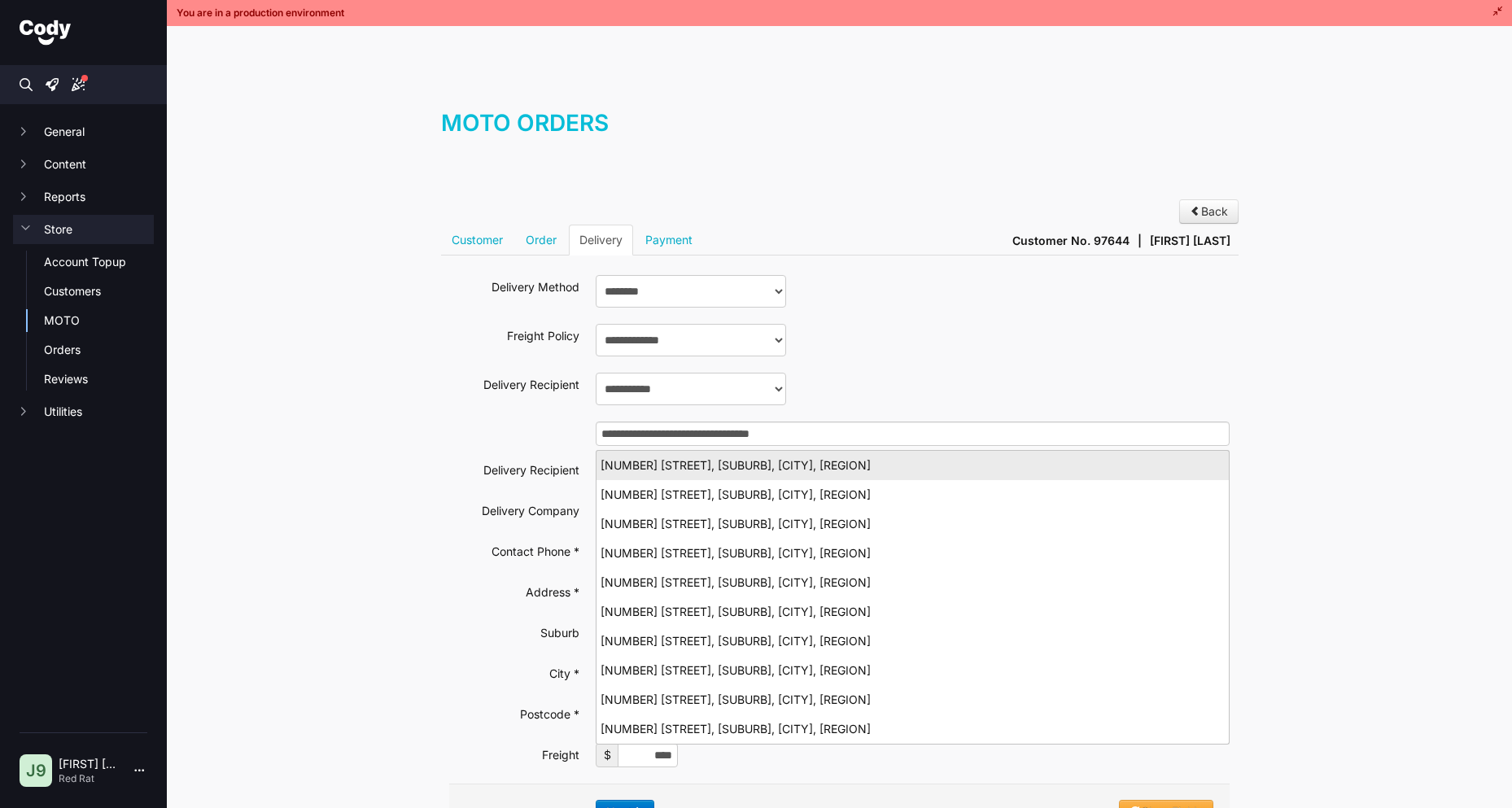 click on "4 Grundy Street, Mangapapa, GISBORNE, Gisborne District" at bounding box center (912, 465) 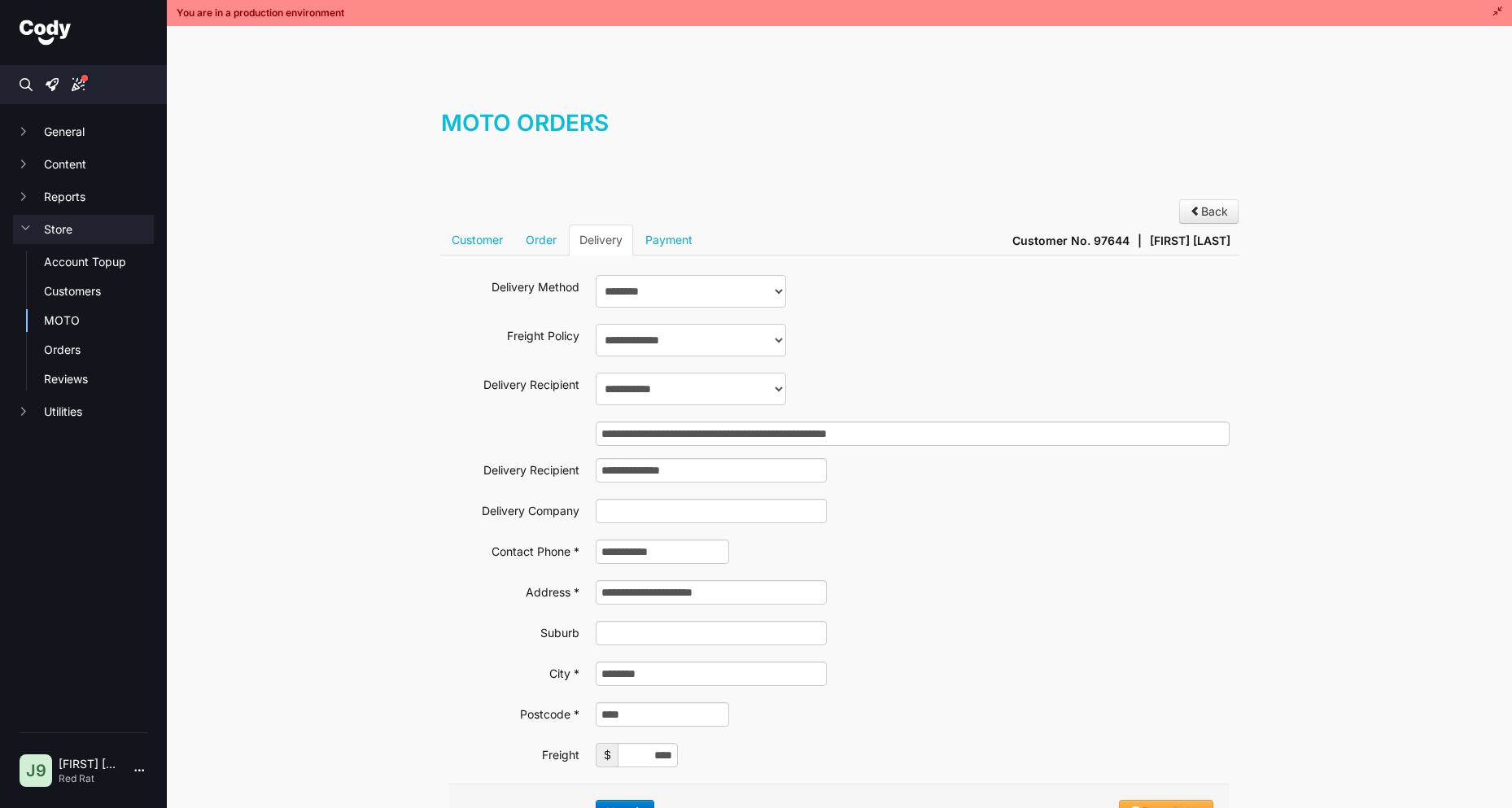 type on "**********" 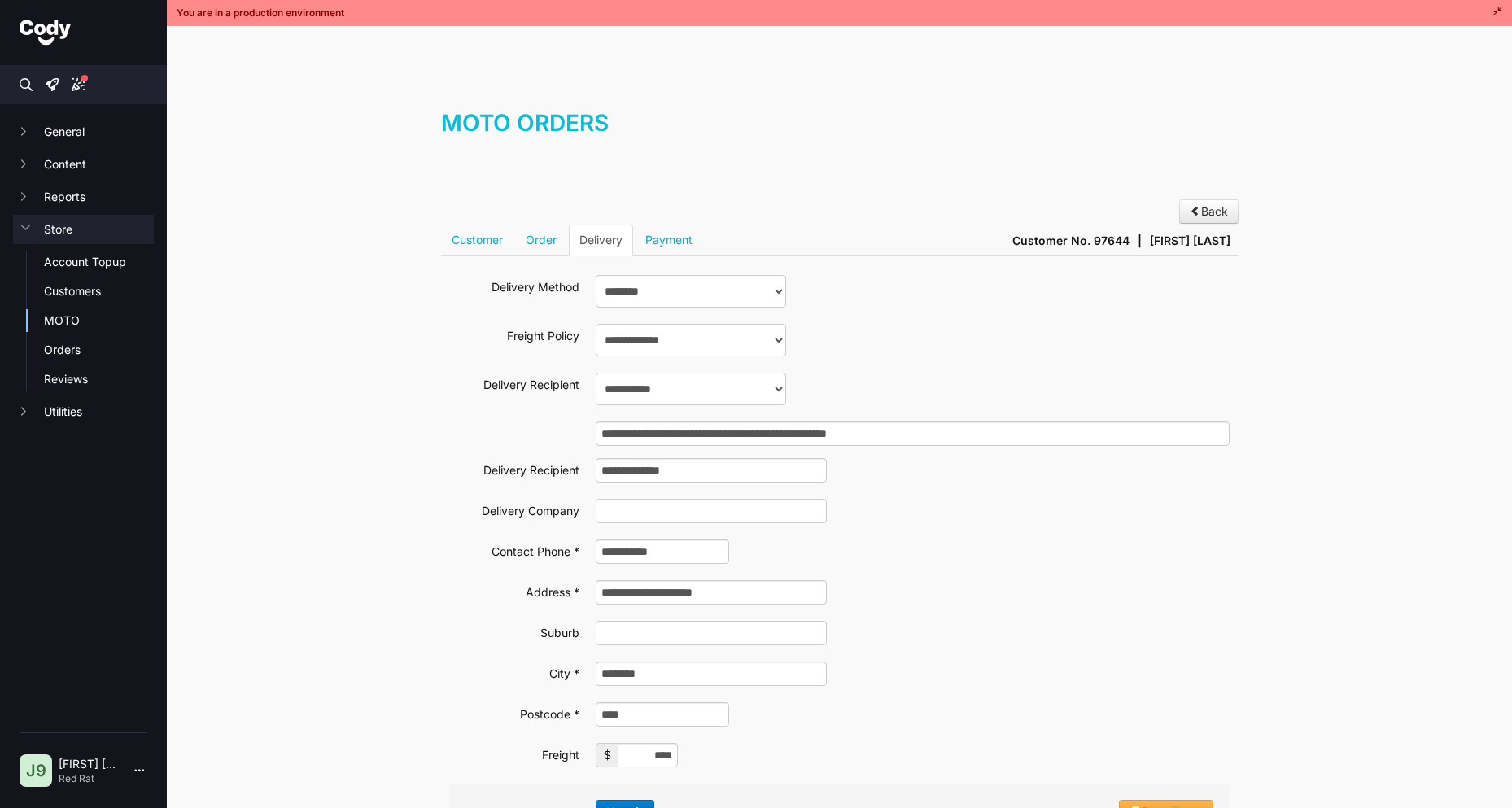type on "*********" 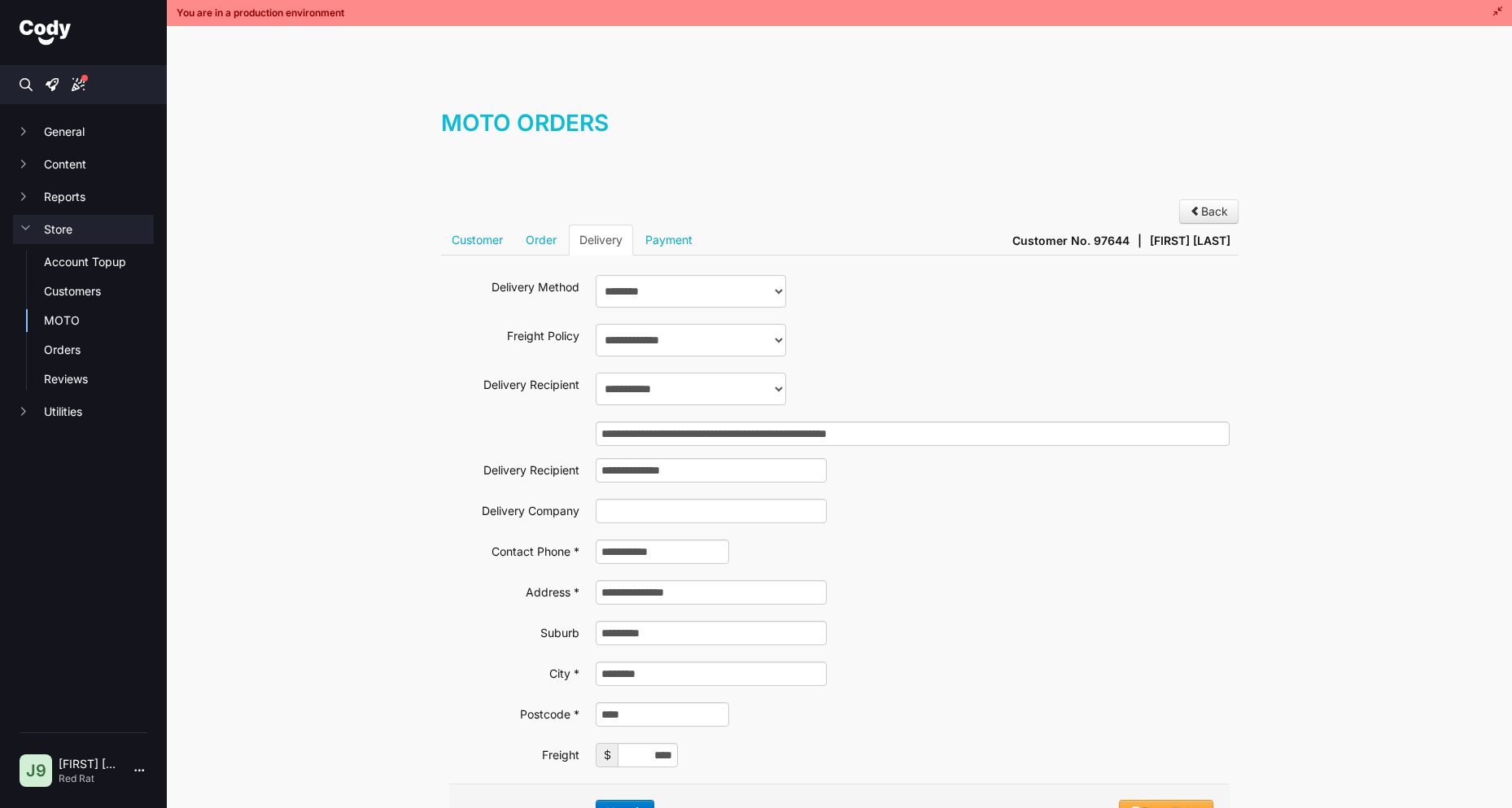 type on "**********" 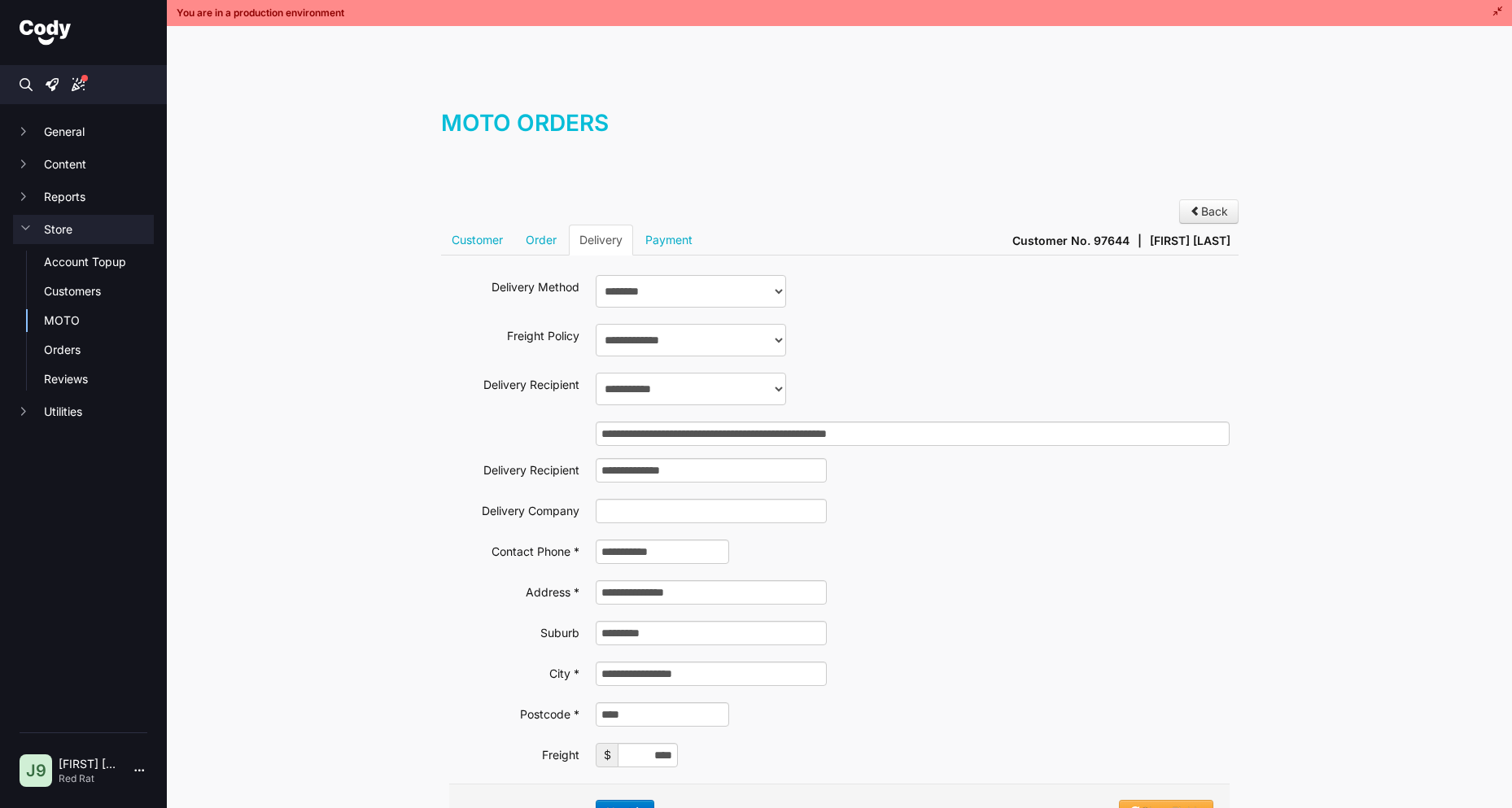 click on "****" at bounding box center (912, 714) 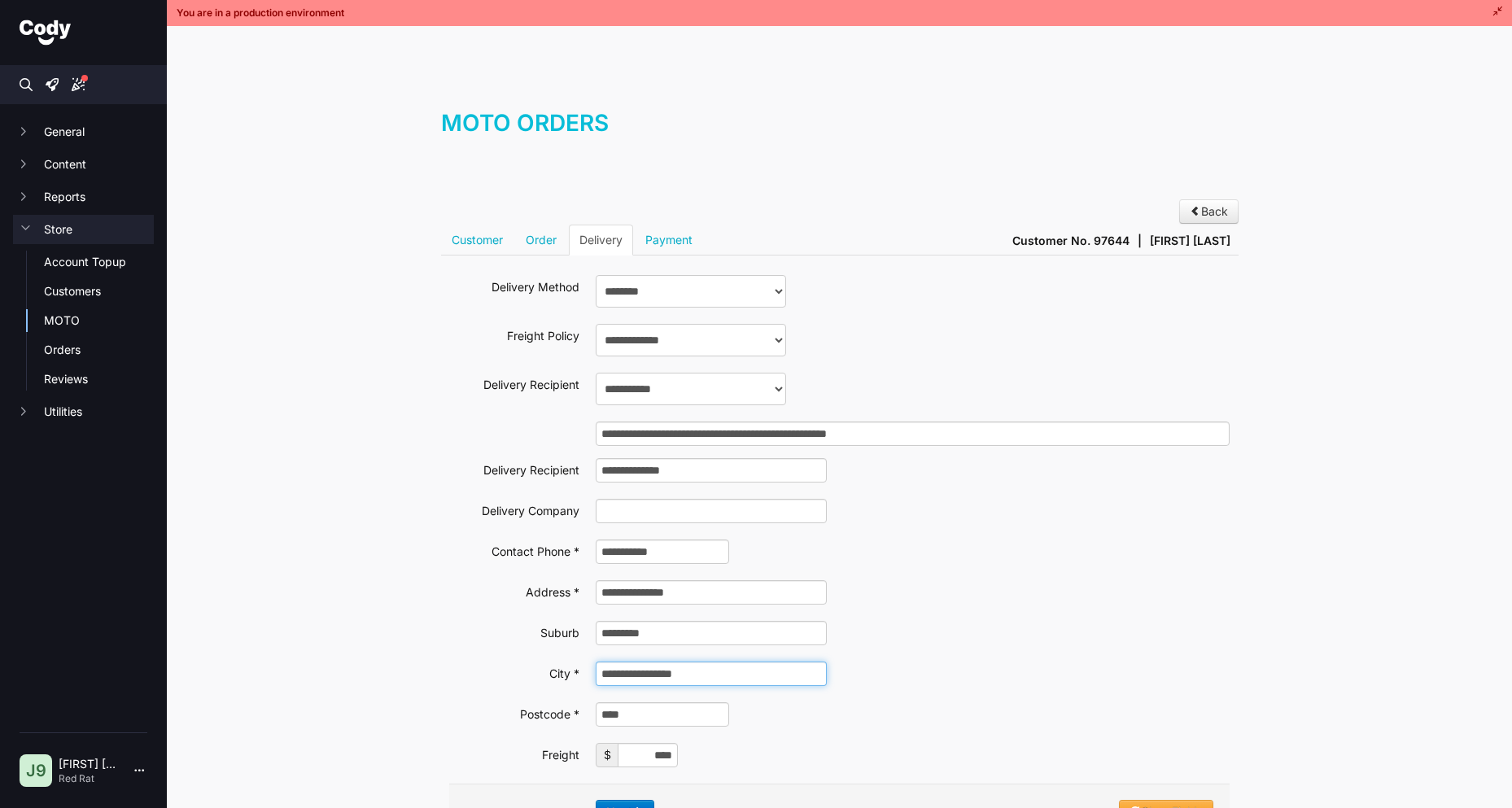 drag, startPoint x: 744, startPoint y: 674, endPoint x: 474, endPoint y: 655, distance: 270.66769 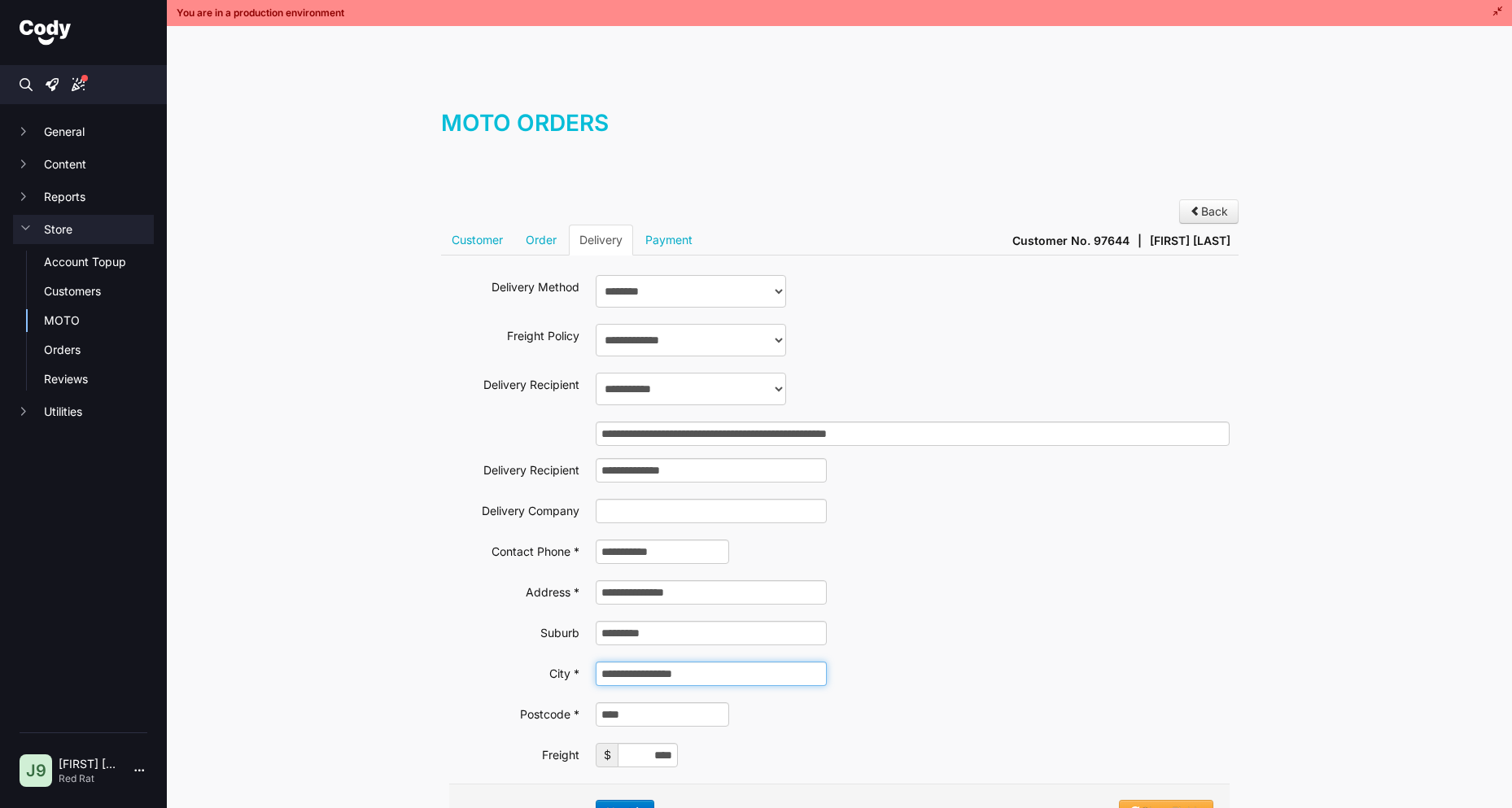 paste 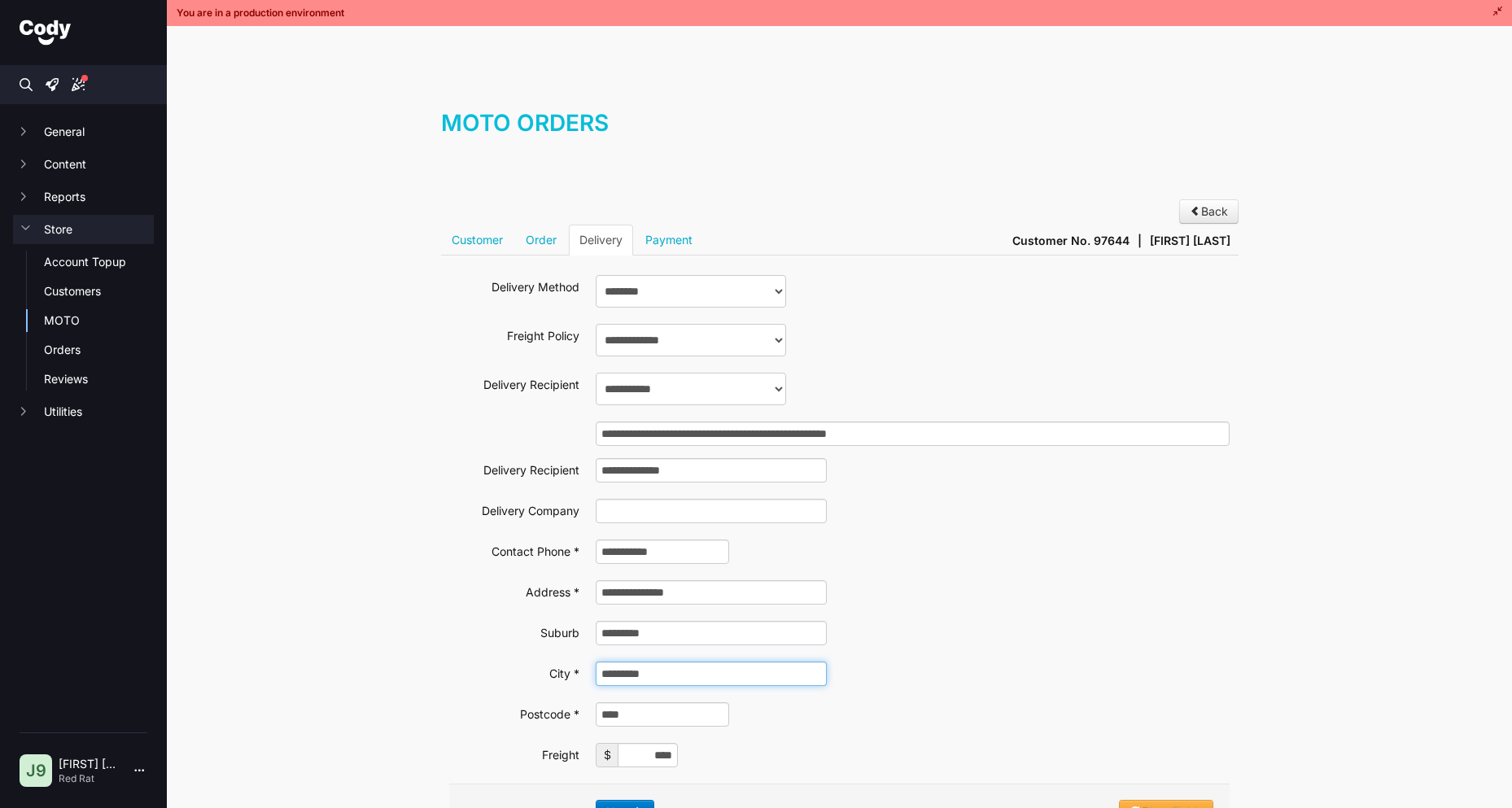 type on "********" 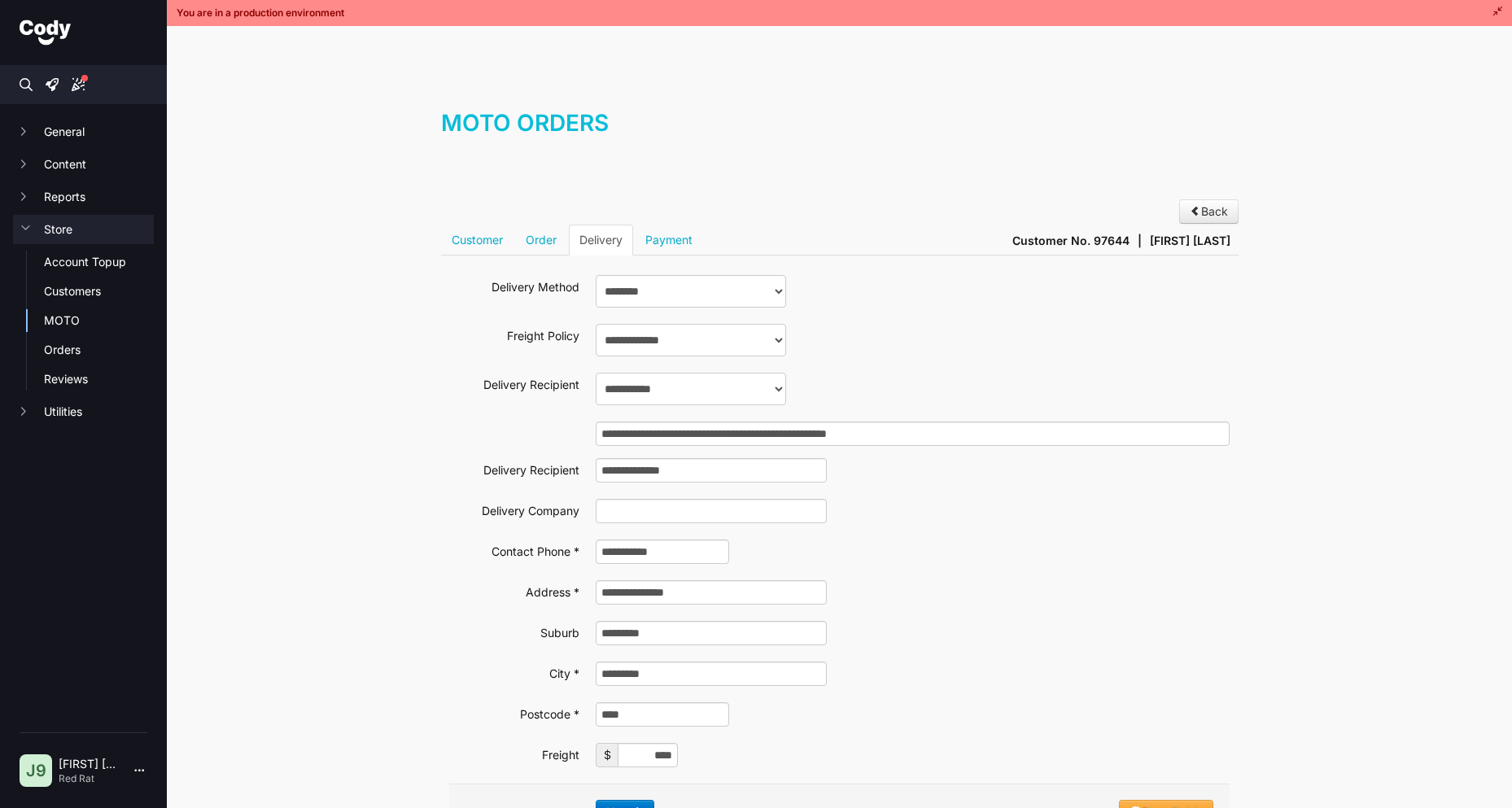 drag, startPoint x: 1042, startPoint y: 692, endPoint x: 1046, endPoint y: 679, distance: 13.601471 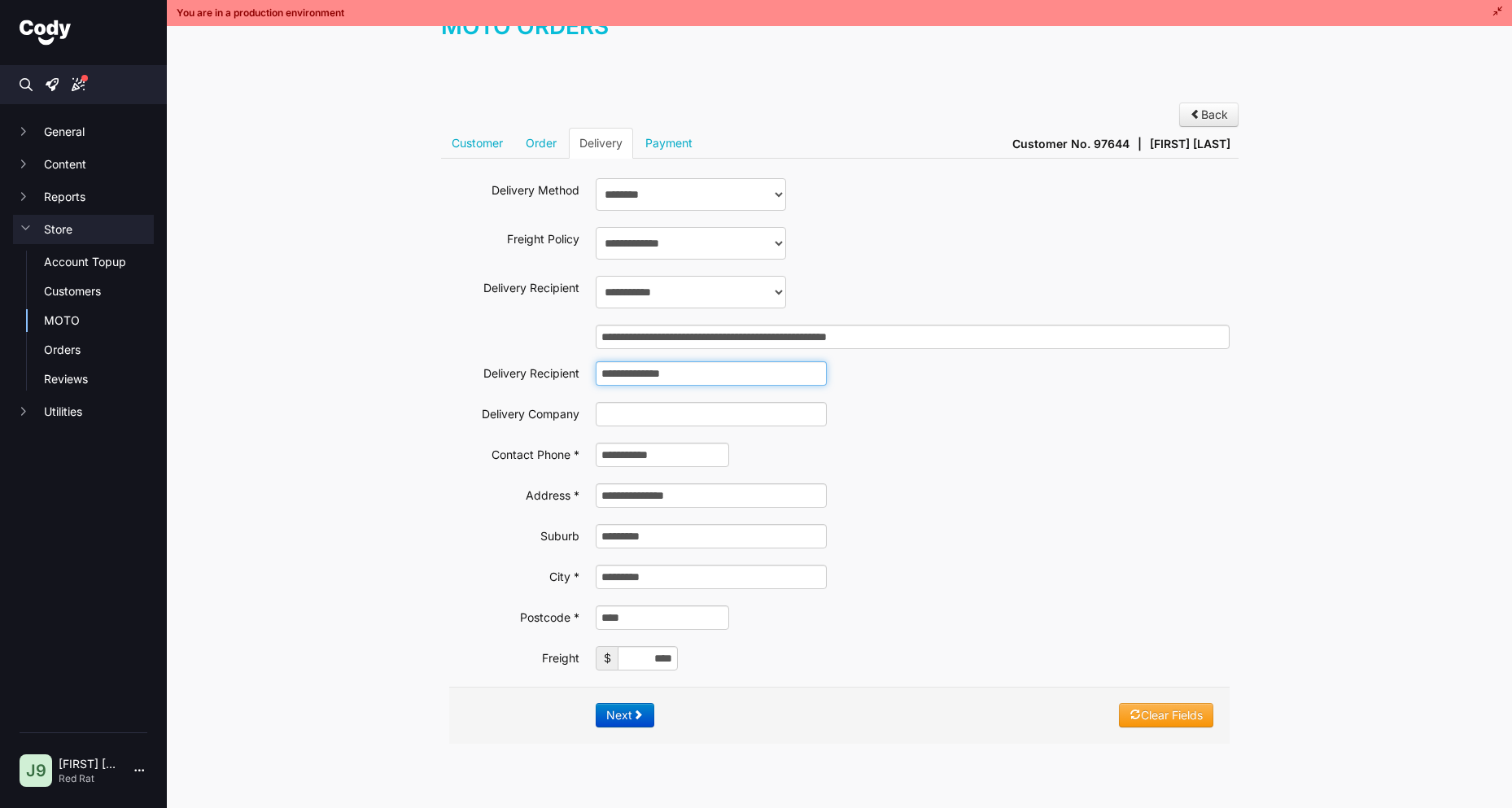 click on "**********" at bounding box center [840, 369] 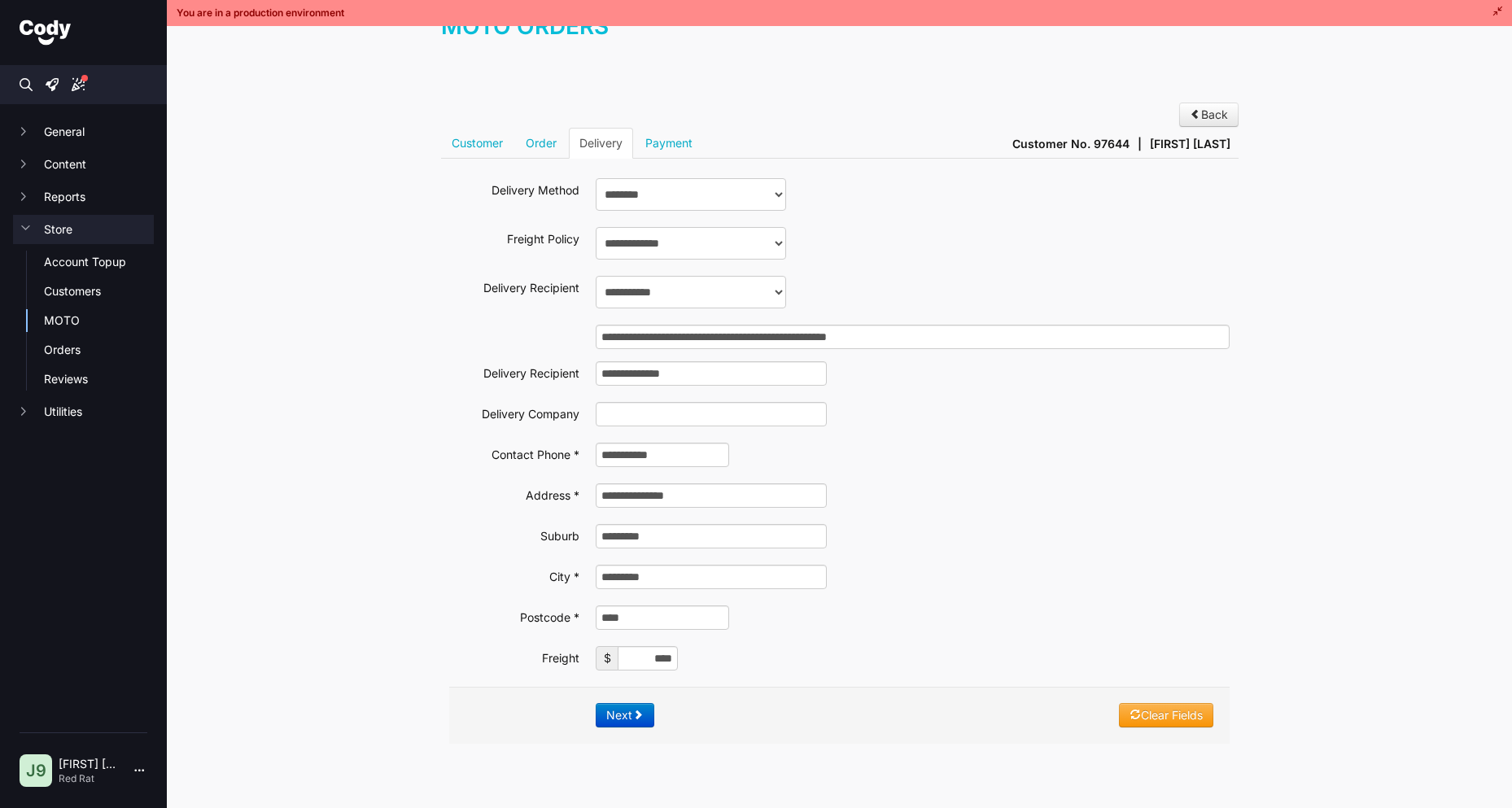 click on "**********" at bounding box center (840, 369) 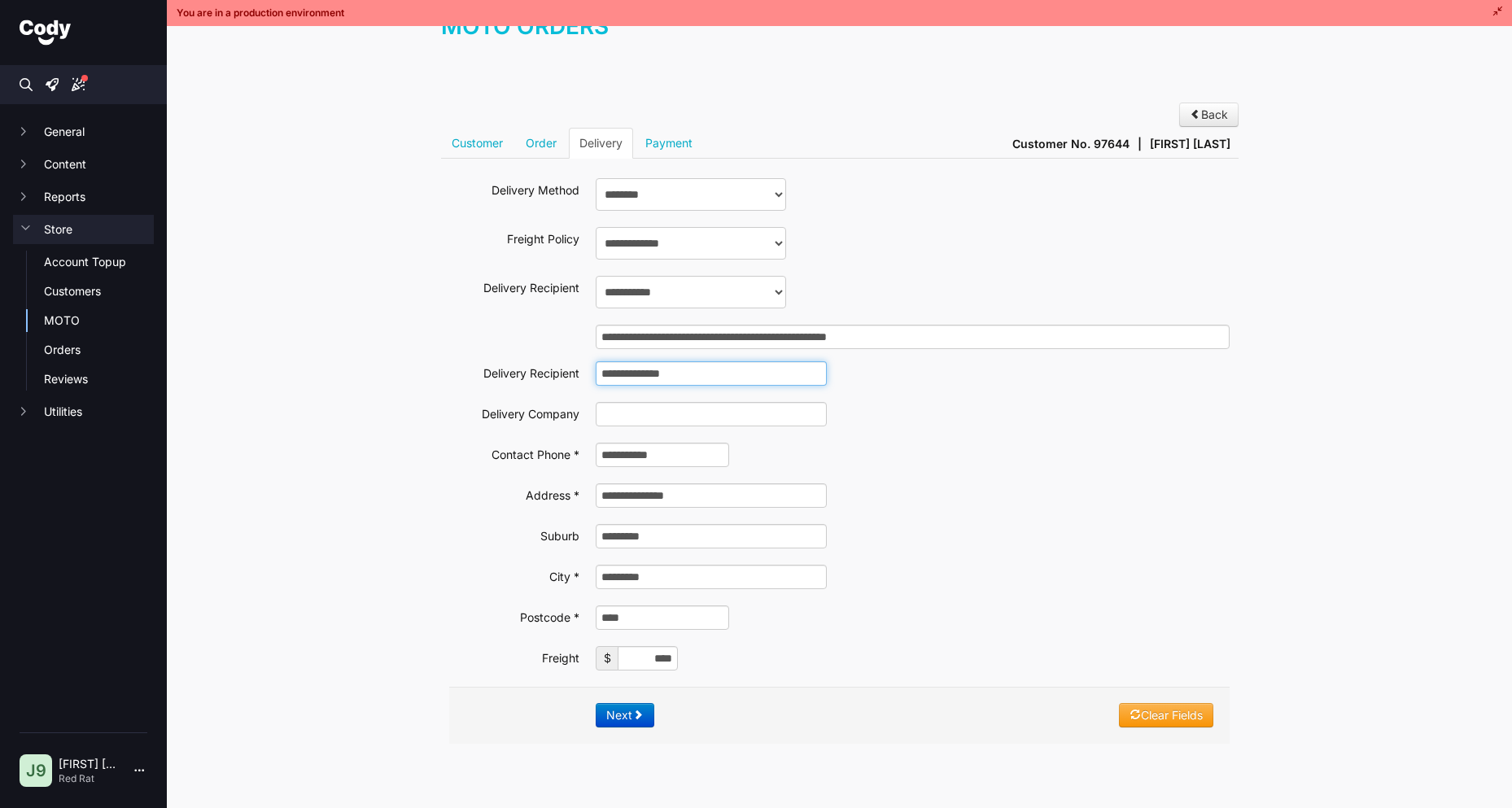 drag, startPoint x: 631, startPoint y: 362, endPoint x: 653, endPoint y: 312, distance: 54.626 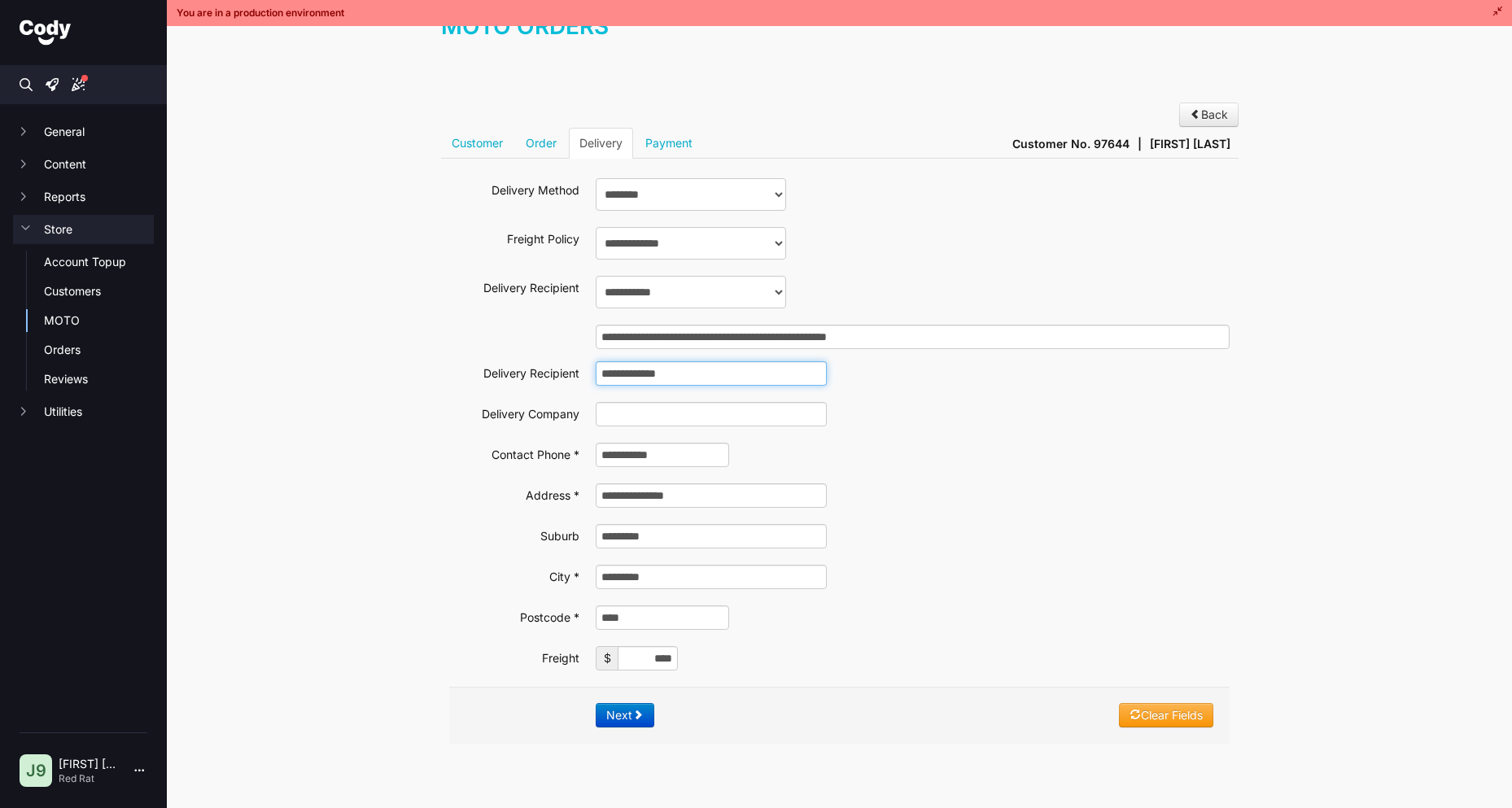 type on "**********" 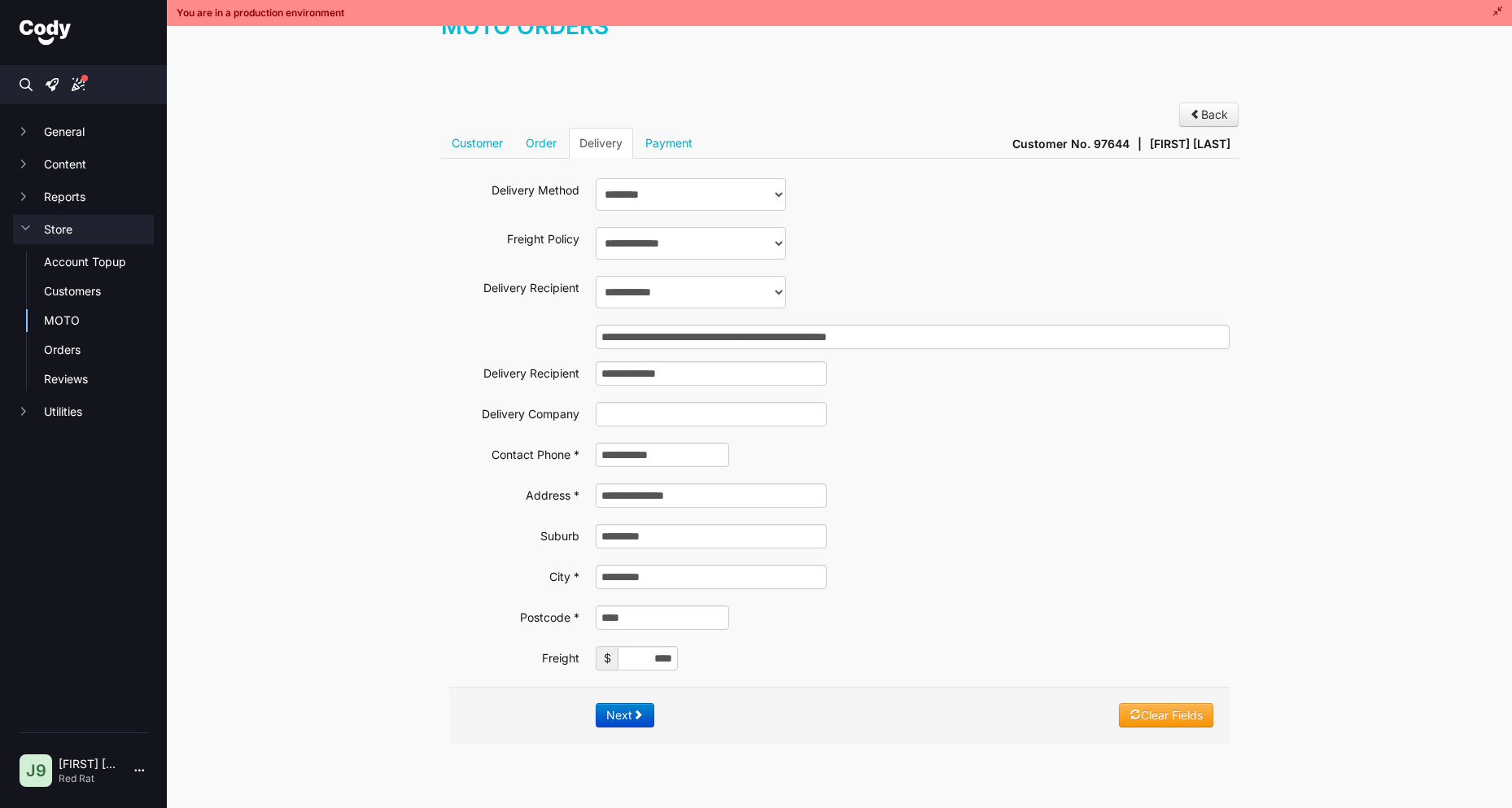 drag, startPoint x: 1022, startPoint y: 464, endPoint x: 1046, endPoint y: 474, distance: 26 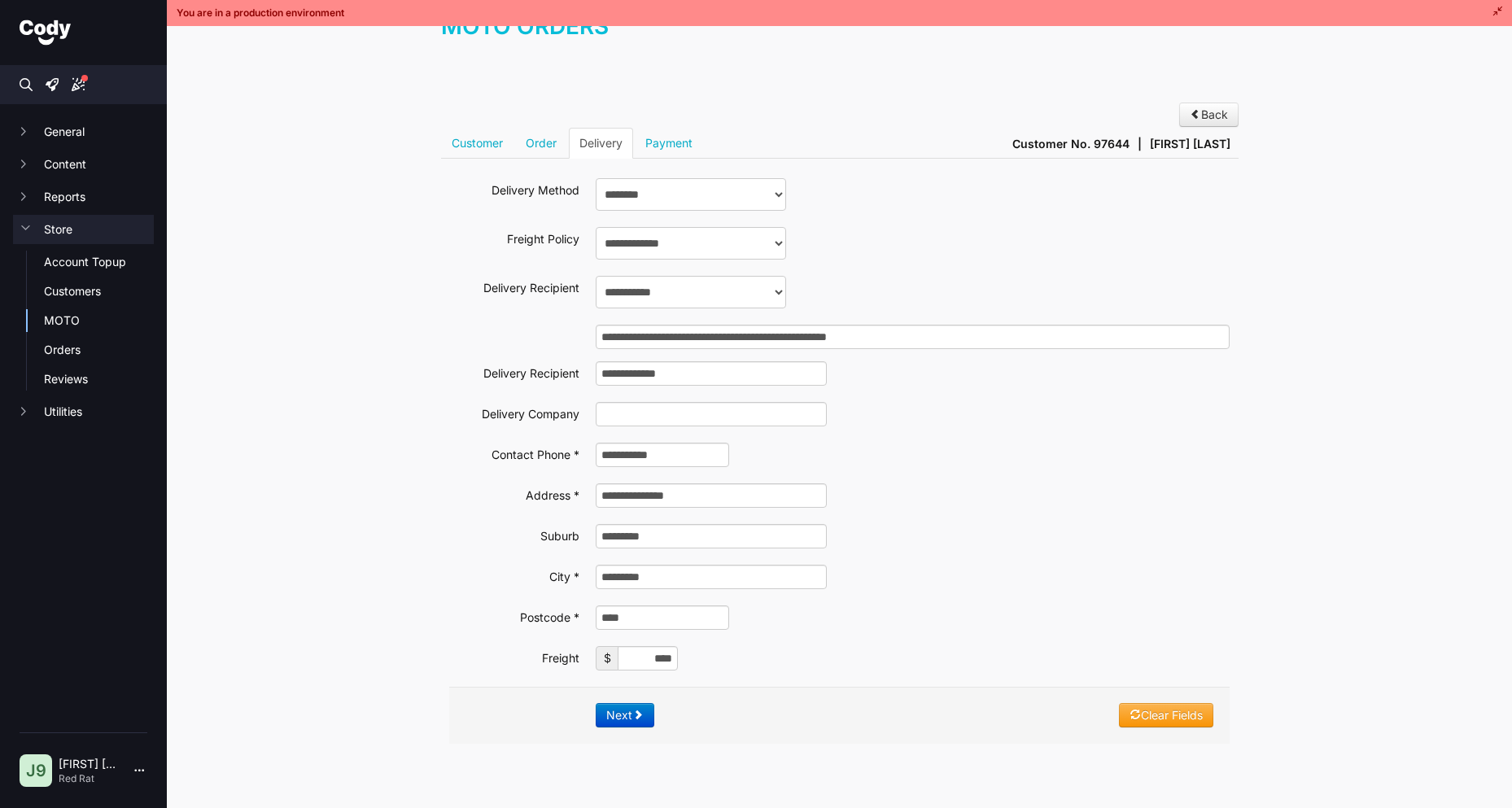 click on "**********" at bounding box center [839, 428] 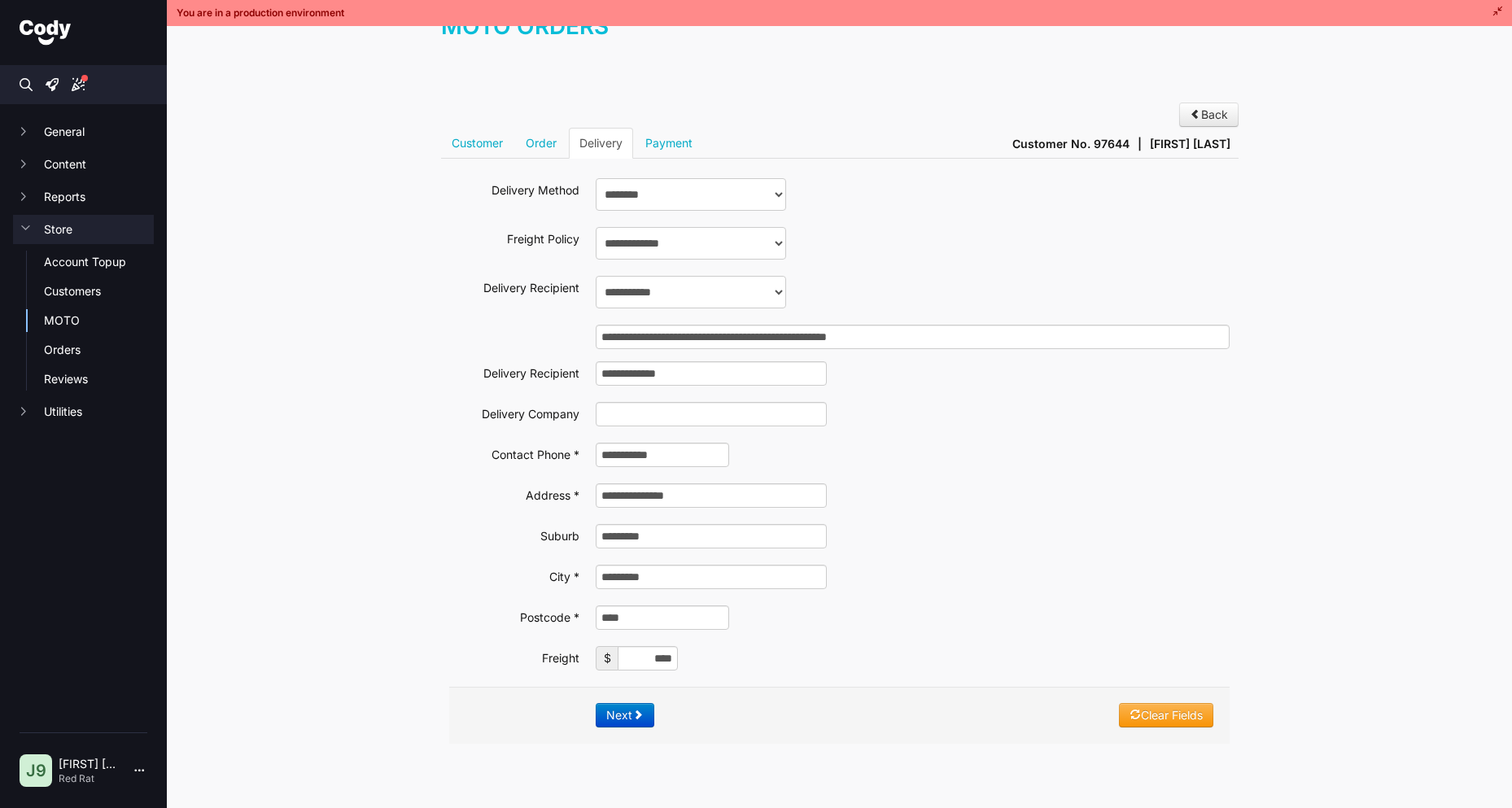 scroll, scrollTop: 28, scrollLeft: 0, axis: vertical 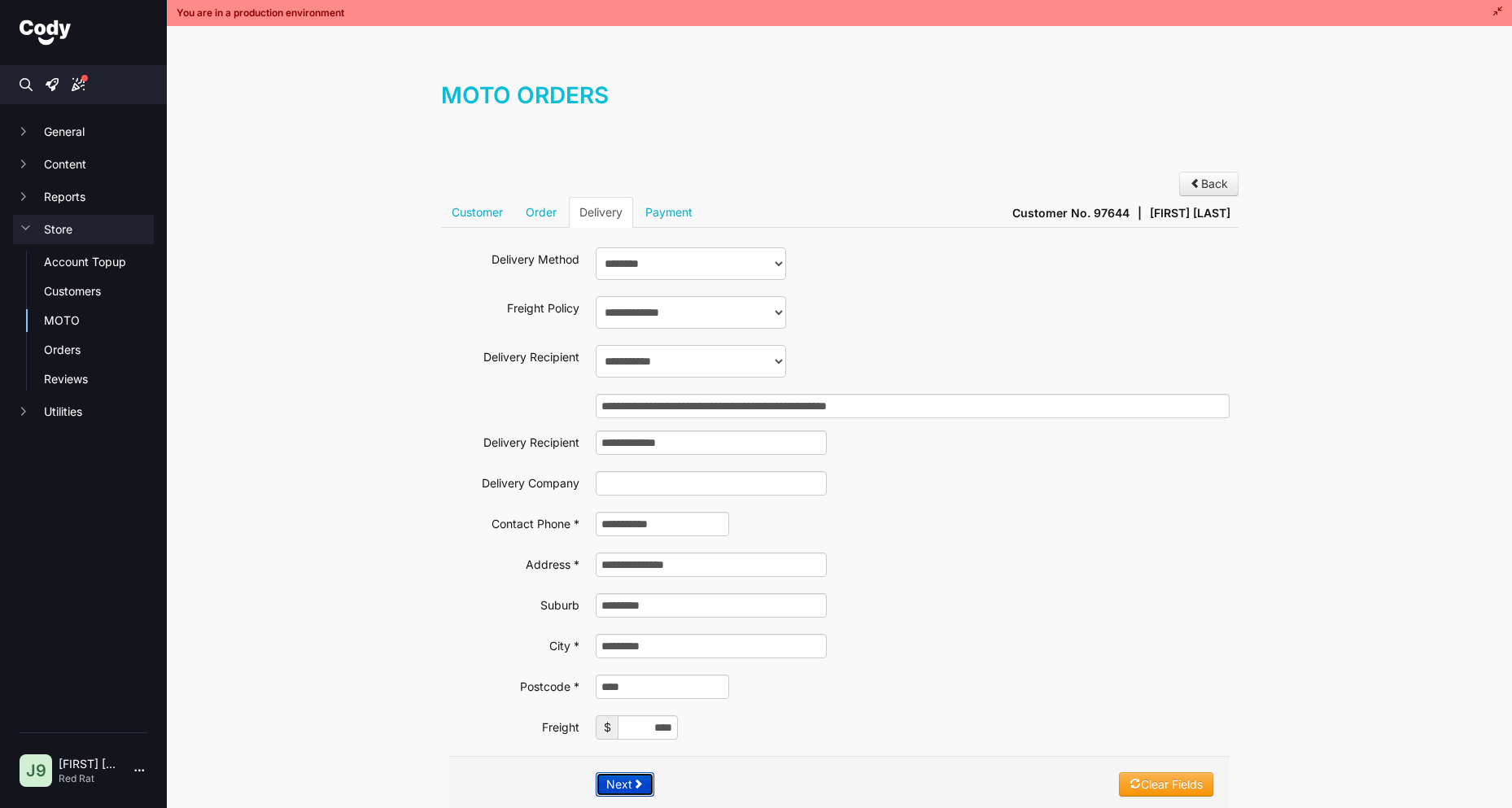 click on "Next" at bounding box center (625, 784) 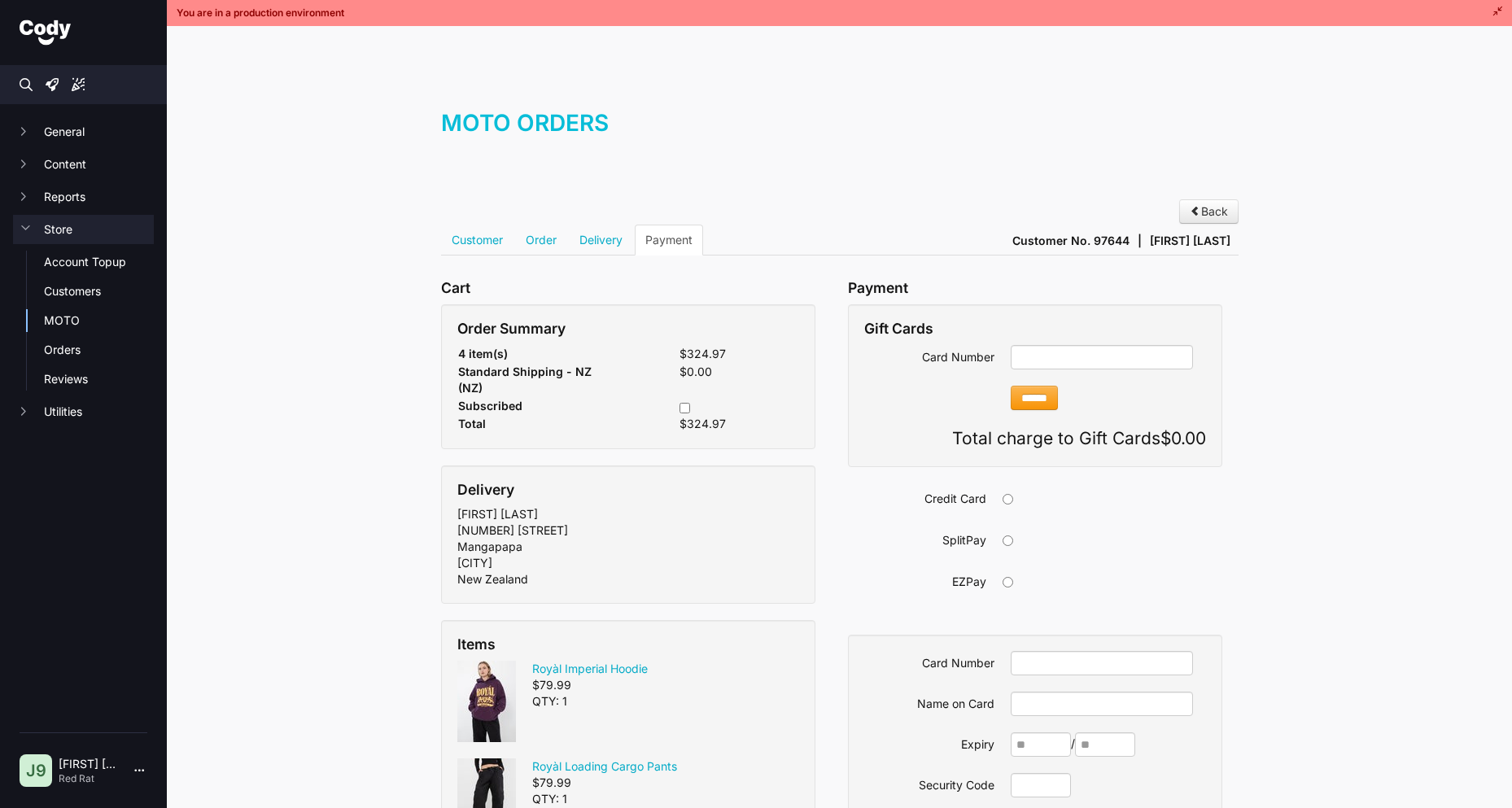 scroll, scrollTop: 0, scrollLeft: 0, axis: both 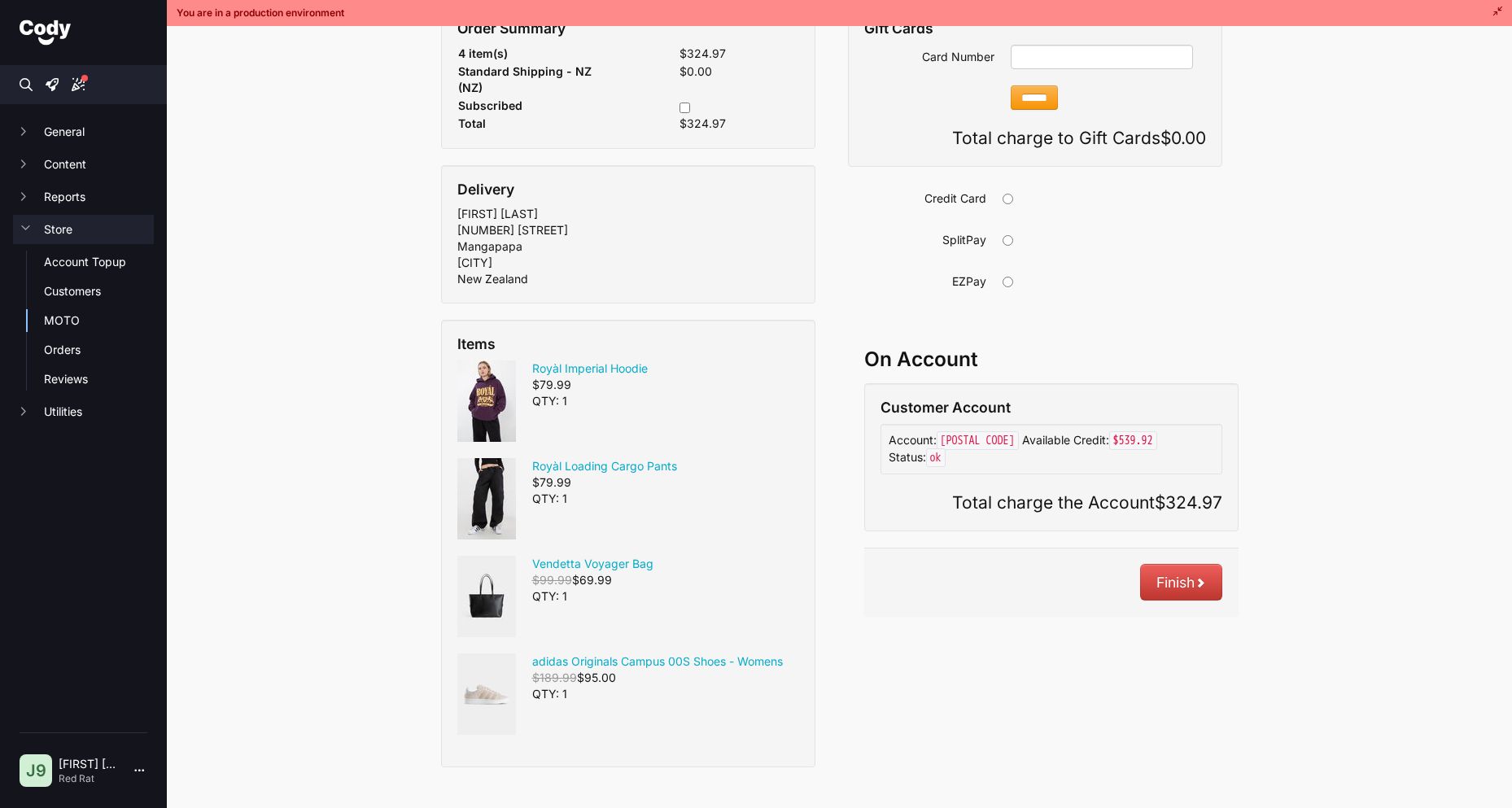 click on "Cart
Order Summary
4 item(s)
$324.97
Standard Shipping - NZ (NZ)
$0.00
Subscribed
Total
$324.97
Delivery
Awhina Turipa 4 Grundy Street Mangapapa Gisborne  New Zealand
Items
Royàl Imperial Hoodie
$79.99
QTY: 1" at bounding box center [832, 378] 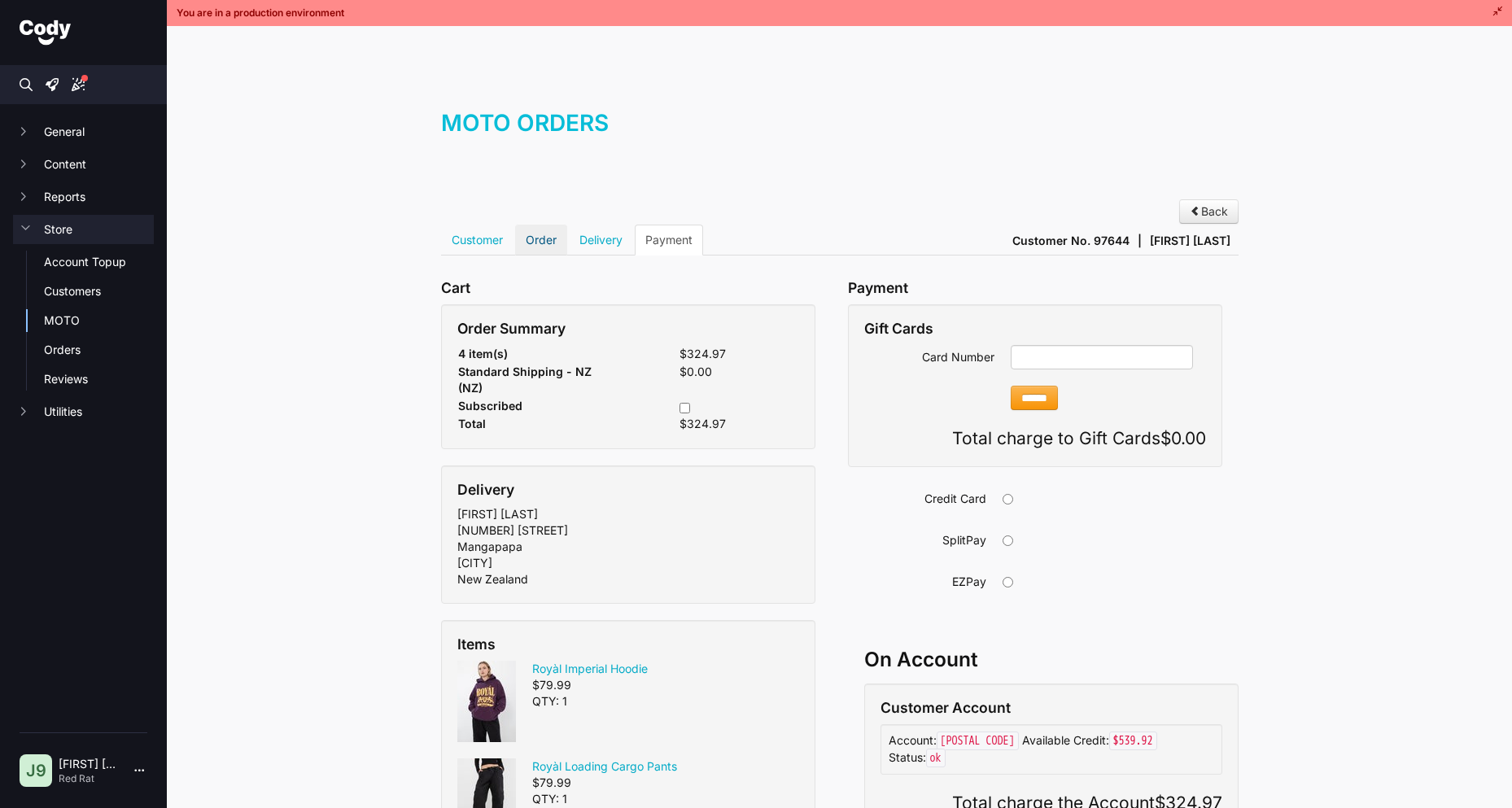 click on "Order" at bounding box center [541, 240] 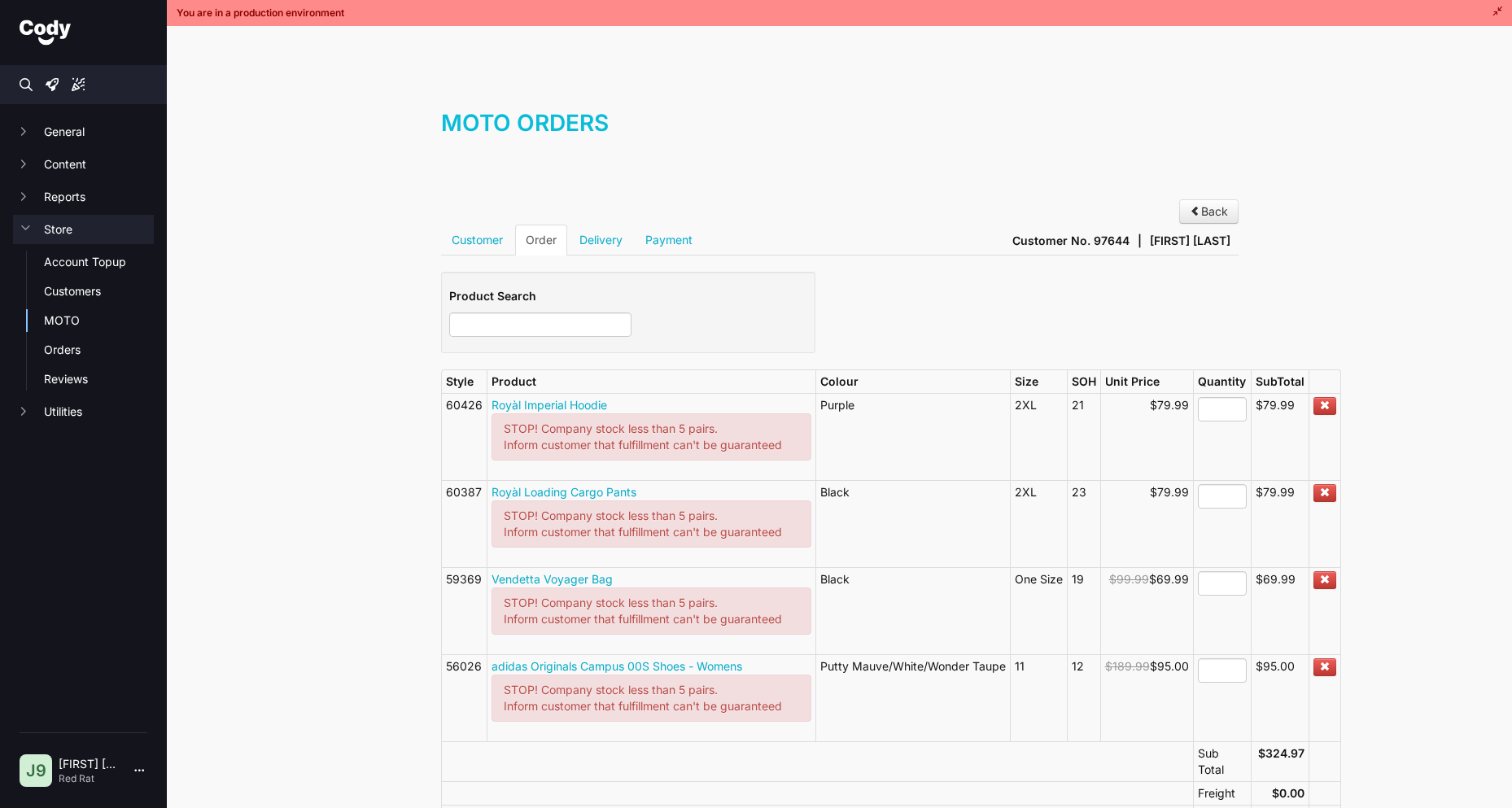 scroll, scrollTop: 0, scrollLeft: 0, axis: both 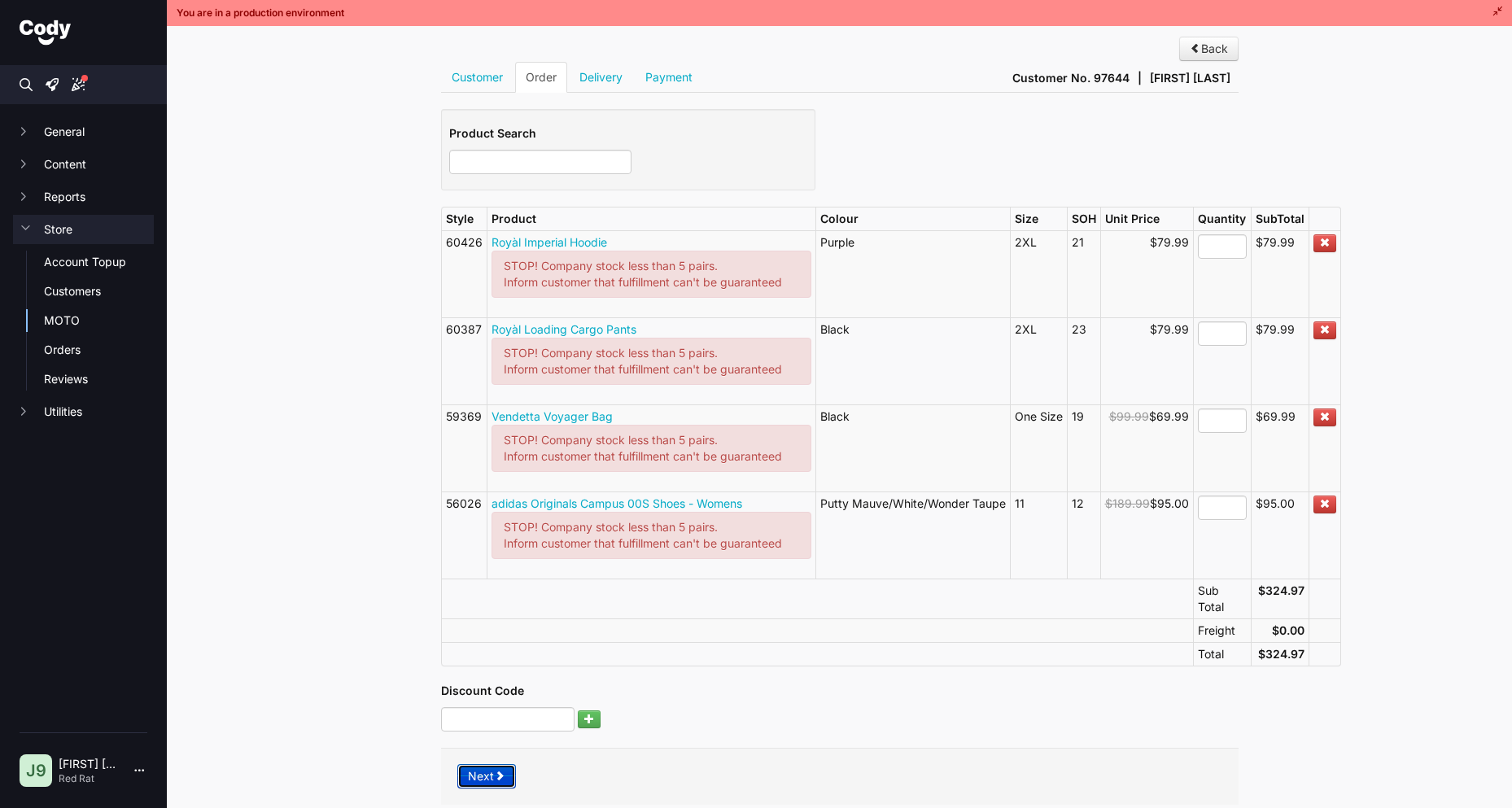click at bounding box center (500, 775) 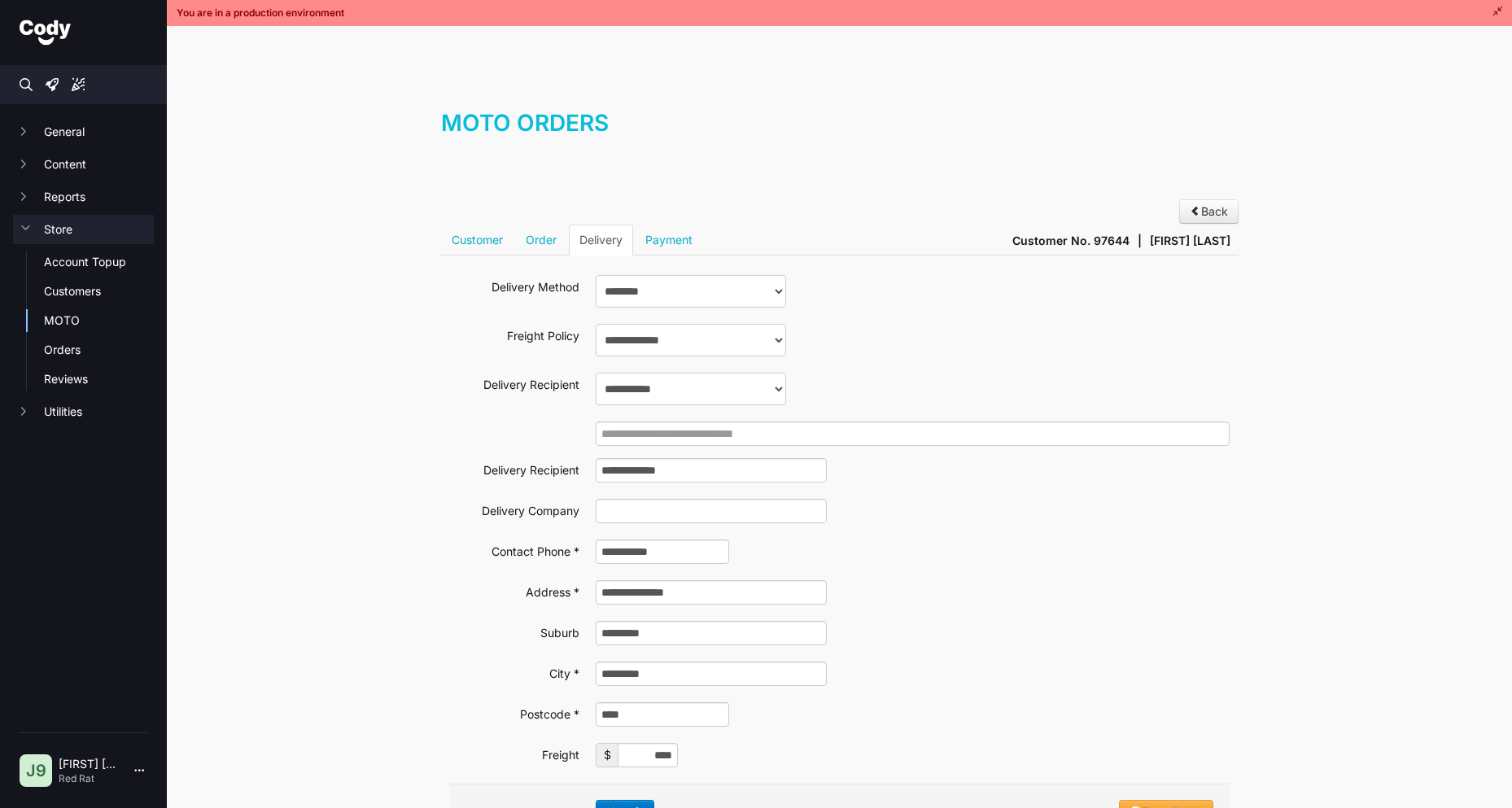 scroll, scrollTop: 0, scrollLeft: 0, axis: both 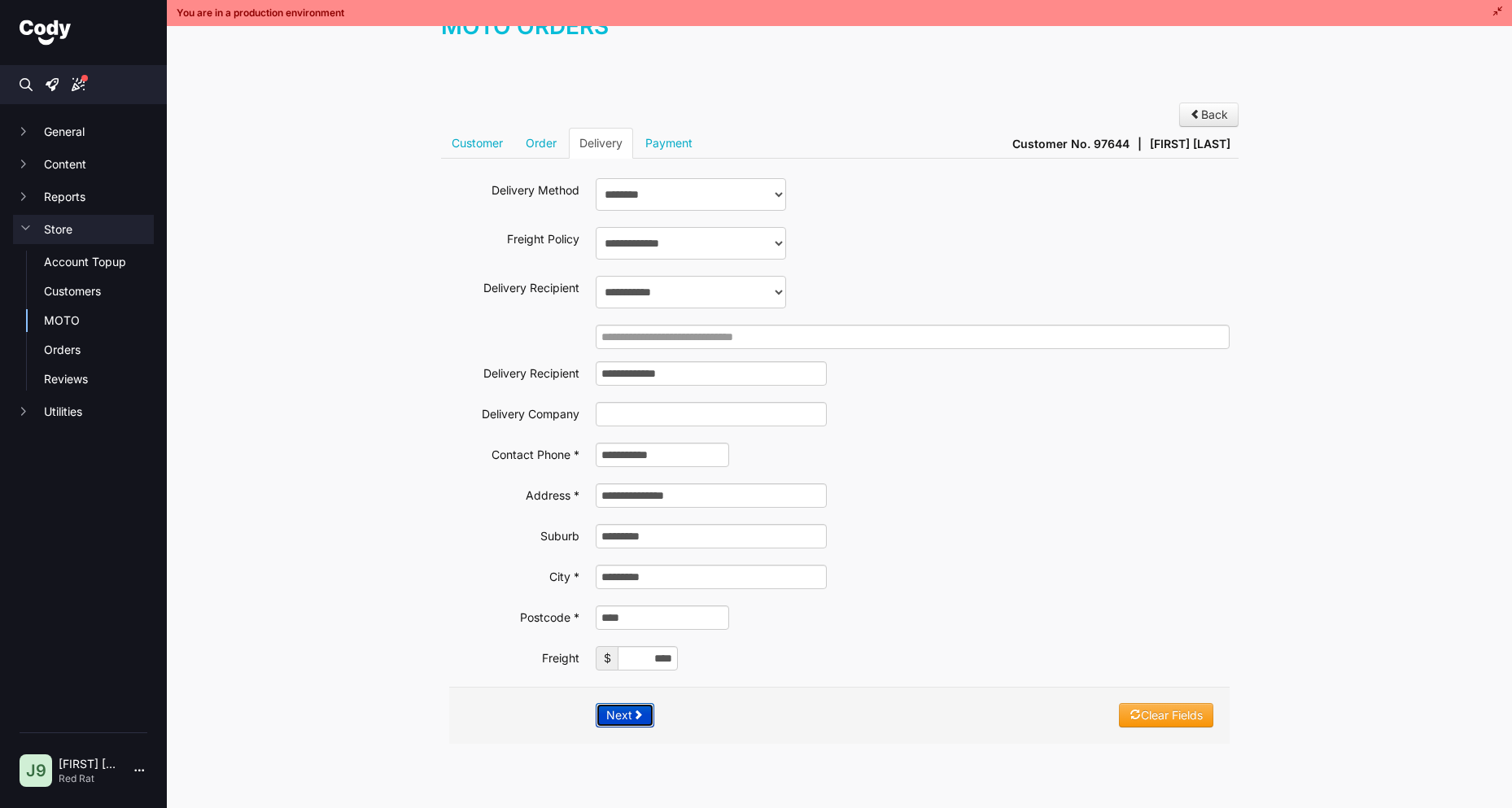 click on "Next" at bounding box center (625, 715) 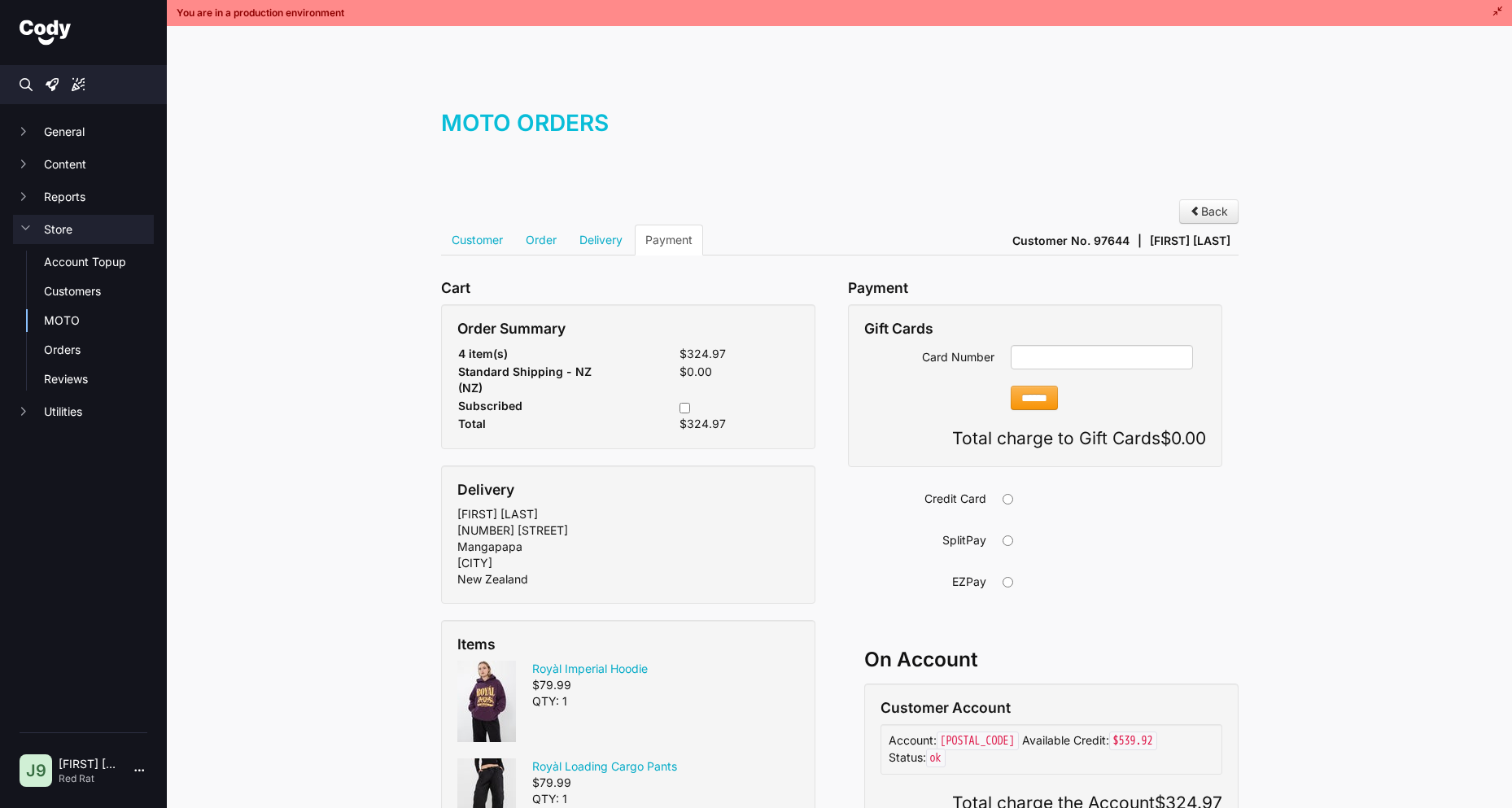 scroll, scrollTop: 0, scrollLeft: 0, axis: both 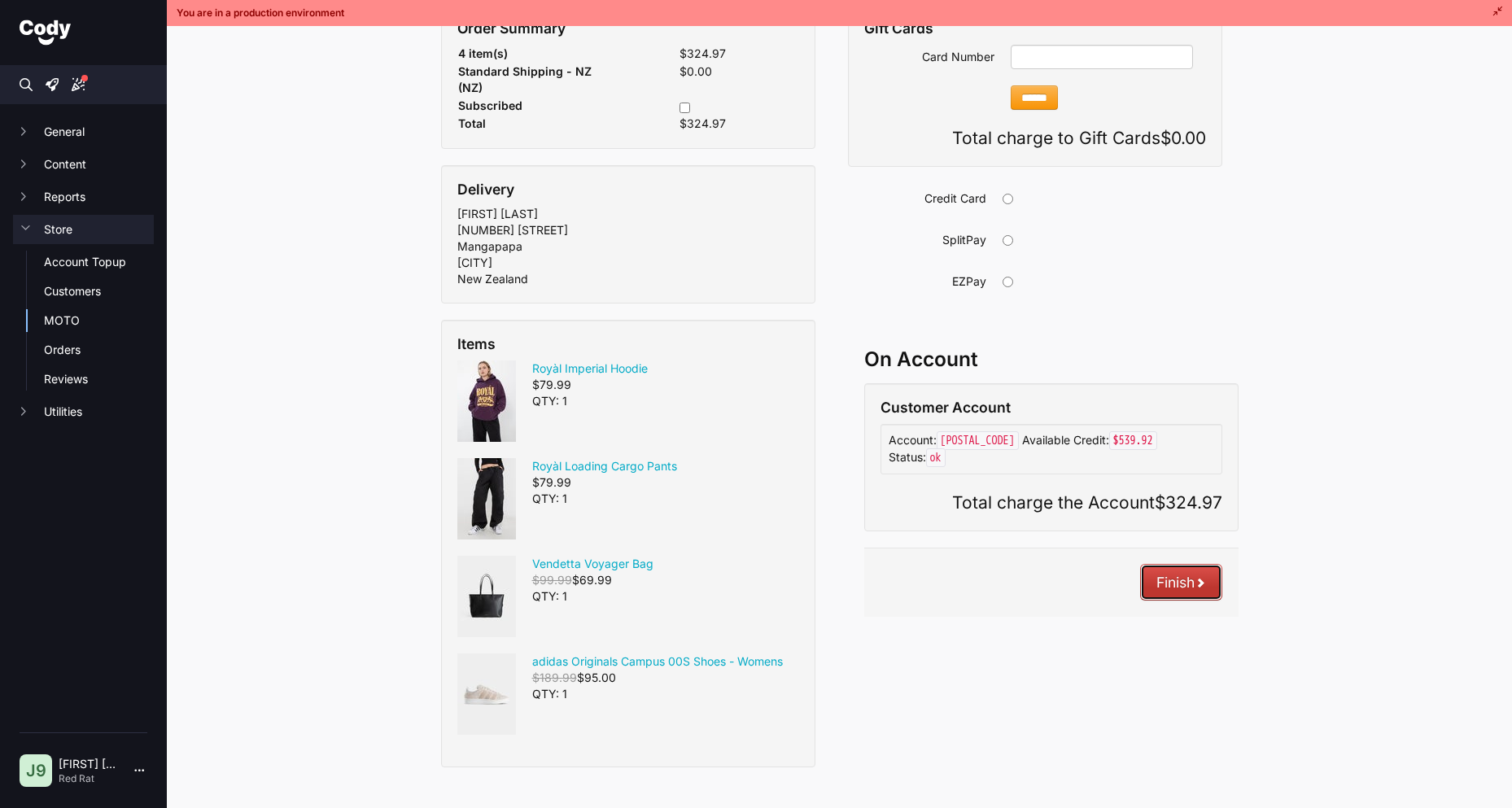 click on "Finish" at bounding box center (1181, 582) 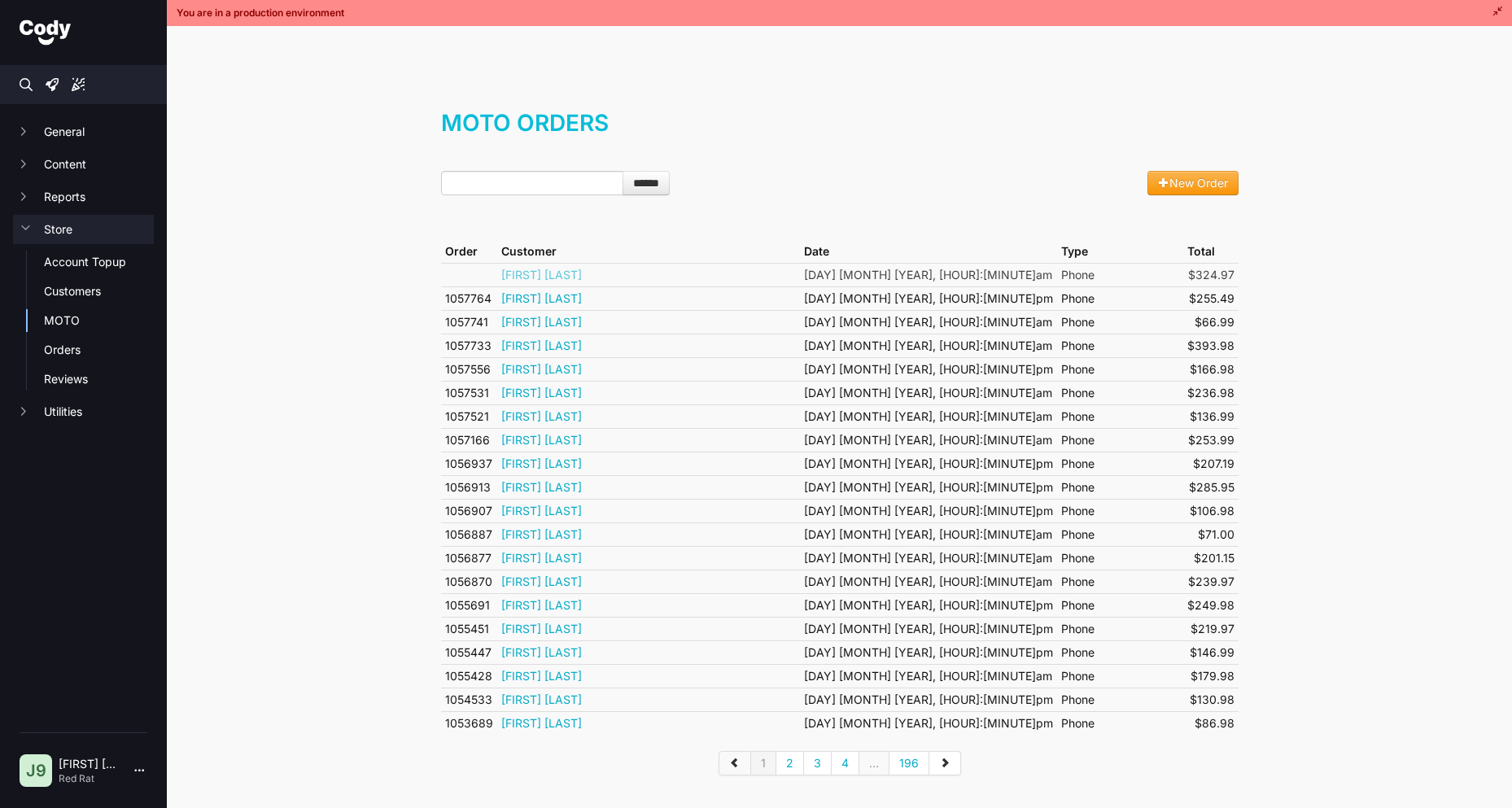 scroll, scrollTop: 0, scrollLeft: 0, axis: both 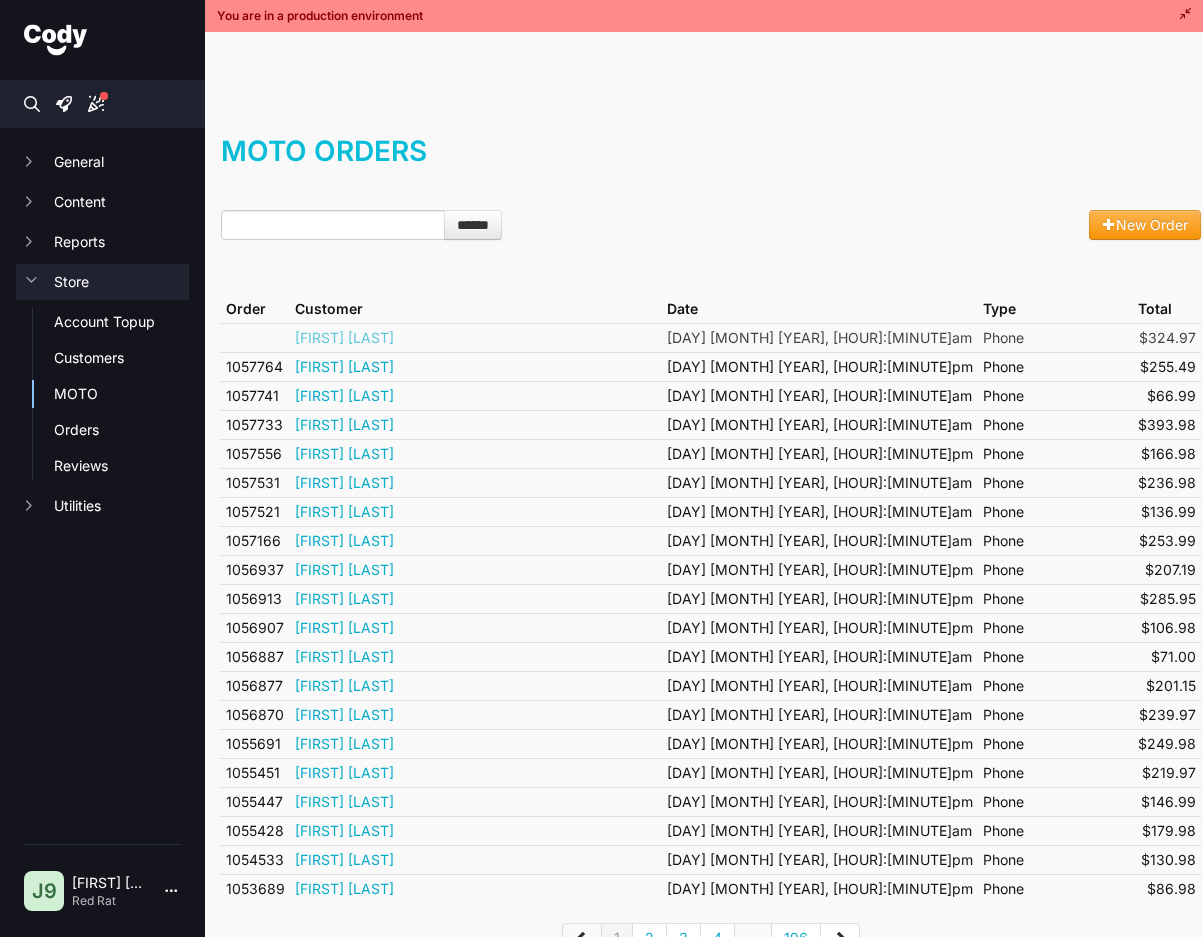 click on "[FIRST] [LAST]" at bounding box center (476, 366) 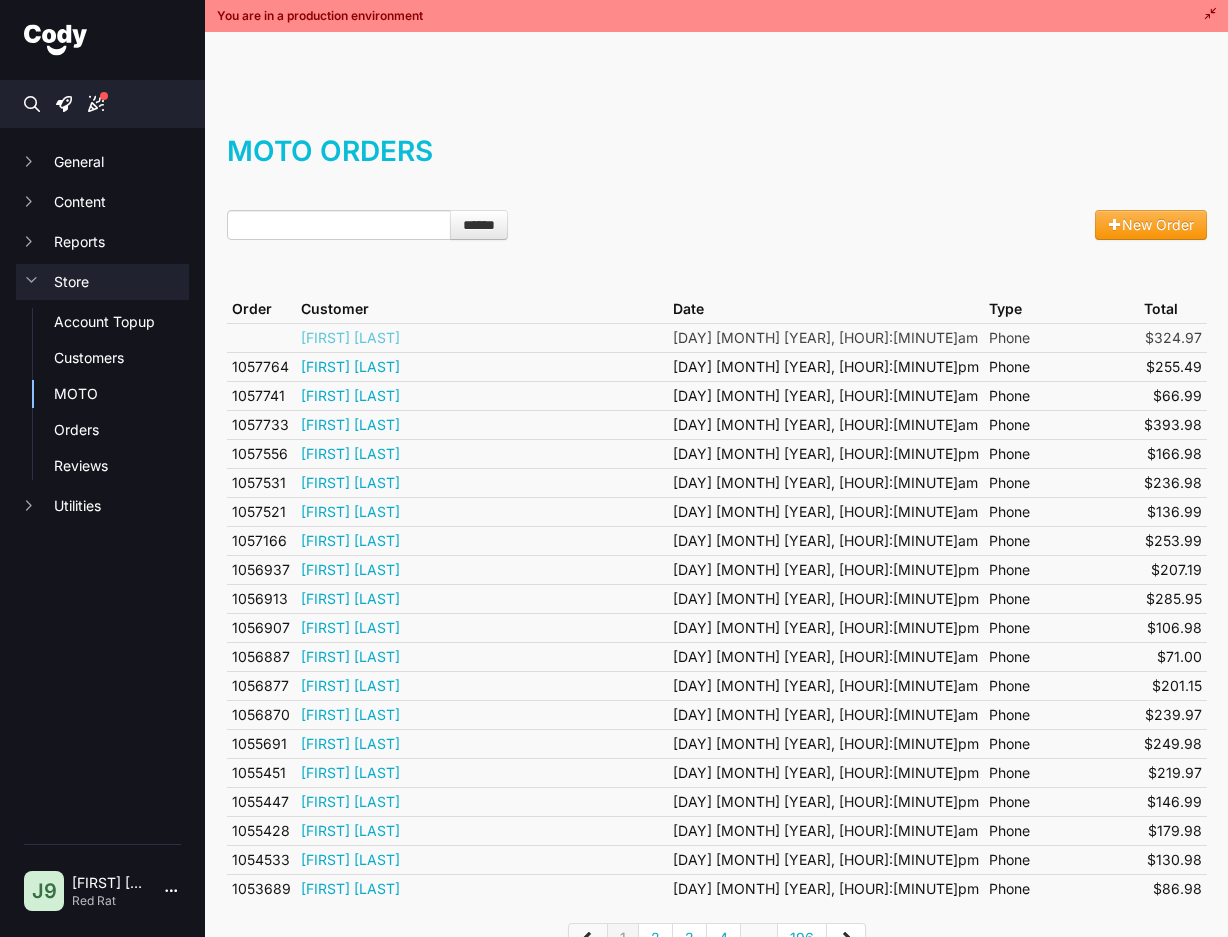 drag, startPoint x: 956, startPoint y: 215, endPoint x: 963, endPoint y: 201, distance: 15.652476 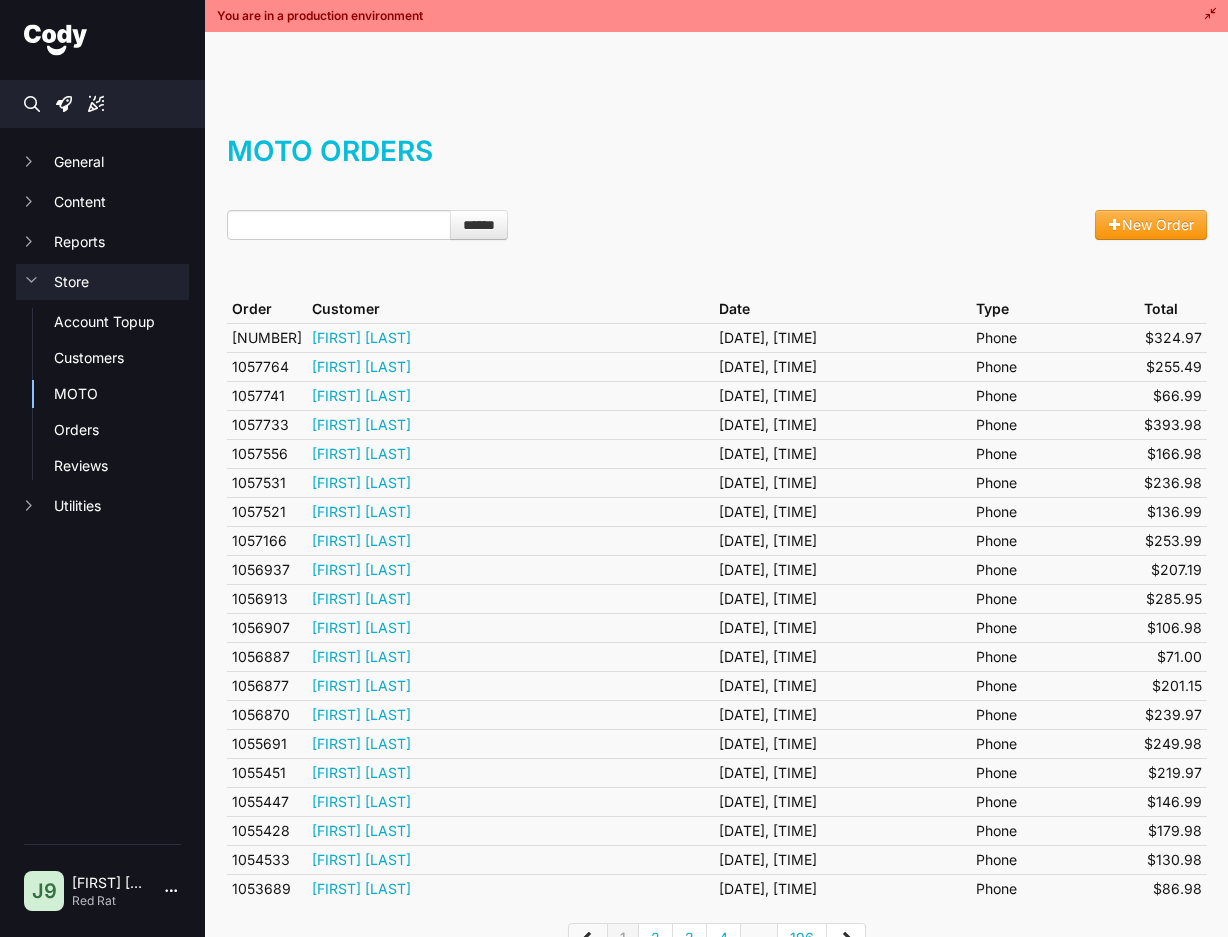 scroll, scrollTop: 0, scrollLeft: 0, axis: both 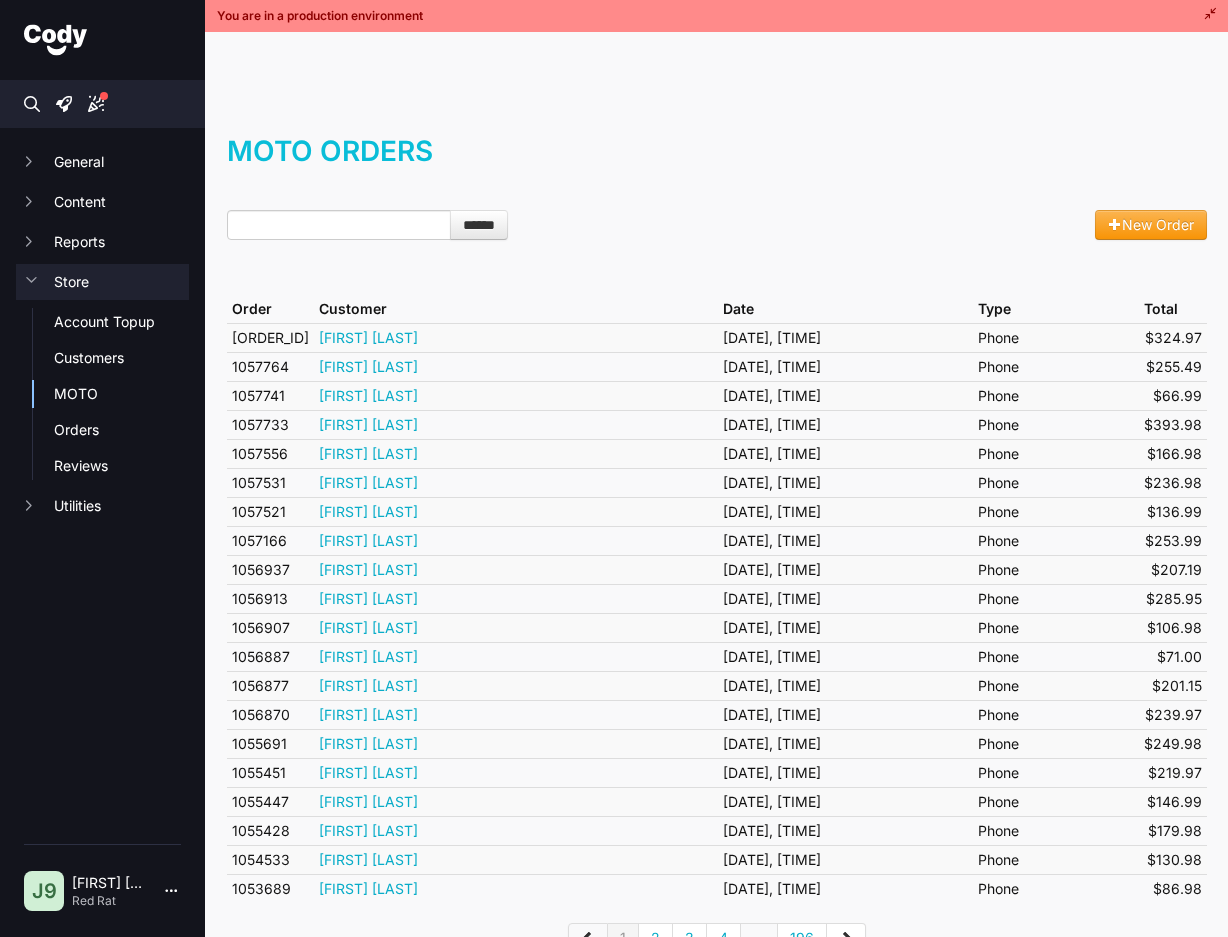 click on "MOTO Orders
******  New Order Order Customer Date Type Total 1058163 Ngawati Turipa  5 Aug 2025, 10:31am Phone $324.97 1057764 Cyril Matthews  30 Jul 2025, 5:03pm Phone $255.49 1057741 Nicola Moana  30 Jul 2025, 11:39am Phone $66.99 1057733 Shiree Ngatuere  30 Jul 2025, 10:41am Phone $393.98 1057556 Kenneth Rule  28 Jul 2025, 4:59pm Phone $166.98 1057531 Heta Ikitogia  28 Jul 2025, 11:53am Phone $236.98 1057521 Whitney Lyttle  28 Jul 2025, 10:42am Phone $136.99 1057166 Tracey Olsen  24 Jul 2025, 9:34am Phone $253.99 1056937 Jamie Larkin  22 Jul 2025, 3:41pm Phone $207.19 1056913 Berlyn Tuku  22 Jul 2025, 1:06pm Phone $285.95 1056907 Toni Edwards  22 Jul 2025, 12:34pm Phone $106.98 1056887 Drew Gracie  22 Jul 2025, 11:40am Phone $71.00 1056877 Jenna Cornish  22 Jul 2025, 10:35am Phone $201.15 1056870 Pania Mokomoko  22 Jul 2025, 9:44am Phone $239.97 1055691 Sheena McGlone  9 Jul 2025, 4:15pm Phone $249.98 1055451 Renee Himone  7 Jul 2025, 3:53pm Phone $219.97 Phone" at bounding box center (717, 520) 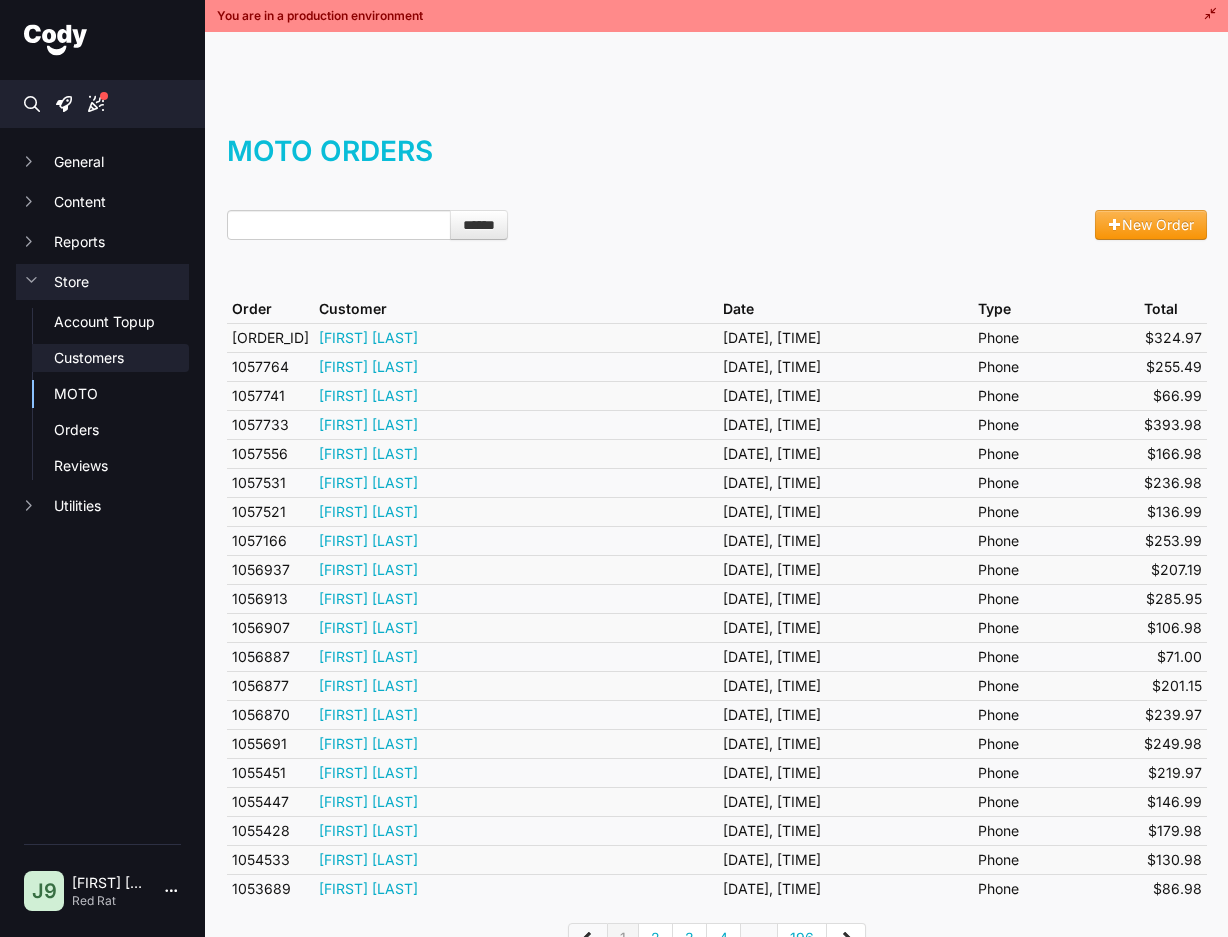 click on "Customers" 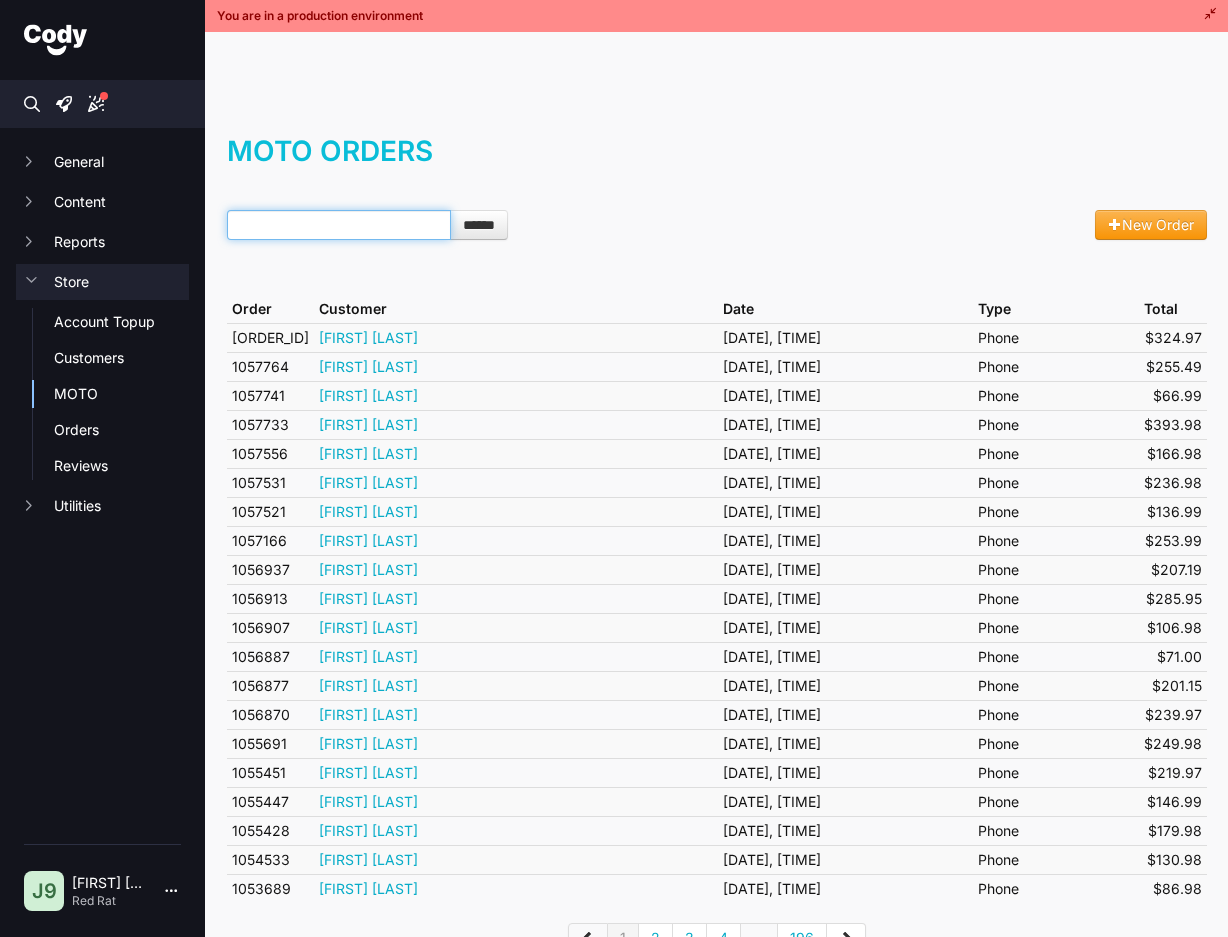 click at bounding box center [339, 225] 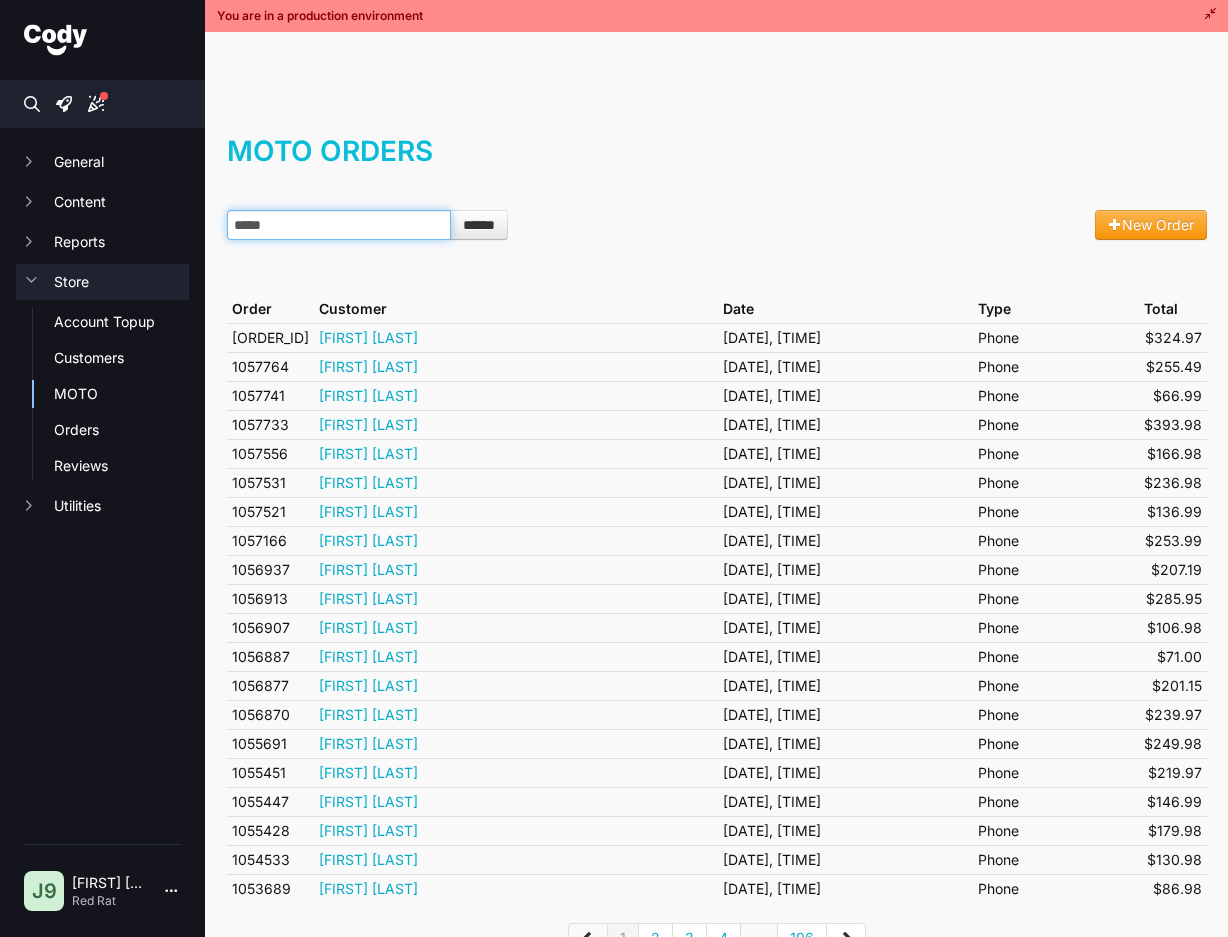 type on "*****" 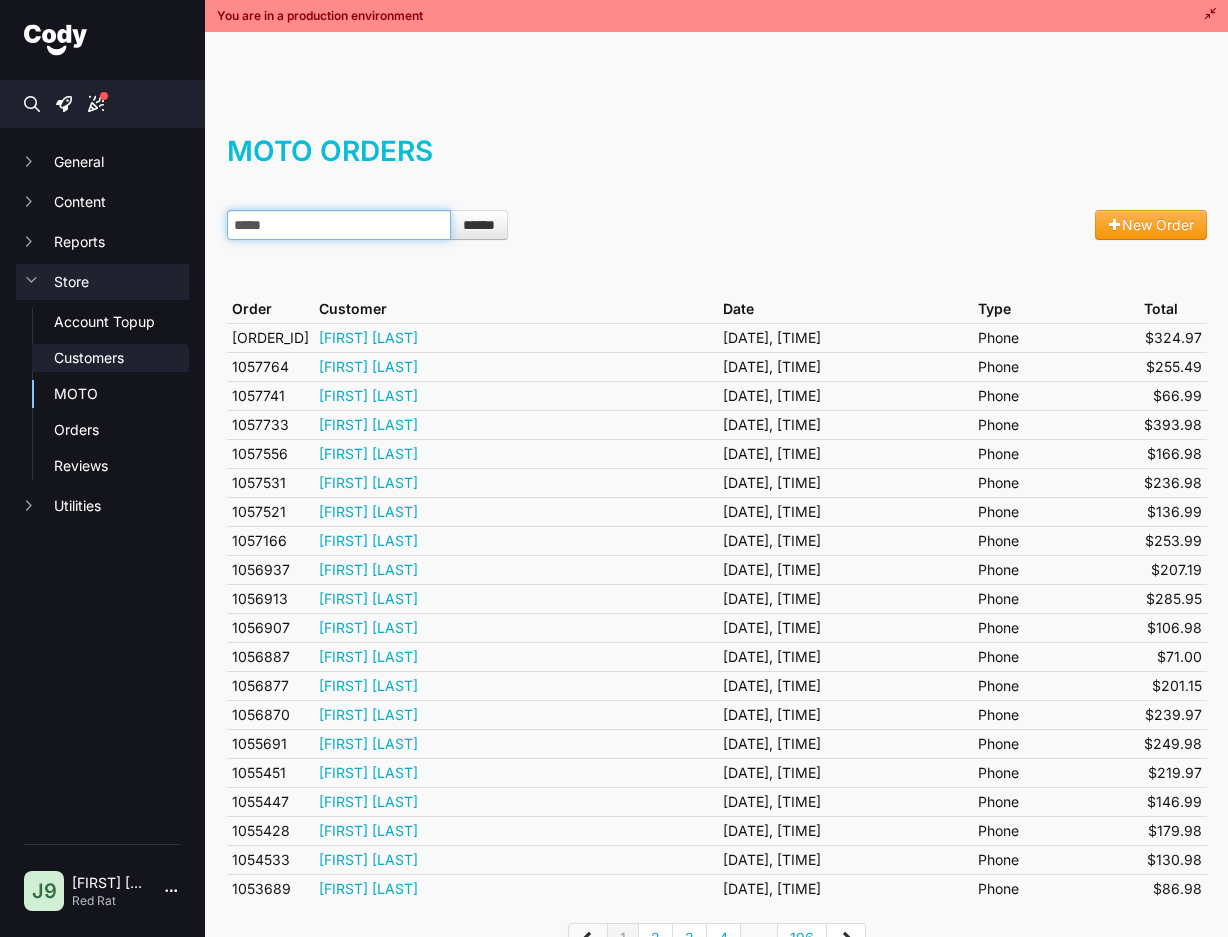 click on "Customers" 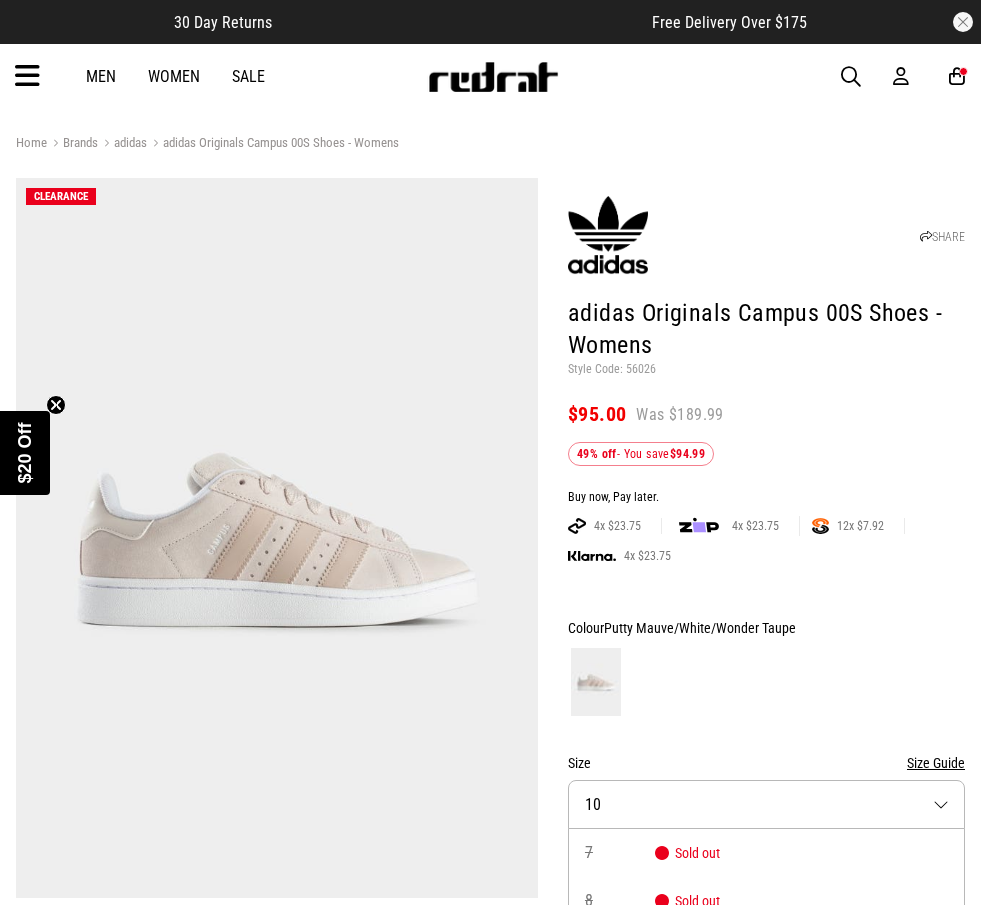 scroll, scrollTop: 200, scrollLeft: 0, axis: vertical 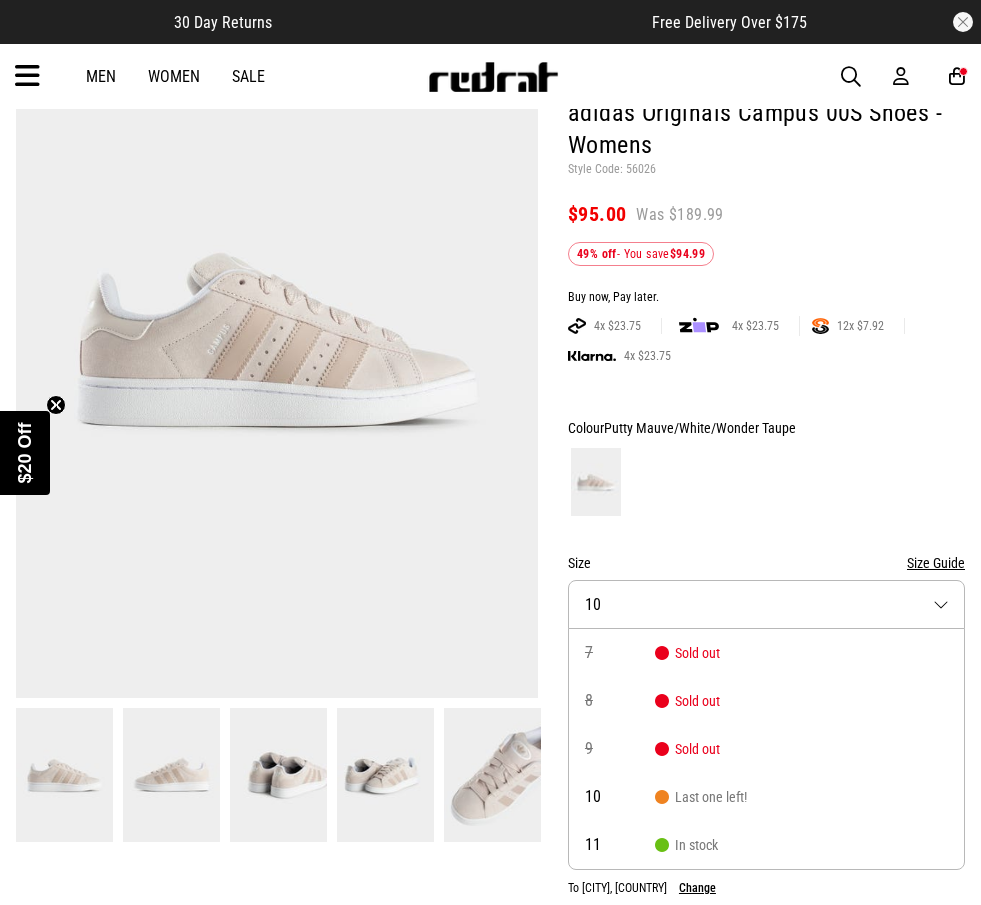 click at bounding box center [851, 77] 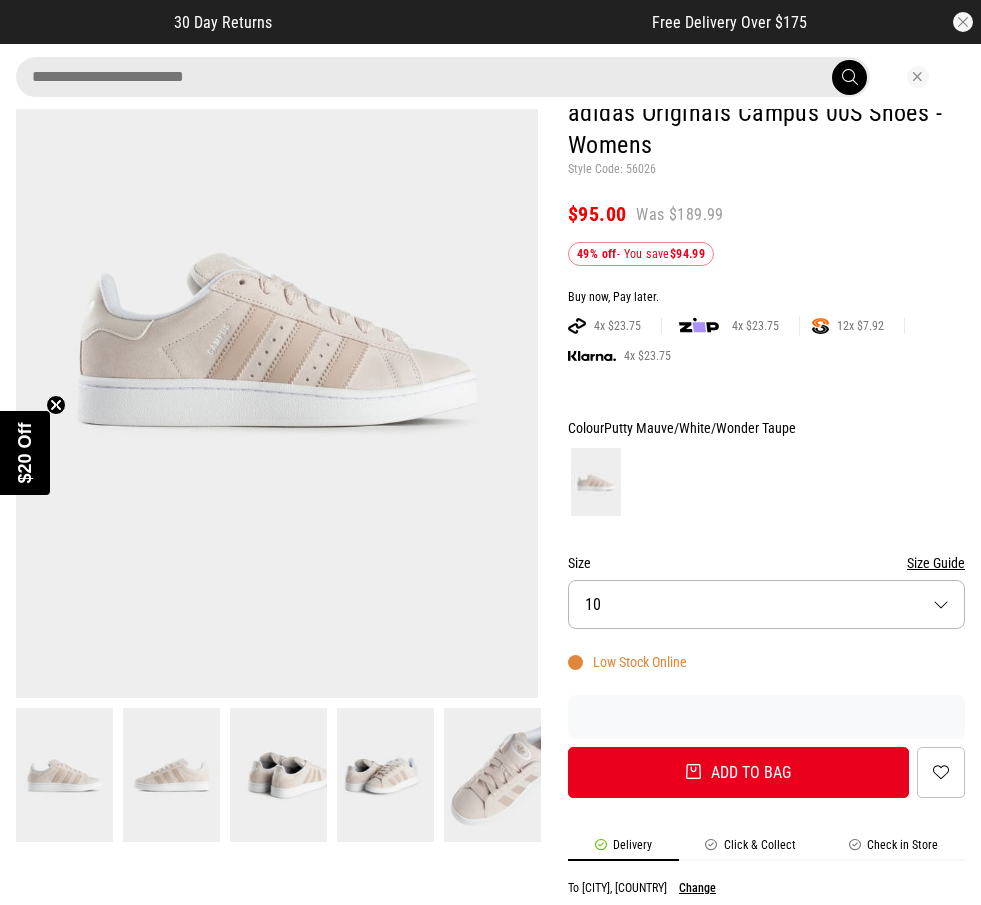 click at bounding box center (443, 77) 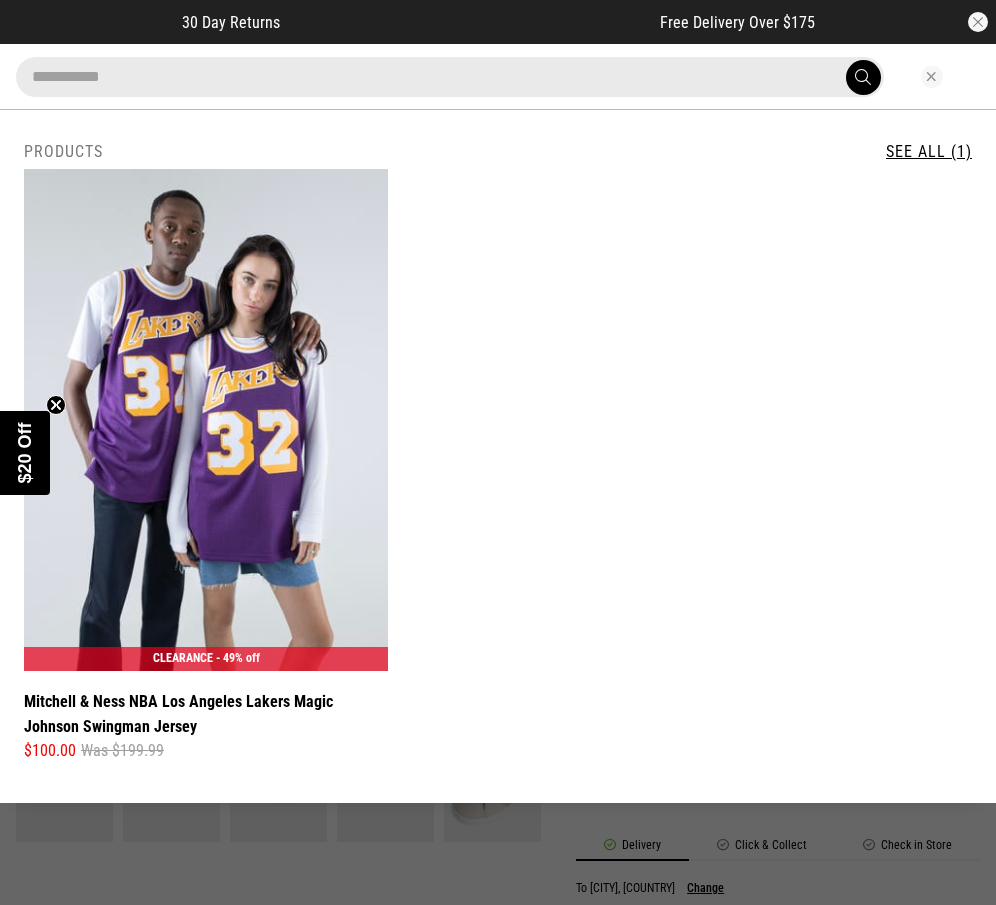 type on "**********" 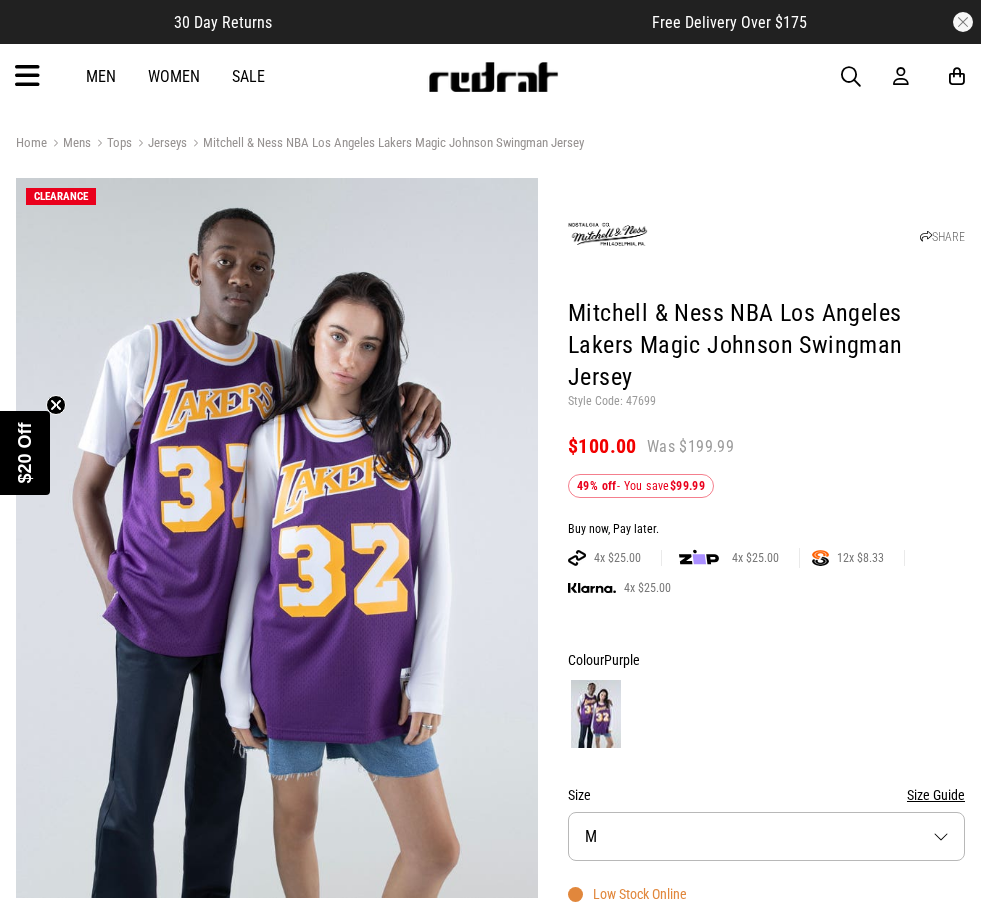 scroll, scrollTop: 0, scrollLeft: 0, axis: both 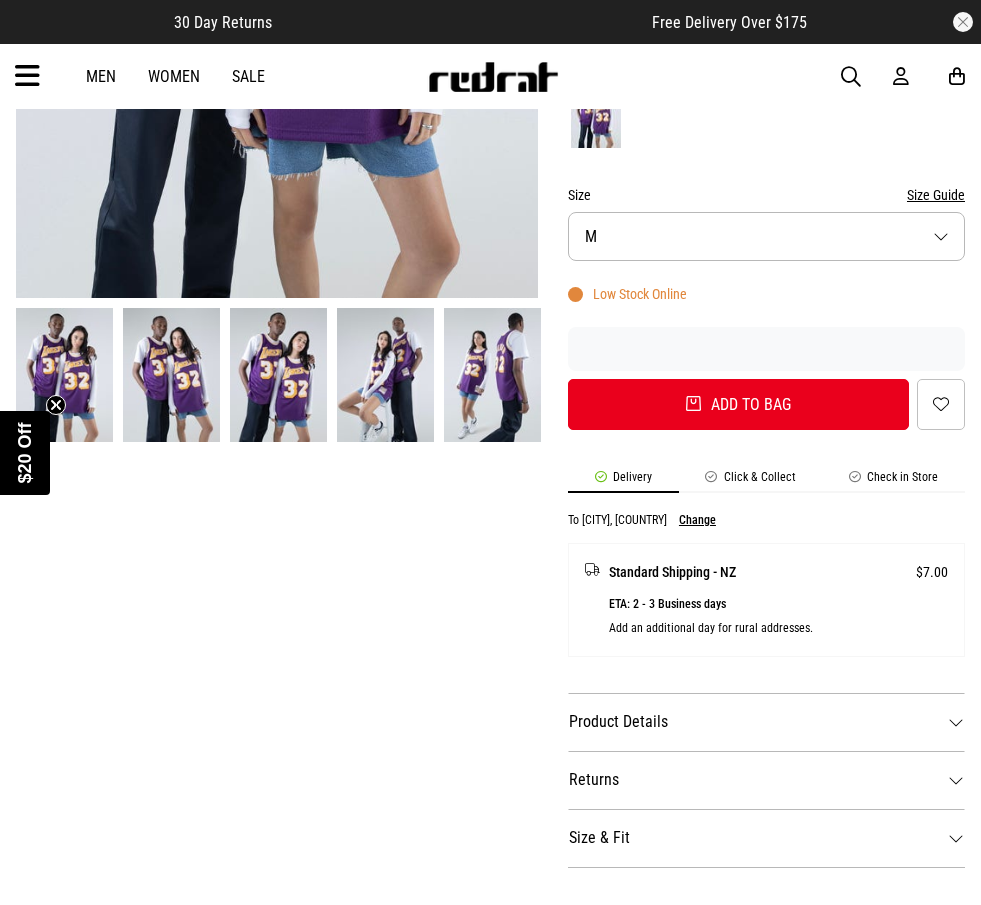 click on "Size M" at bounding box center [766, 236] 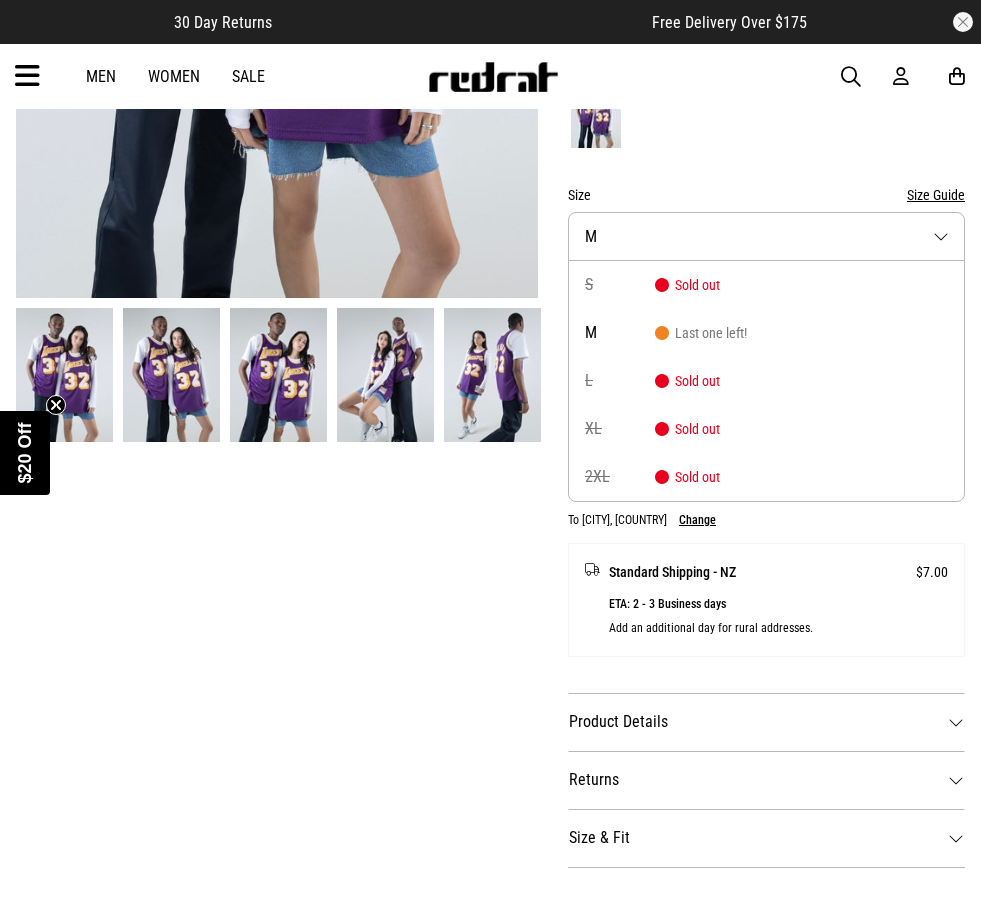 scroll, scrollTop: 0, scrollLeft: 0, axis: both 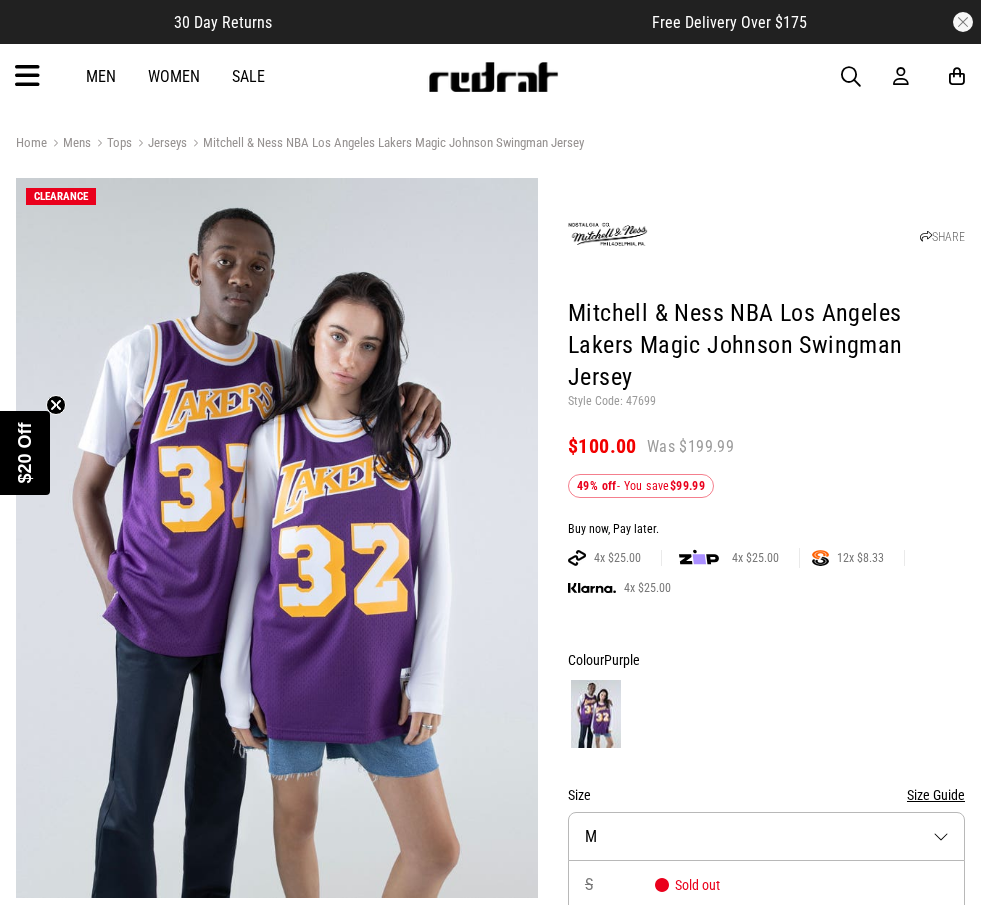 click at bounding box center [766, 714] 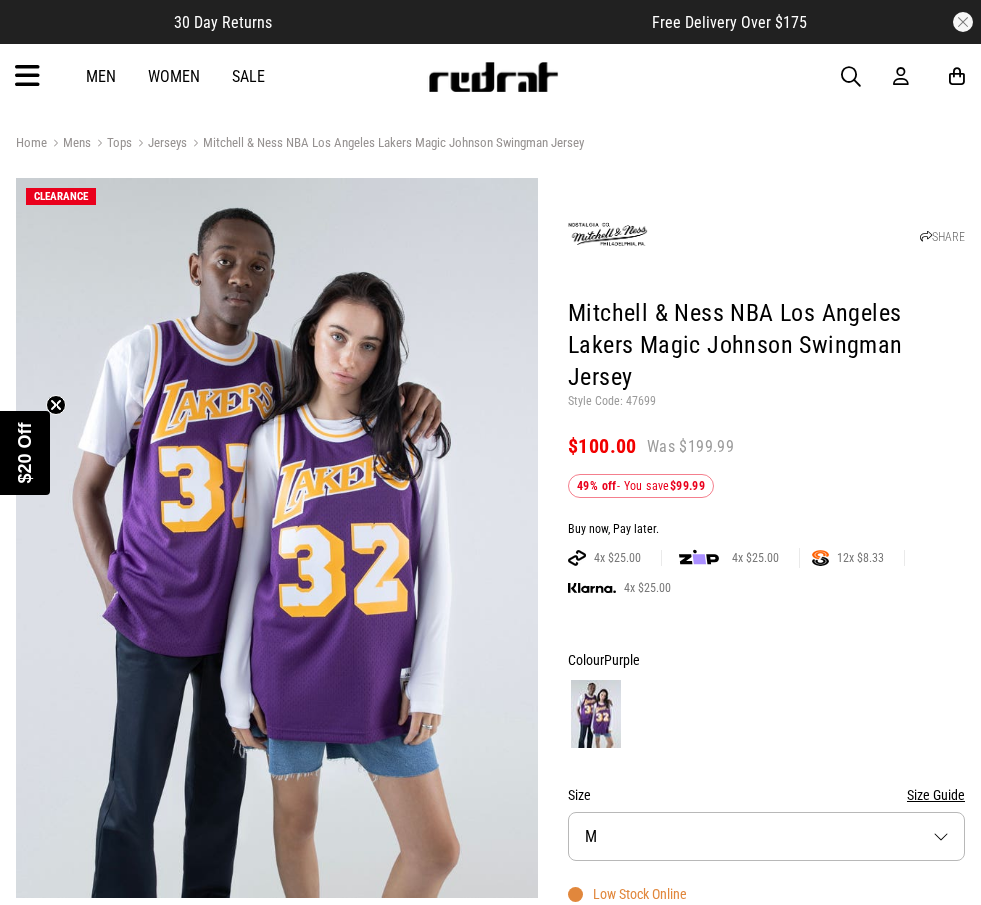 scroll, scrollTop: 800, scrollLeft: 0, axis: vertical 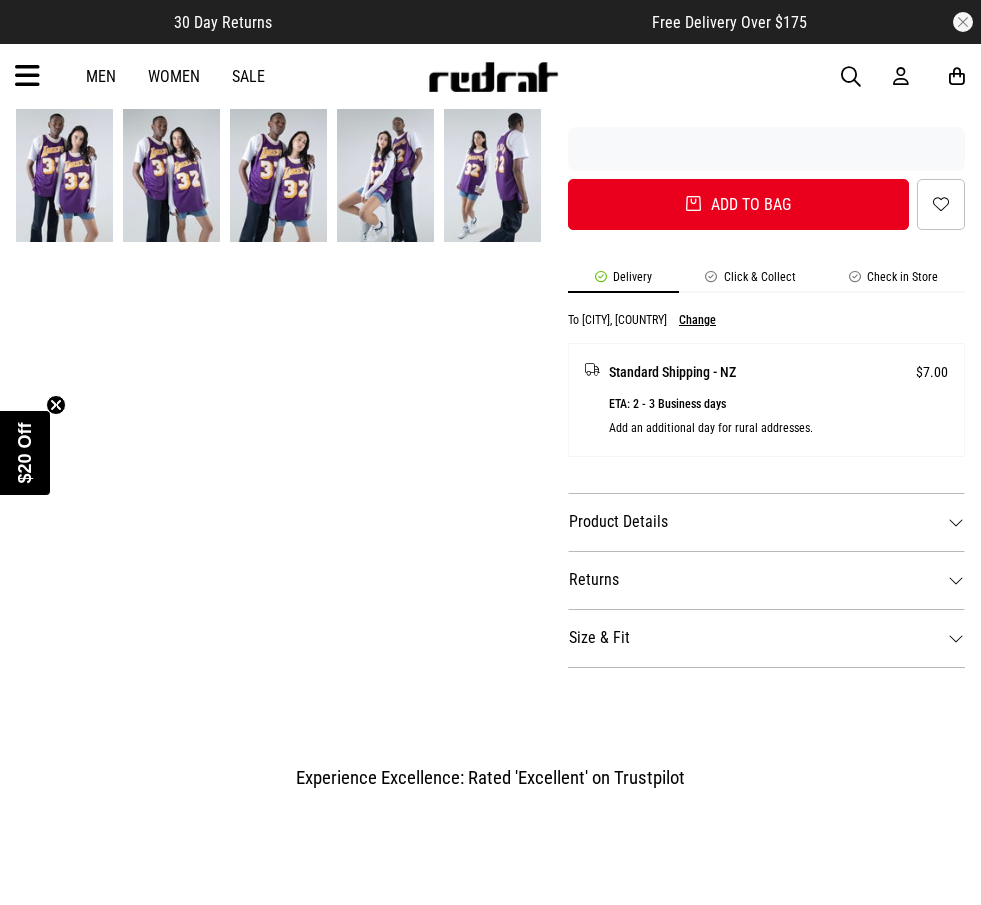 click on "Belle wears size M and is 174cm Michel wears size L and is 185cm   View the size table" at bounding box center [766, 667] 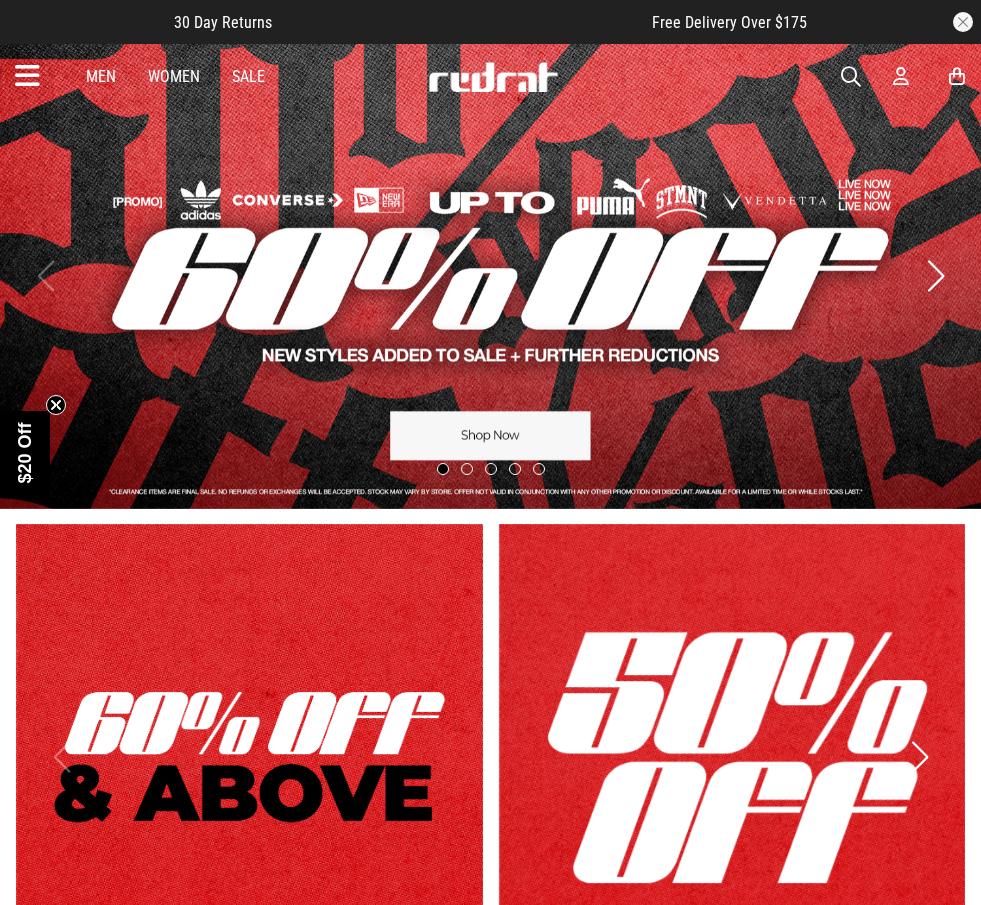 scroll, scrollTop: 0, scrollLeft: 0, axis: both 